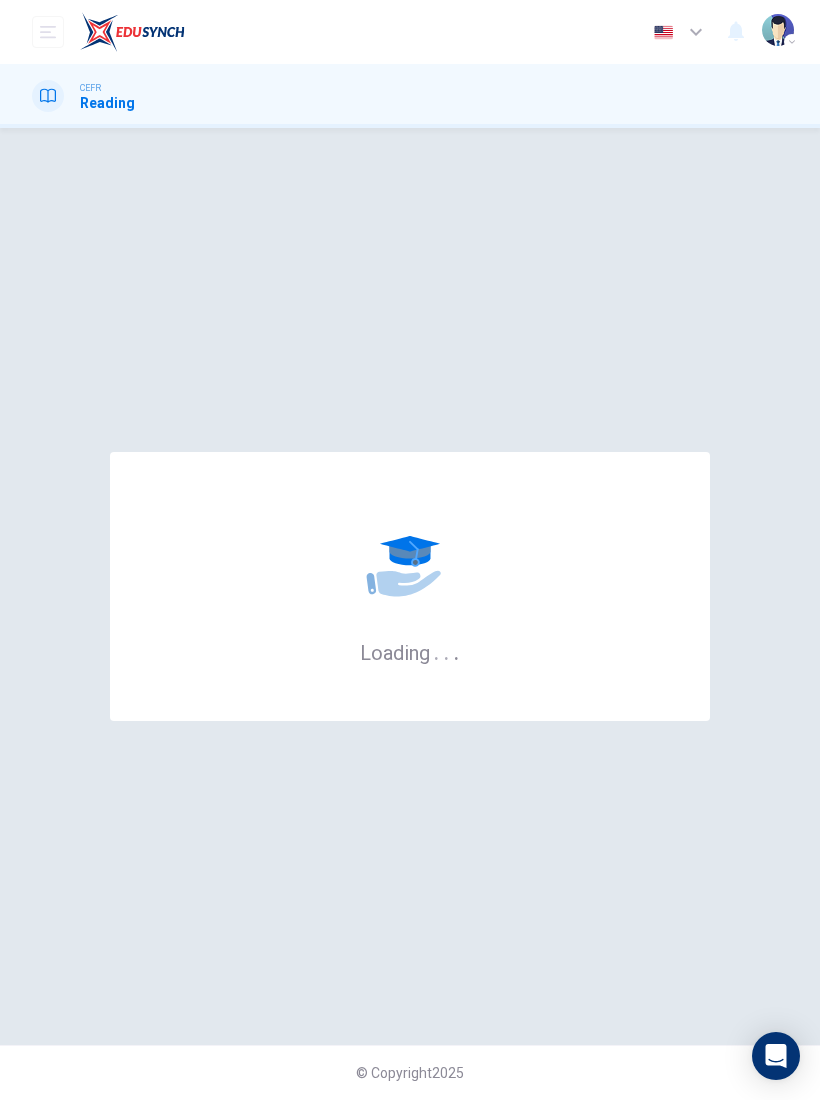 scroll, scrollTop: 0, scrollLeft: 0, axis: both 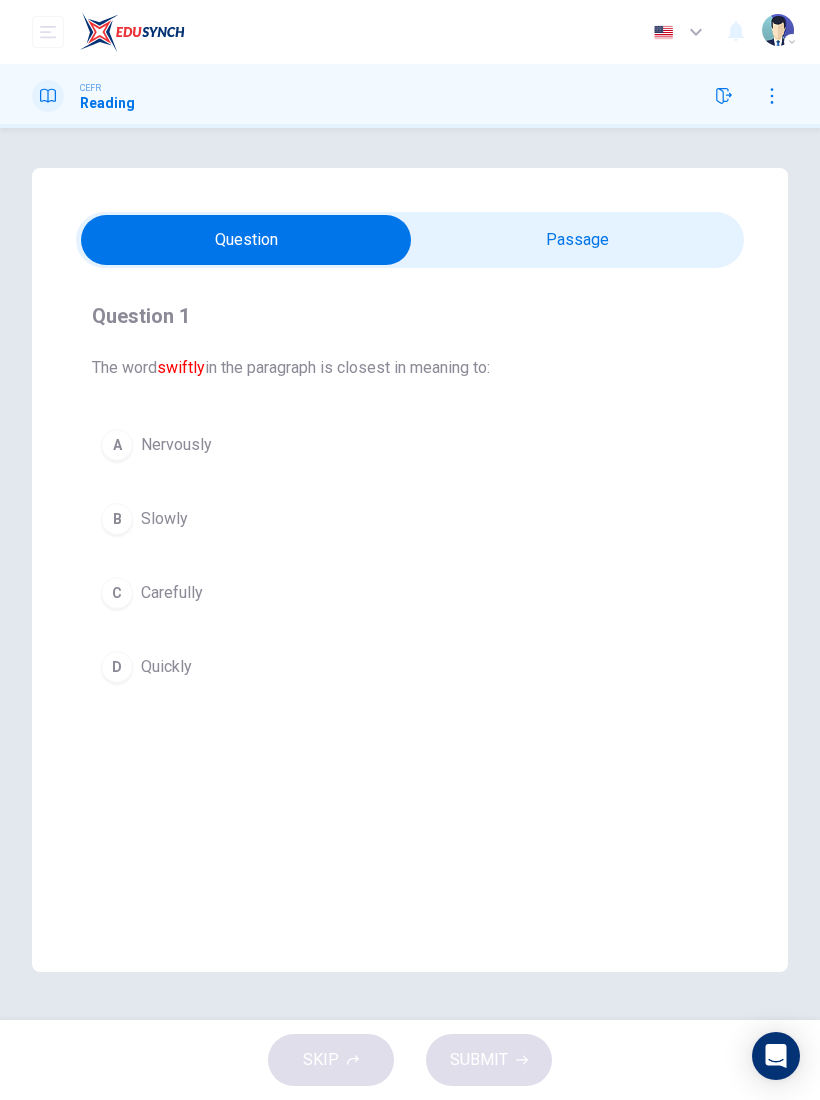 click on "Carefully" at bounding box center (172, 593) 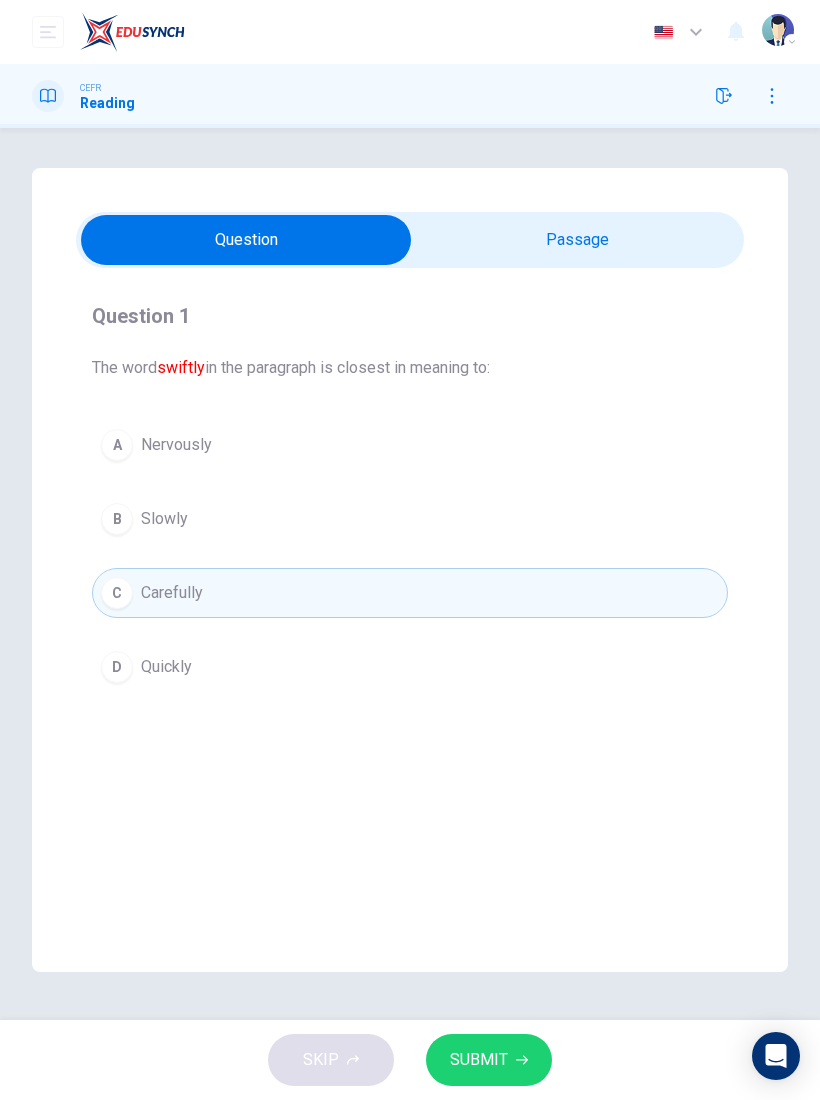 click on "SUBMIT" at bounding box center (489, 1060) 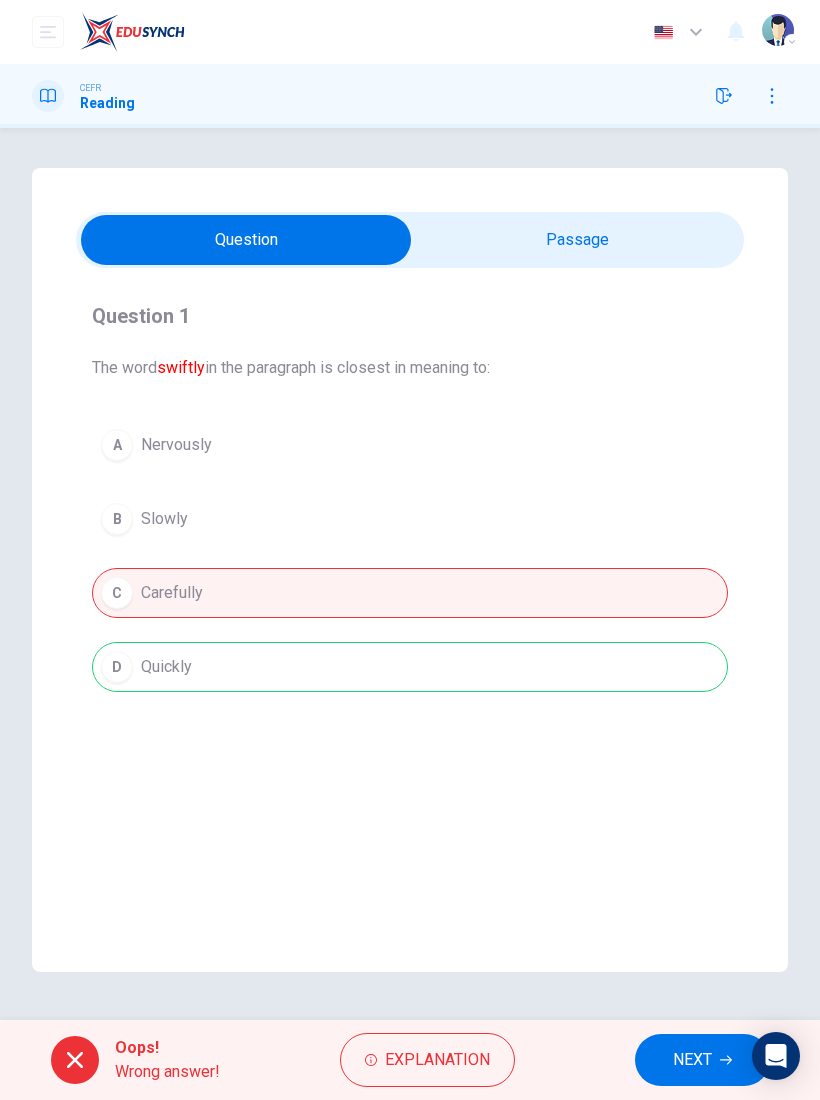 click on "NEXT" at bounding box center (692, 1060) 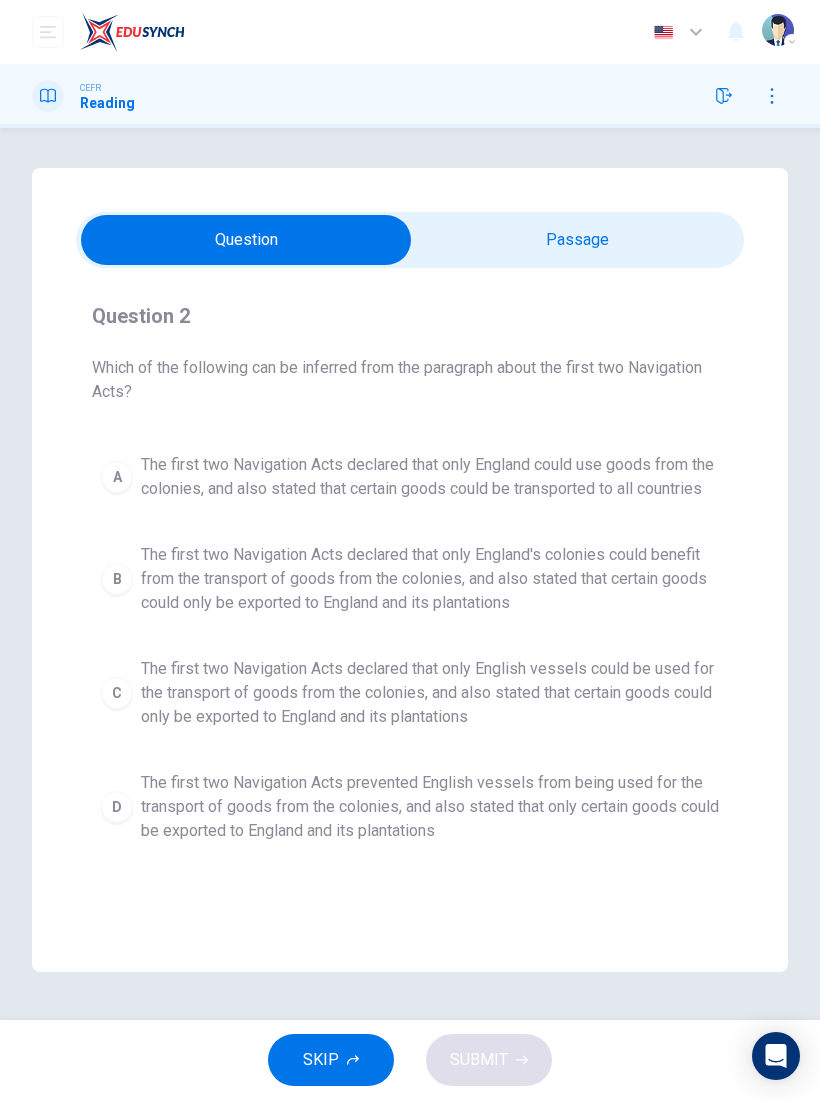 click on "The first two Navigation Acts declared that only English vessels could be used for the transport of goods from the colonies, and also stated that certain goods could only be exported to England and its plantations" at bounding box center (430, 693) 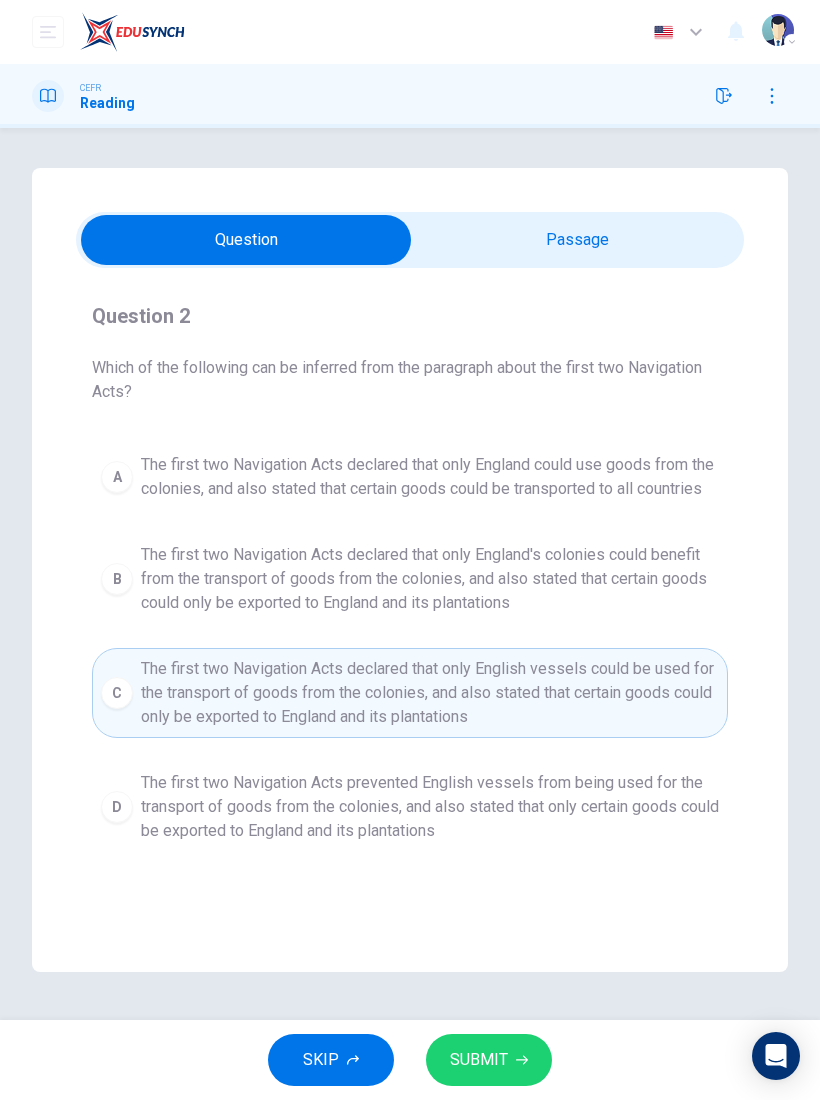 click on "SUBMIT" at bounding box center [479, 1060] 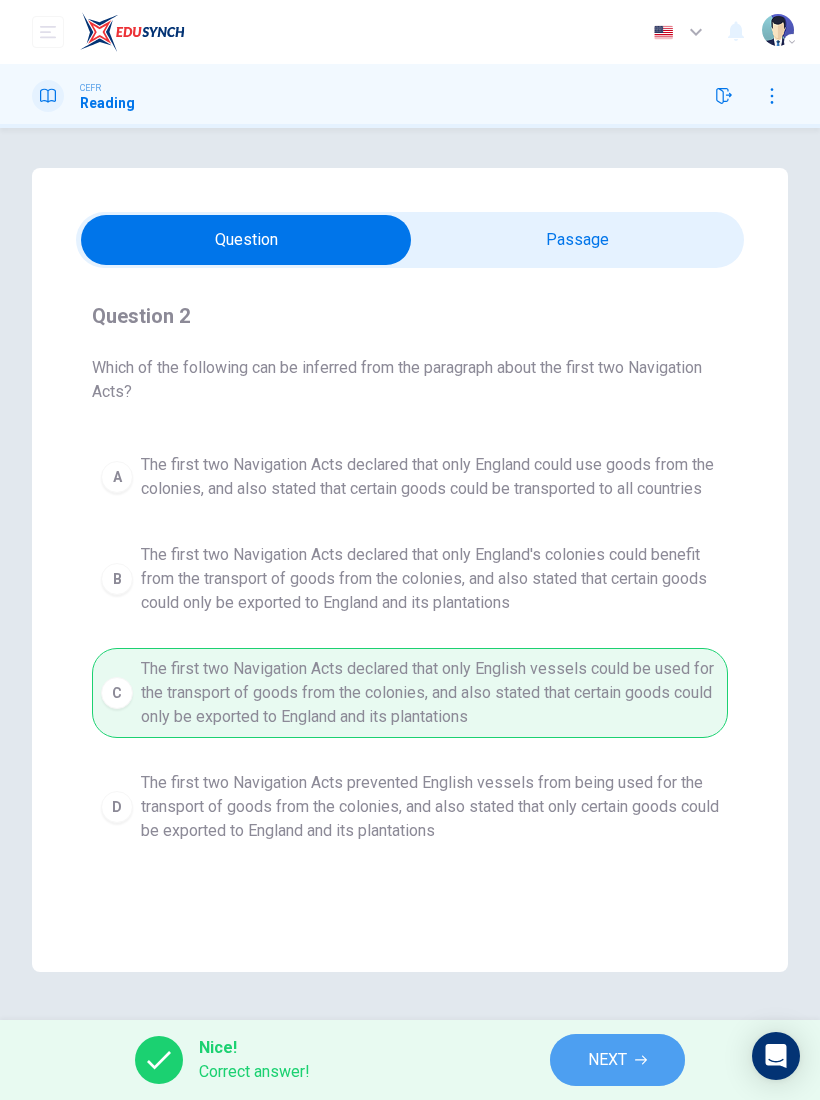 click on "NEXT" at bounding box center [607, 1060] 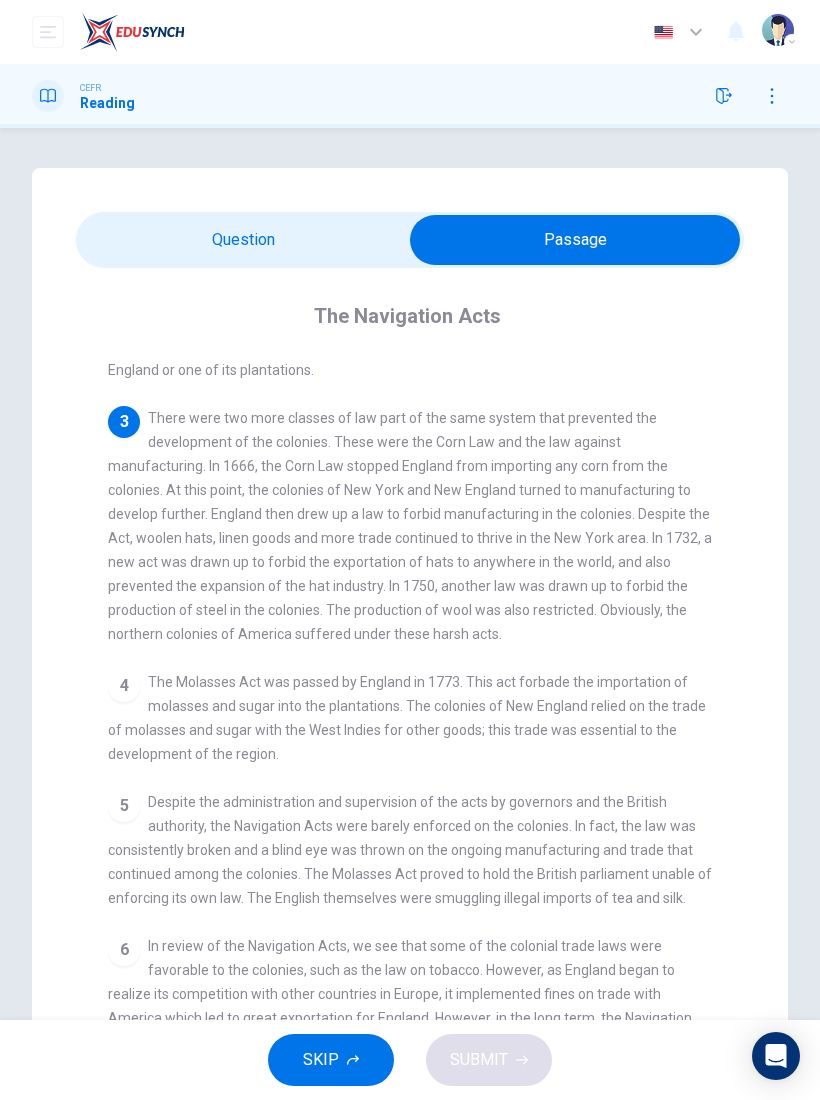 scroll, scrollTop: 314, scrollLeft: 0, axis: vertical 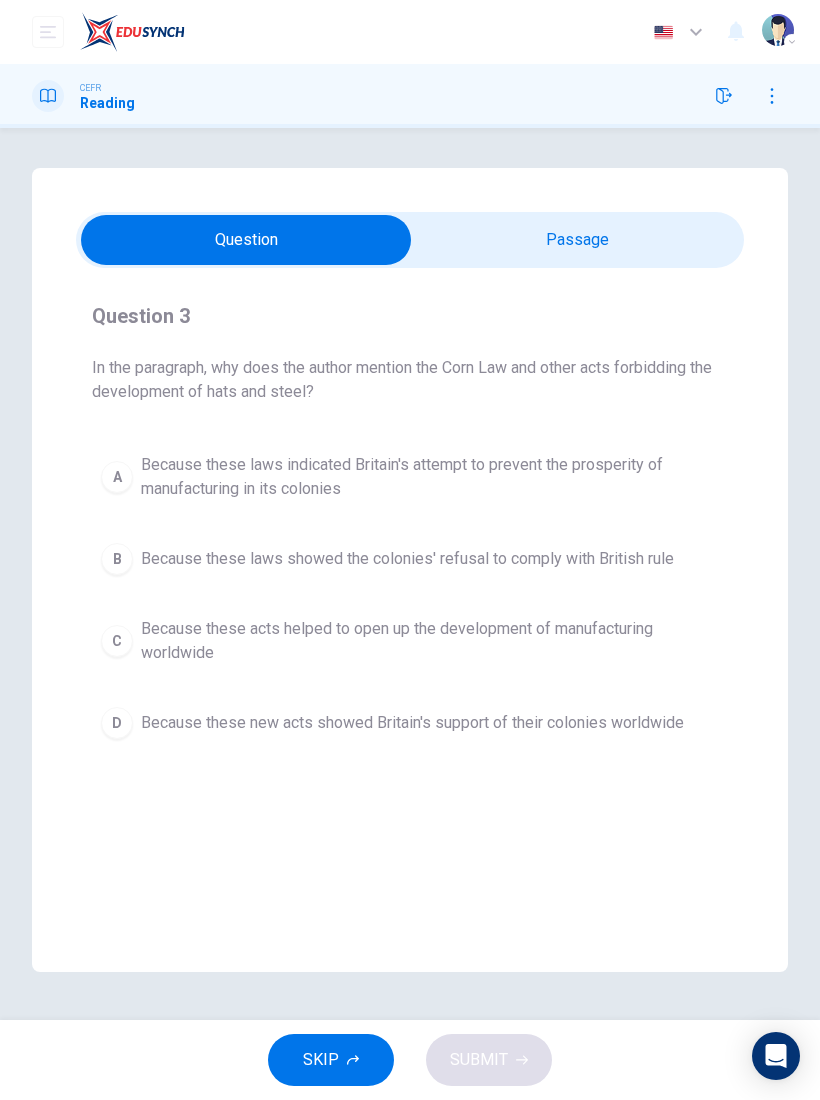 click on "Because these laws indicated Britain's attempt to prevent the prosperity of manufacturing in its colonies" at bounding box center [430, 477] 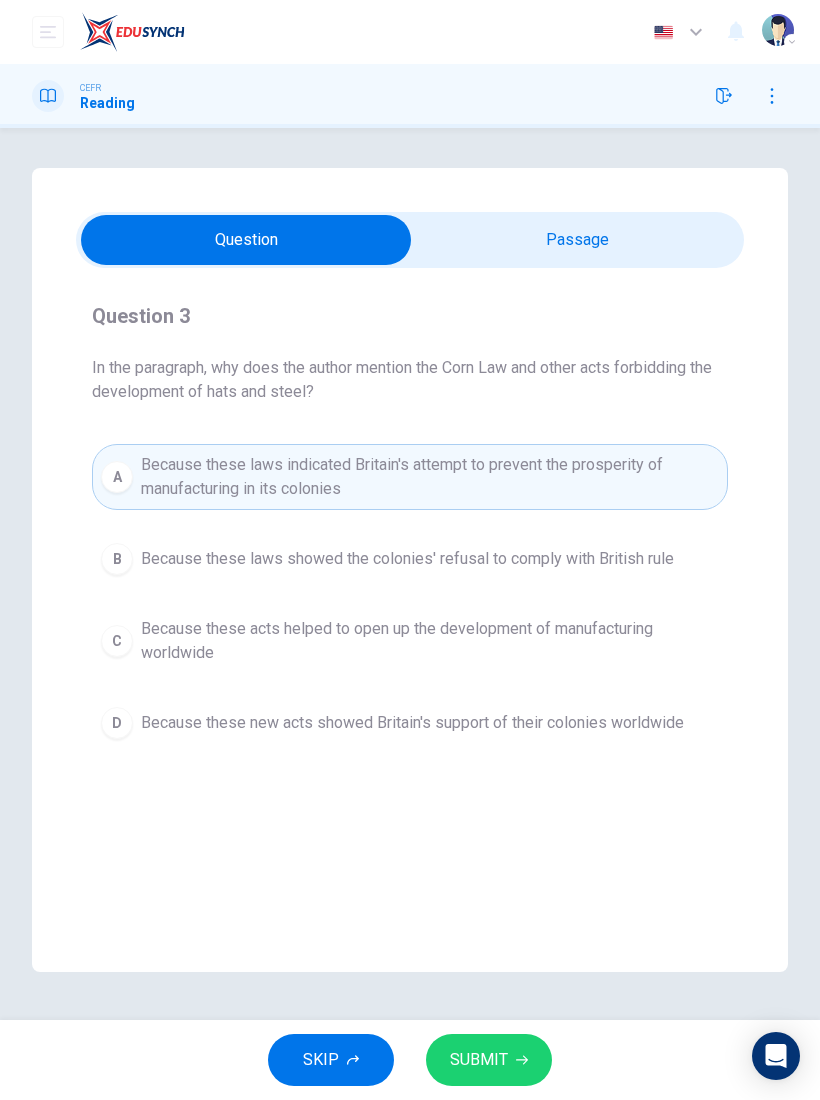 click on "SUBMIT" at bounding box center (479, 1060) 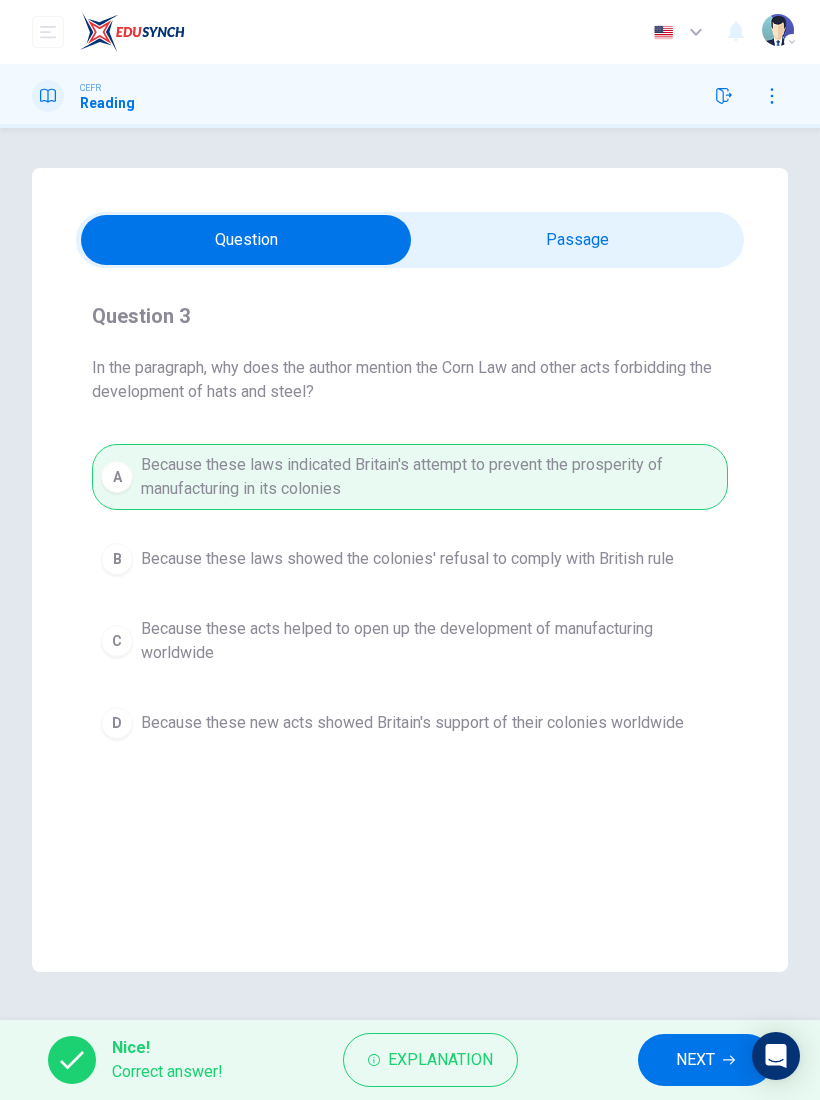 click on "NEXT" at bounding box center (705, 1060) 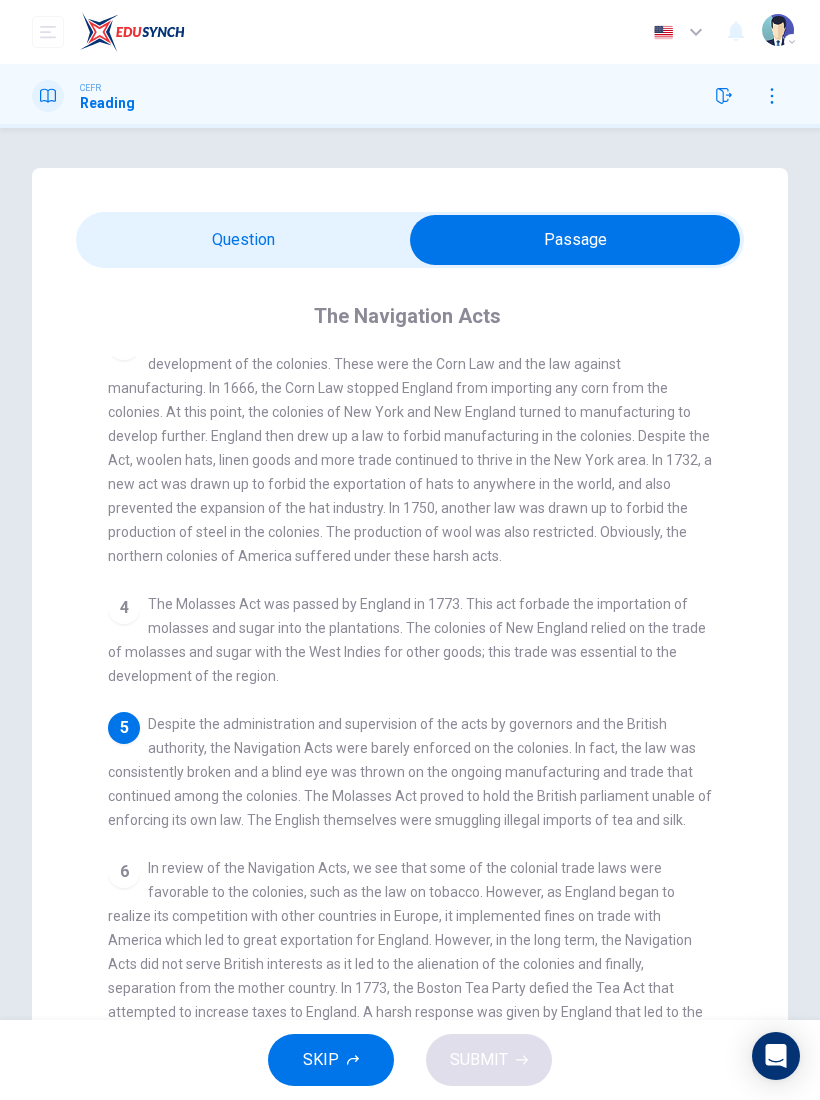 scroll, scrollTop: 388, scrollLeft: 0, axis: vertical 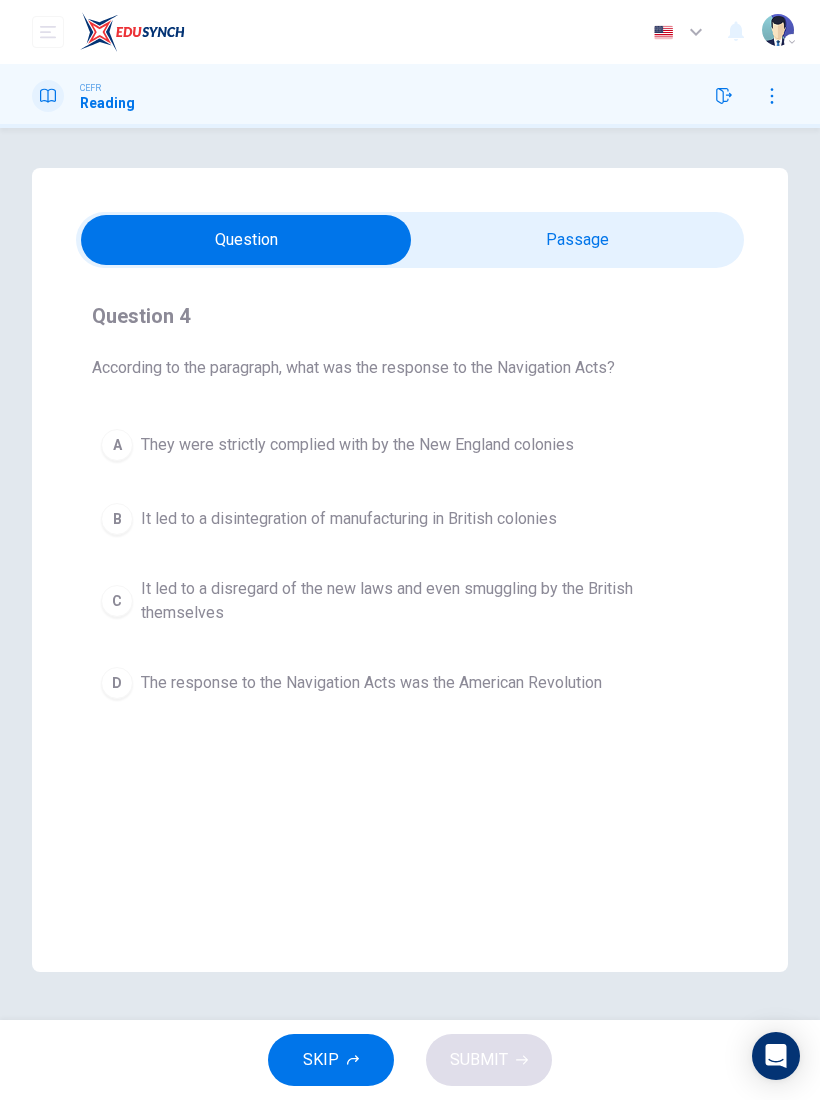 click on "It led to a disregard of the new laws and even smuggling by the British themselves" at bounding box center (430, 601) 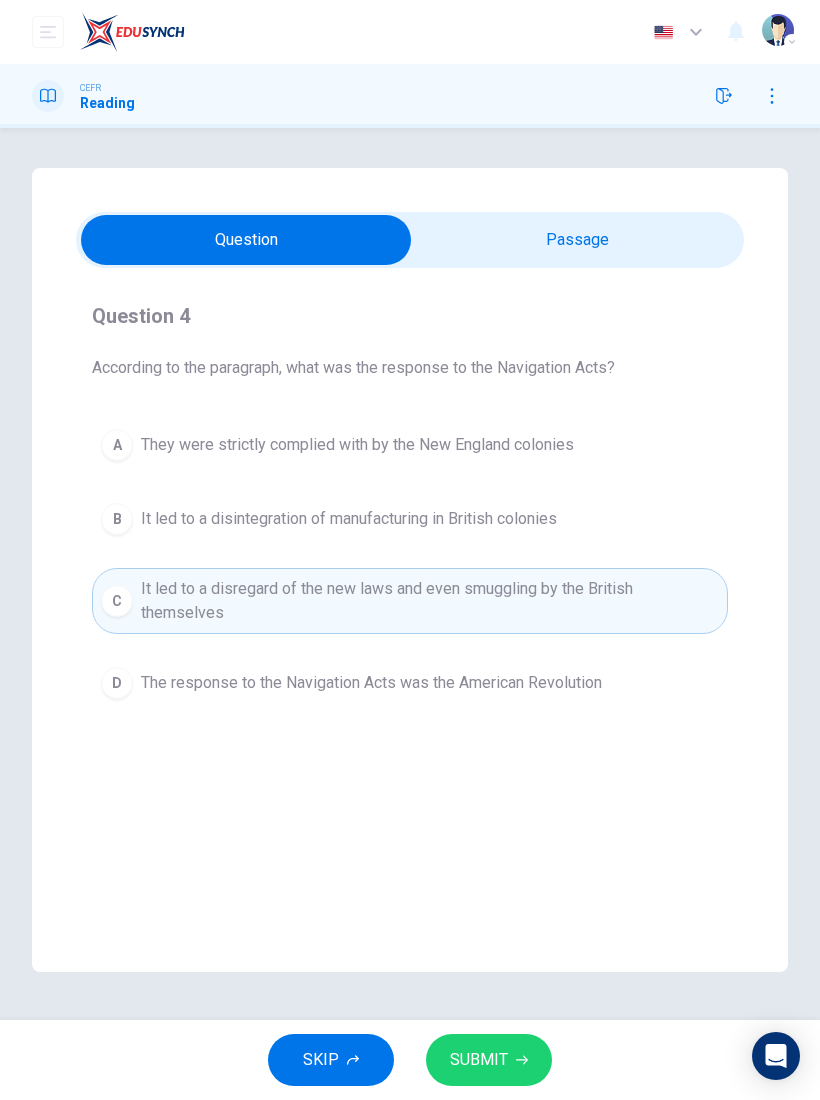 click on "SUBMIT" at bounding box center [489, 1060] 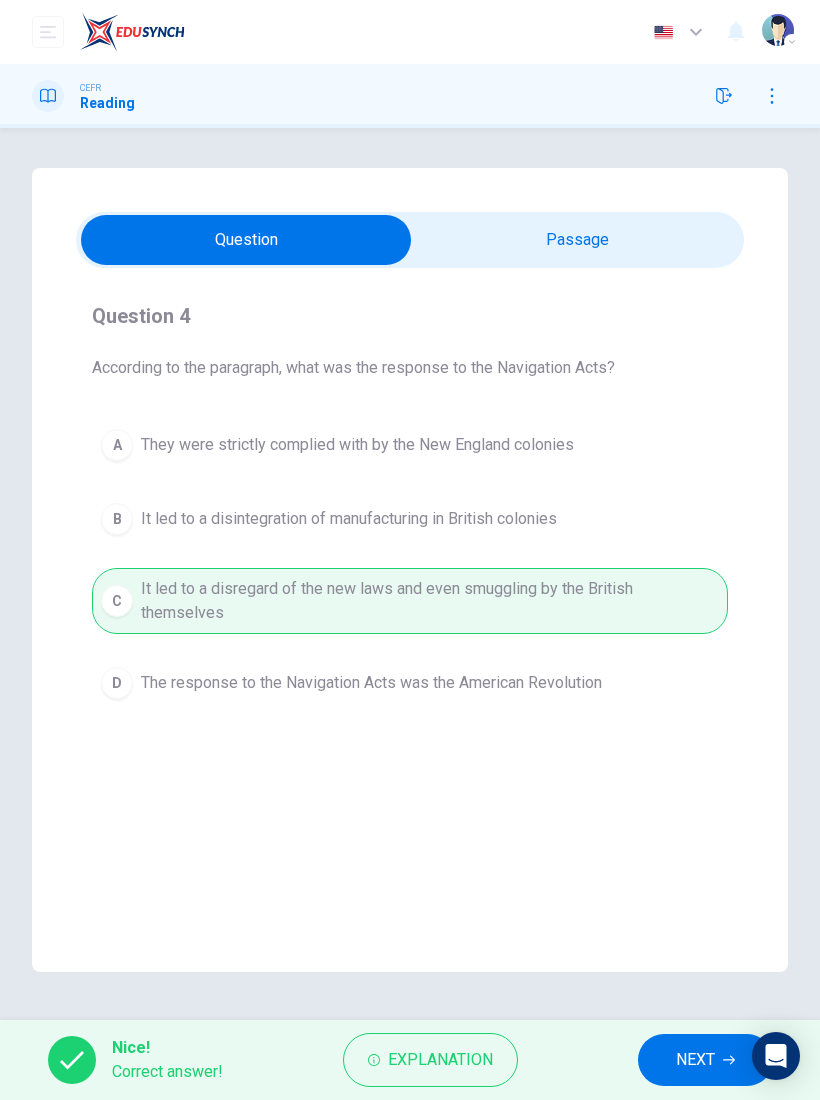 click on "NEXT" at bounding box center (705, 1060) 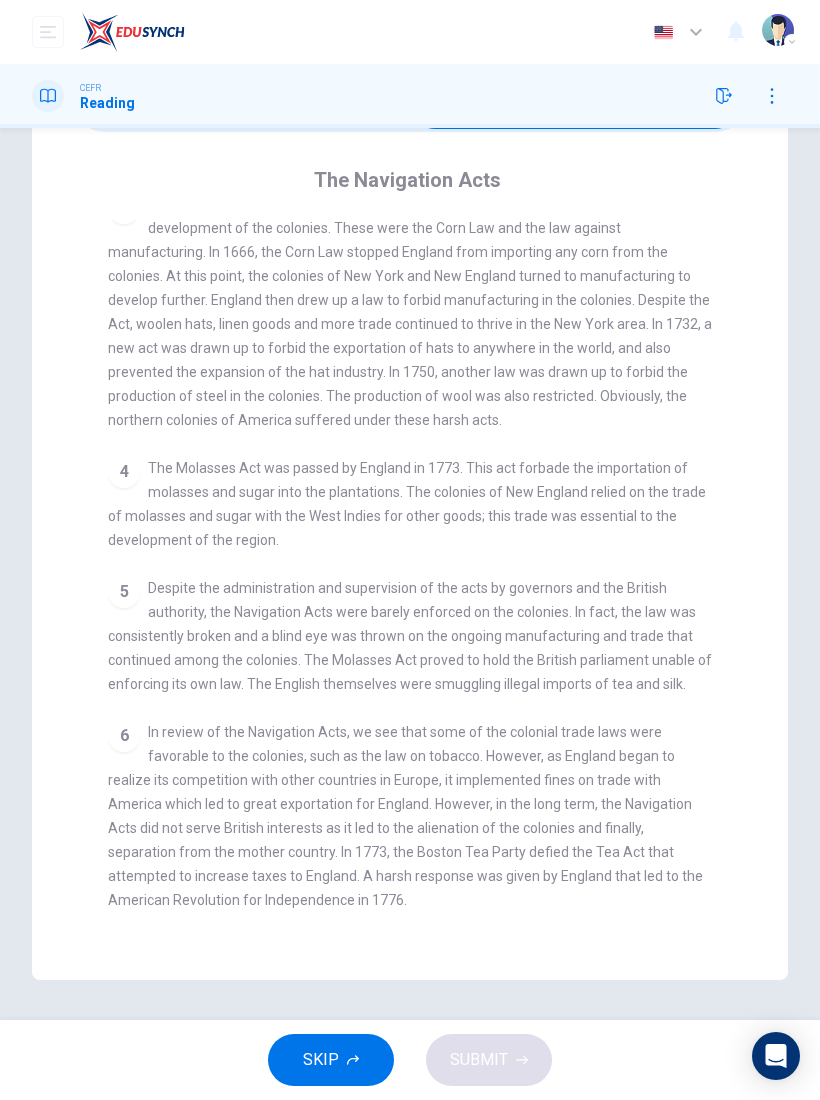 scroll, scrollTop: 136, scrollLeft: 0, axis: vertical 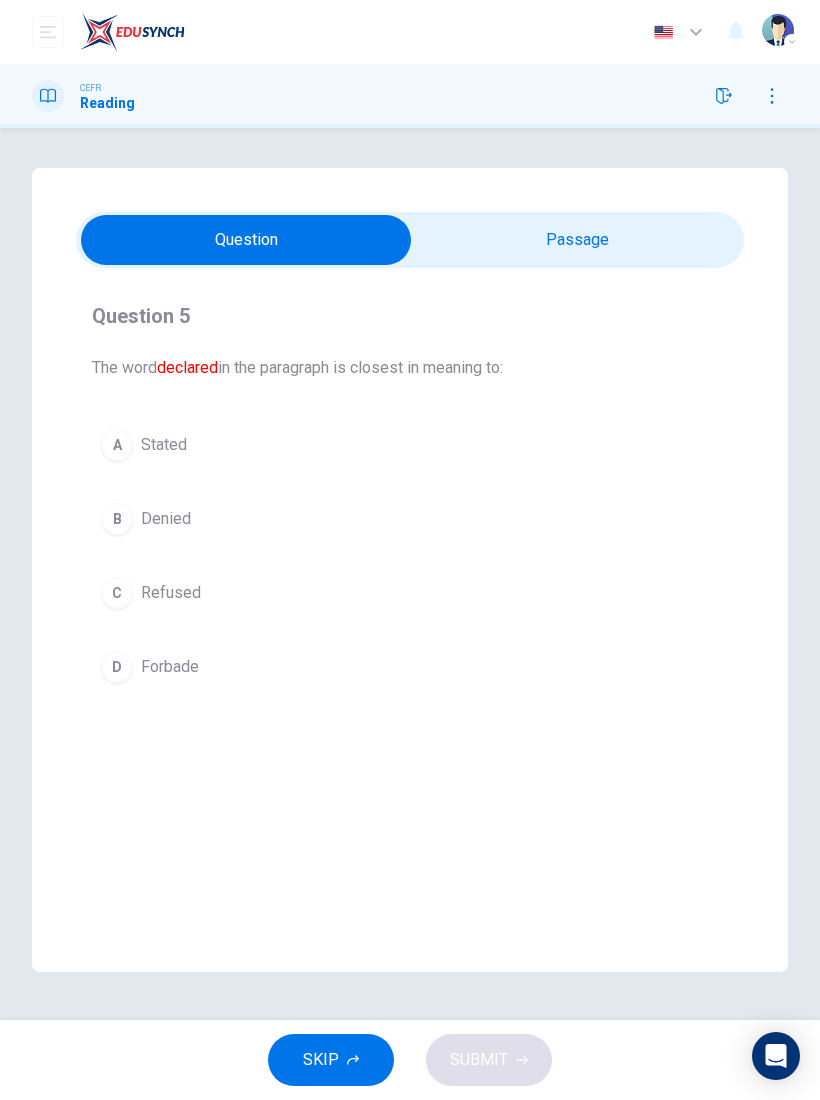 click on "D Forbade" at bounding box center (410, 667) 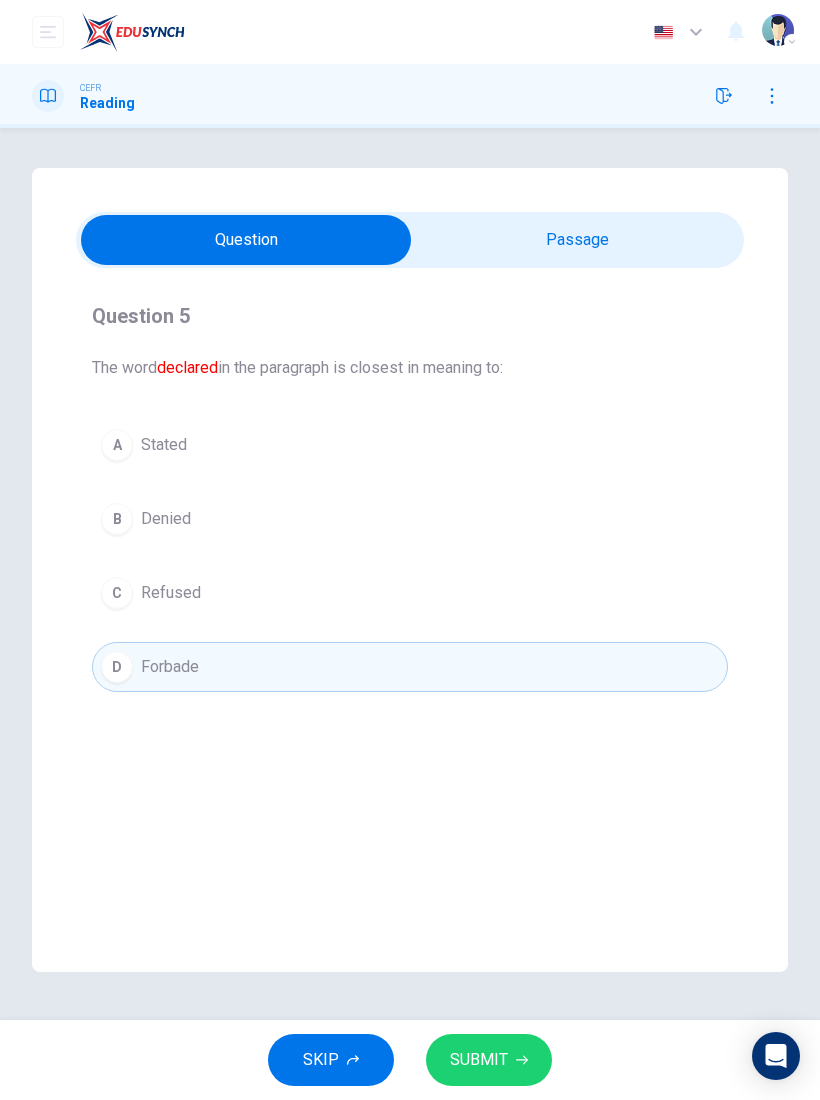 click on "SUBMIT" at bounding box center [479, 1060] 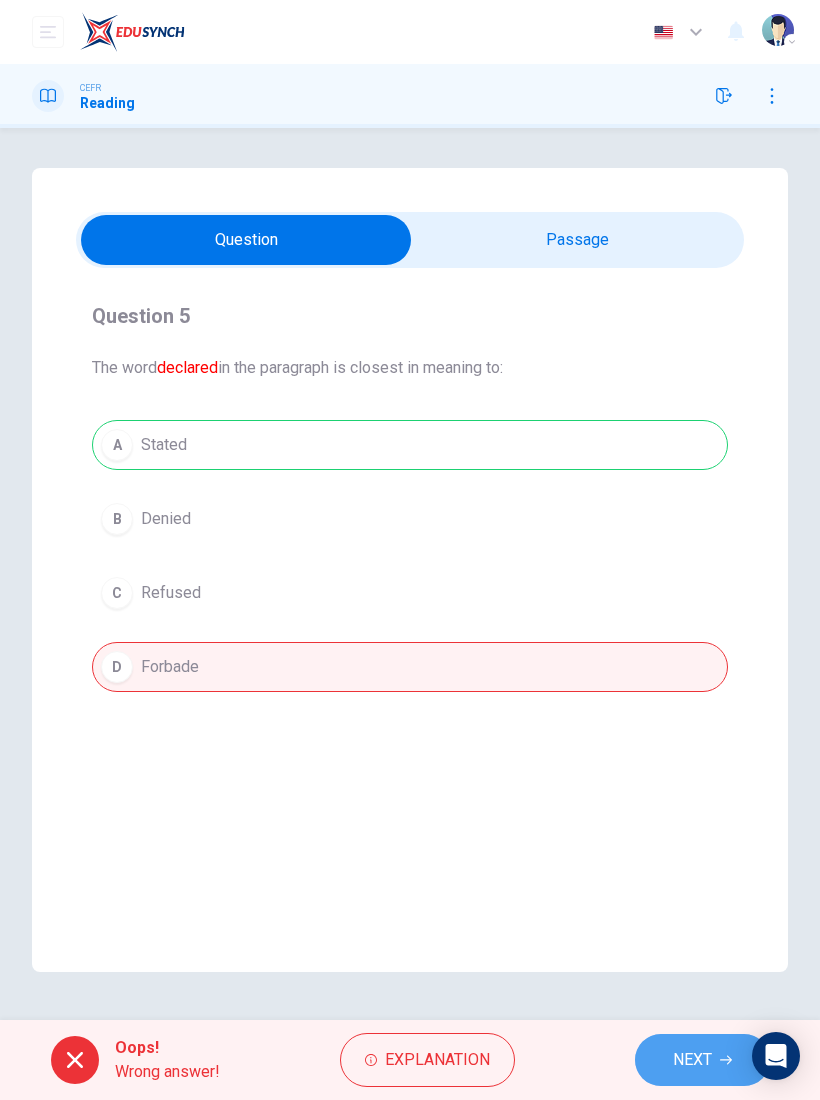 click on "NEXT" at bounding box center [702, 1060] 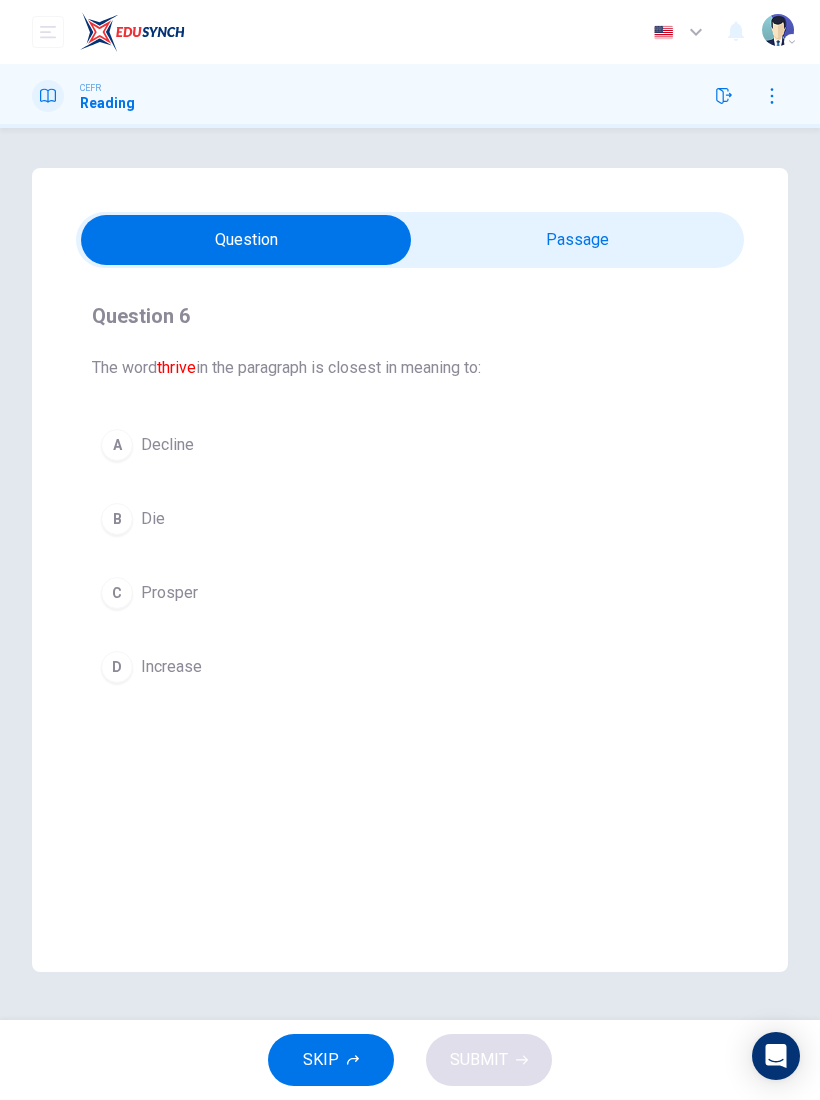 click on "D Increase" at bounding box center [410, 667] 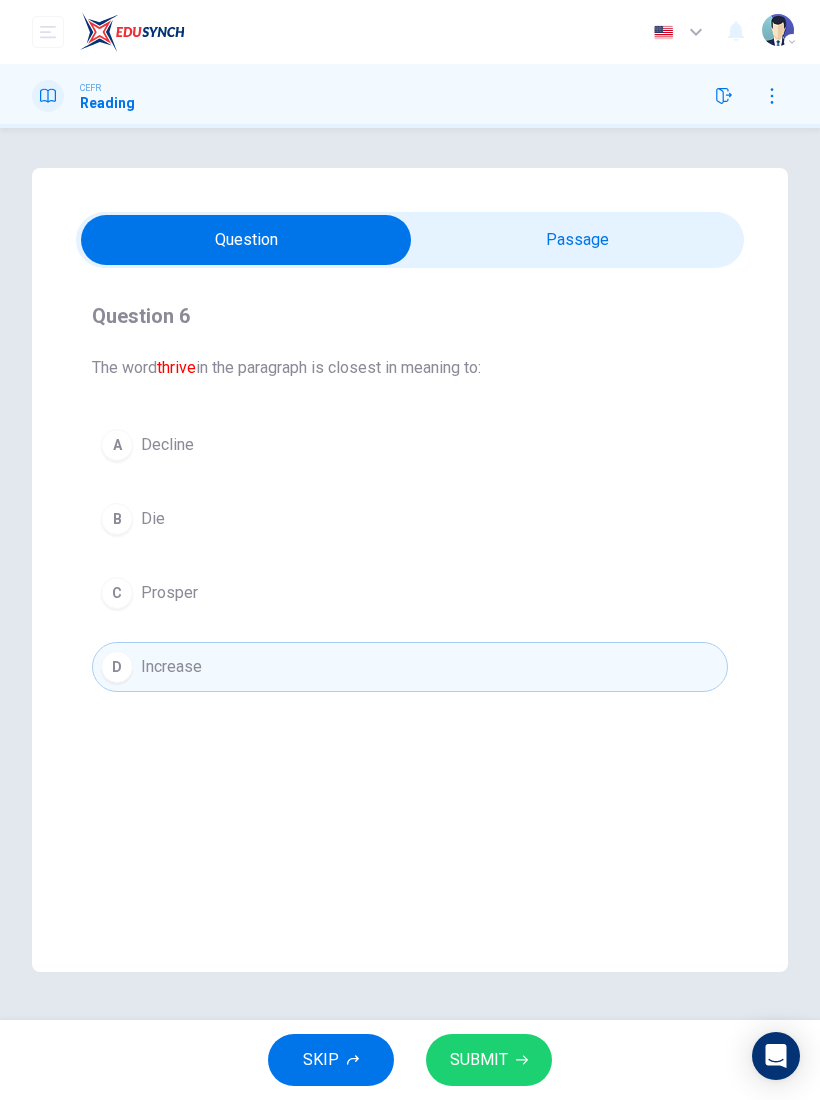 click on "SUBMIT" at bounding box center (479, 1060) 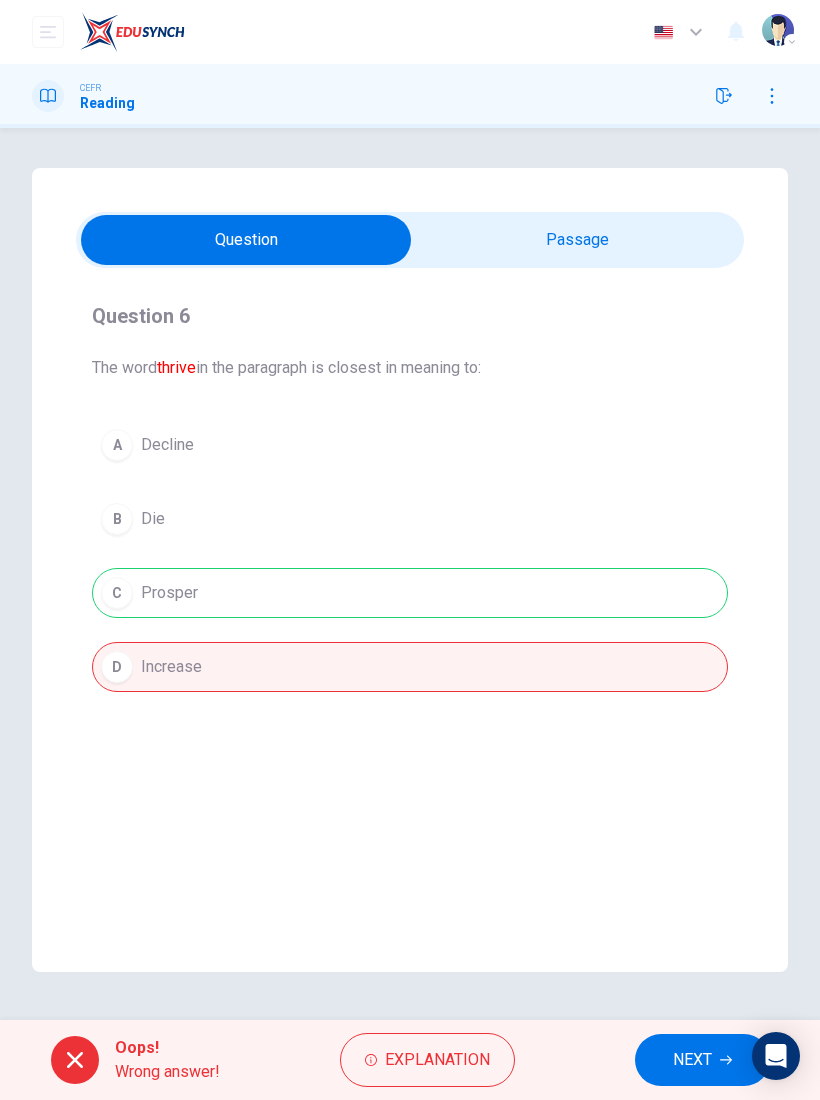 click on "A Decline B Die C Prosper D Increase" at bounding box center (410, 556) 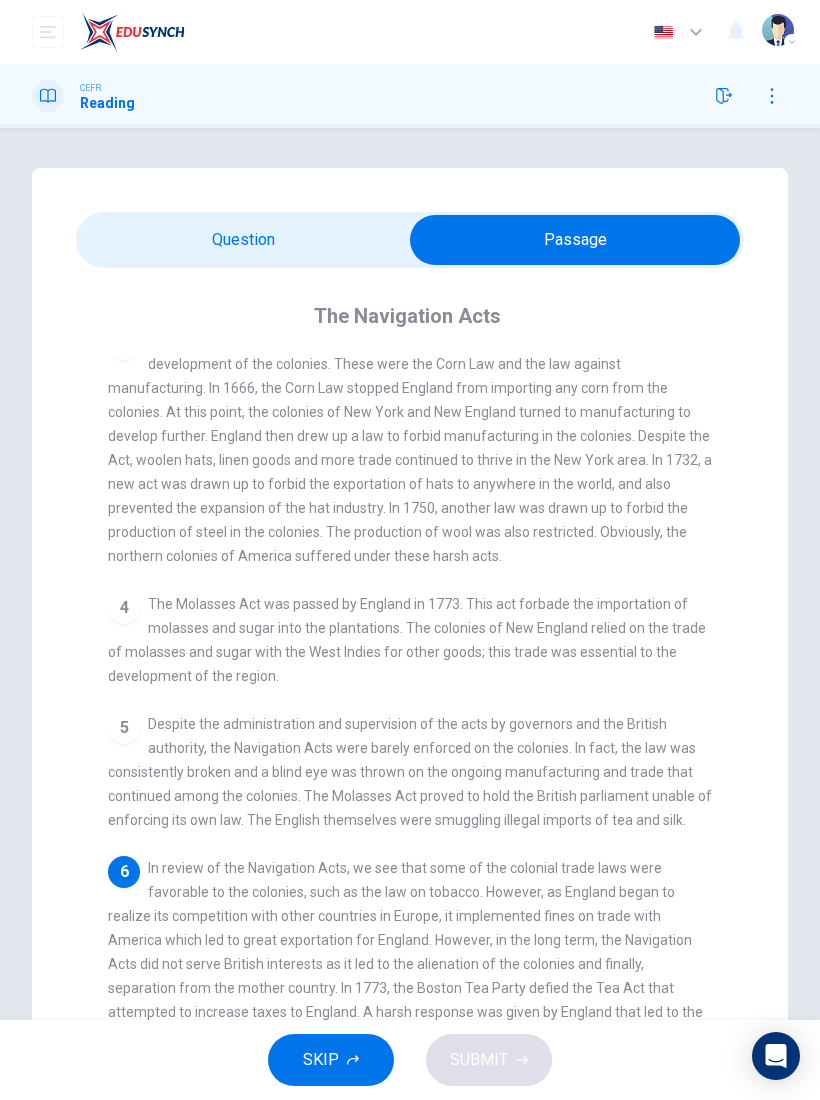 scroll, scrollTop: 388, scrollLeft: 0, axis: vertical 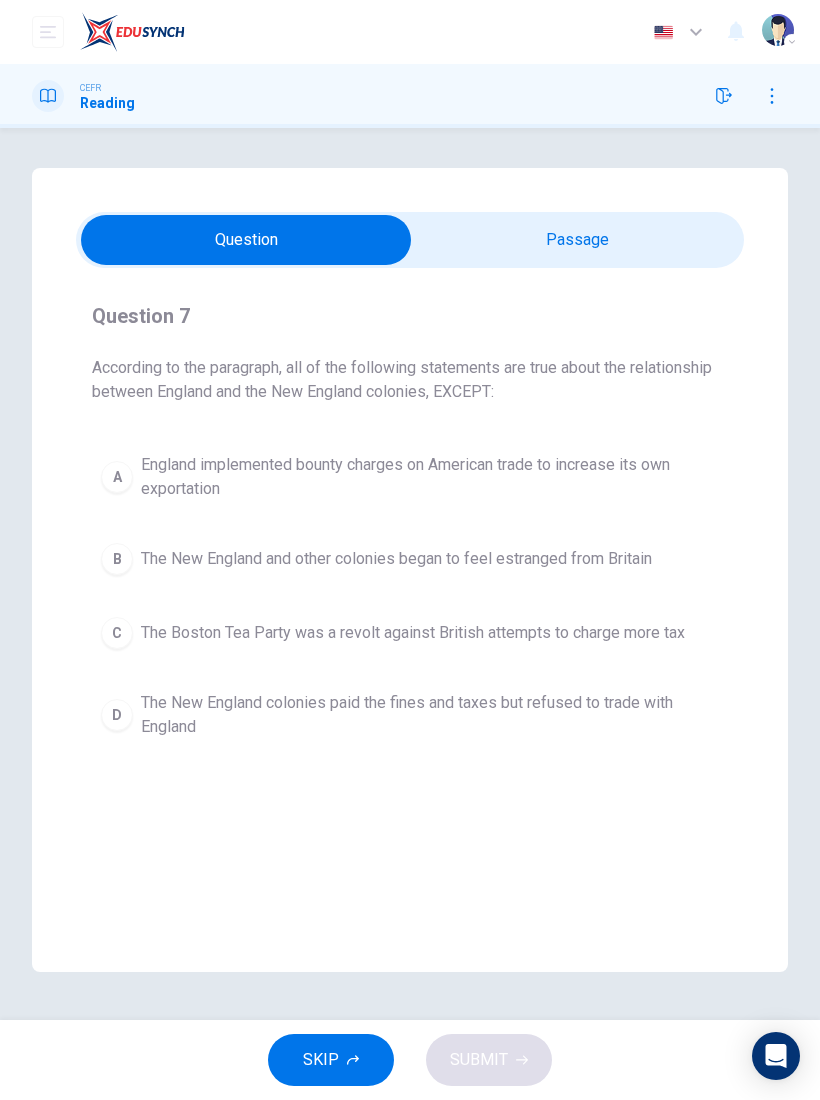 click on "England implemented bounty charges on American trade to increase its own exportation" at bounding box center (430, 477) 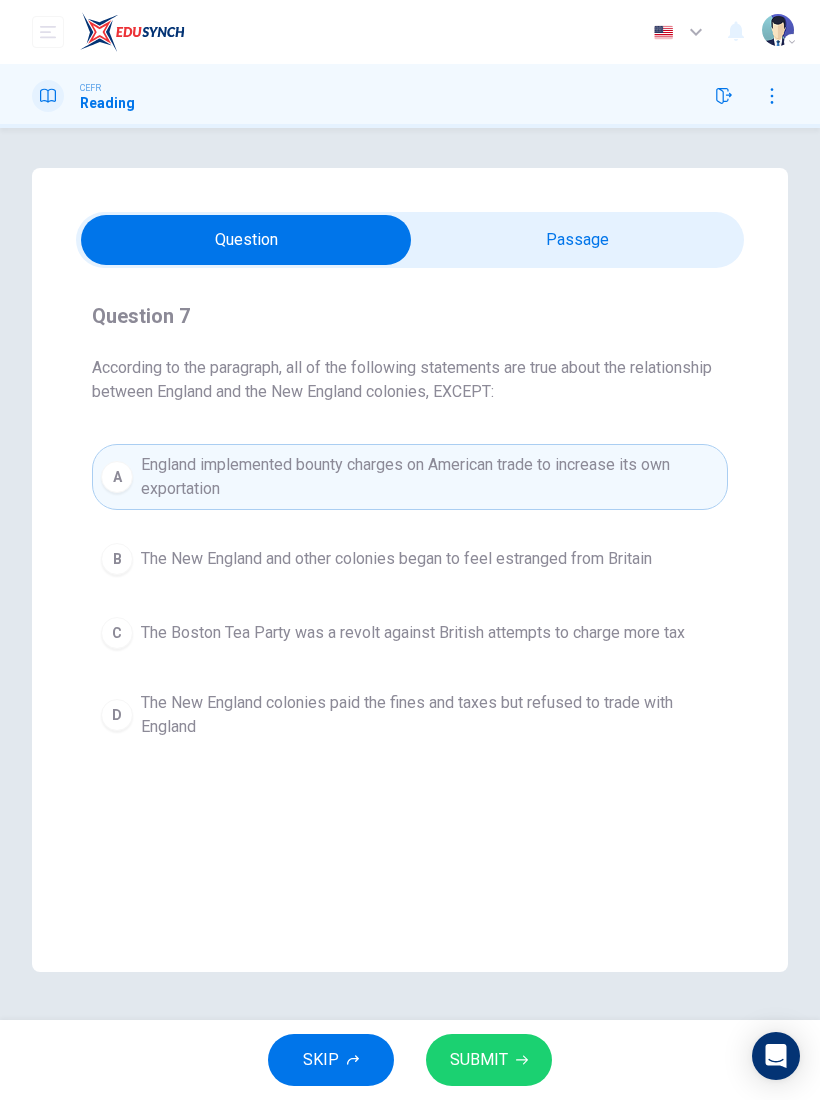 click on "SUBMIT" at bounding box center (479, 1060) 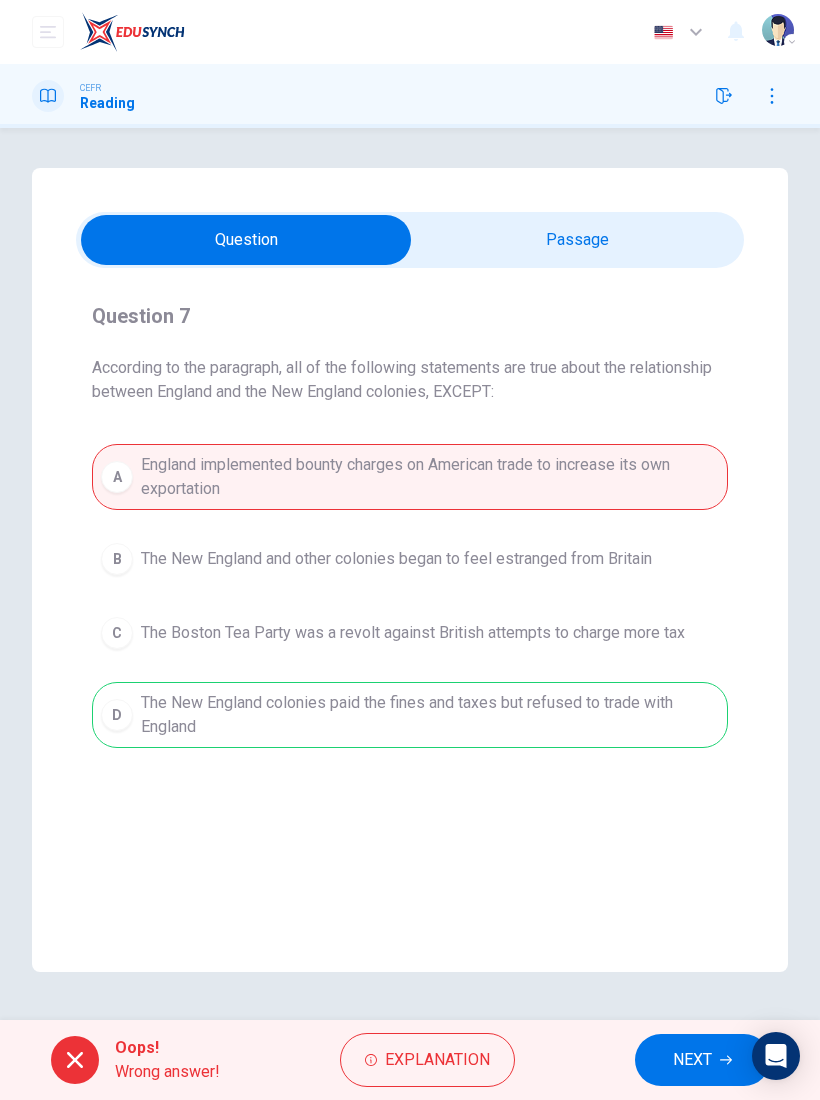 click on "NEXT" at bounding box center [692, 1060] 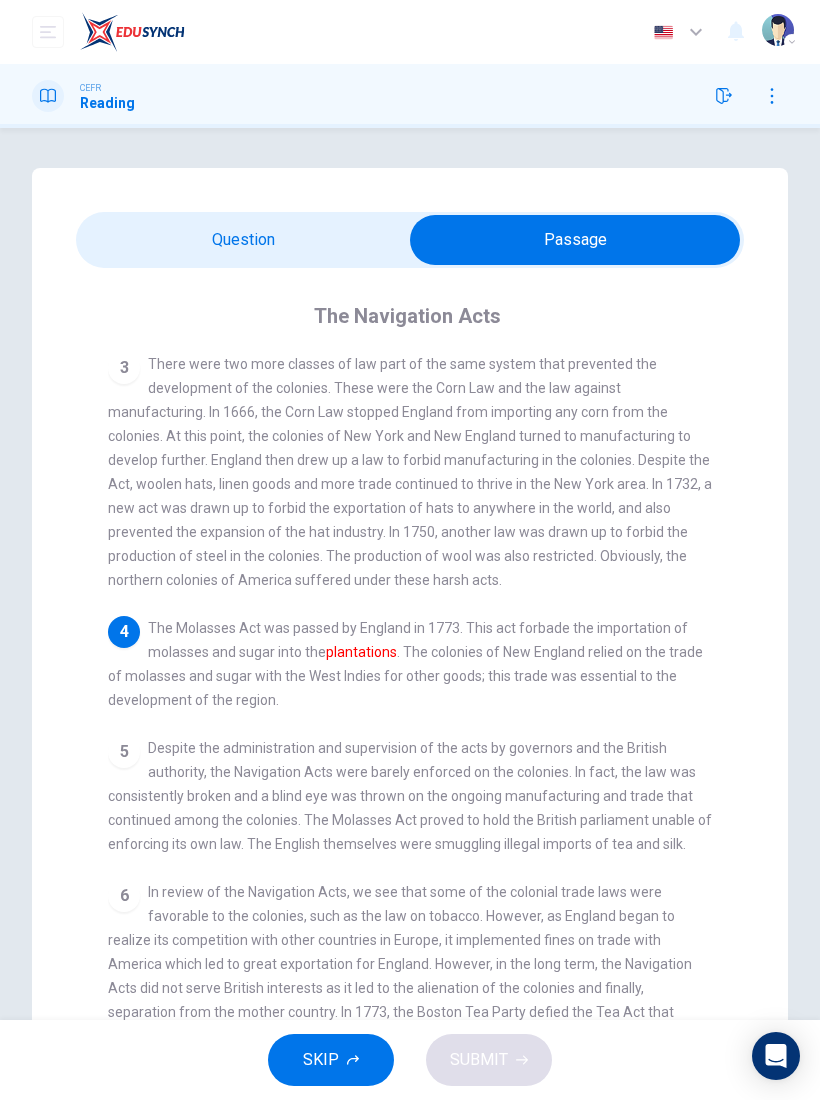 scroll, scrollTop: 376, scrollLeft: 0, axis: vertical 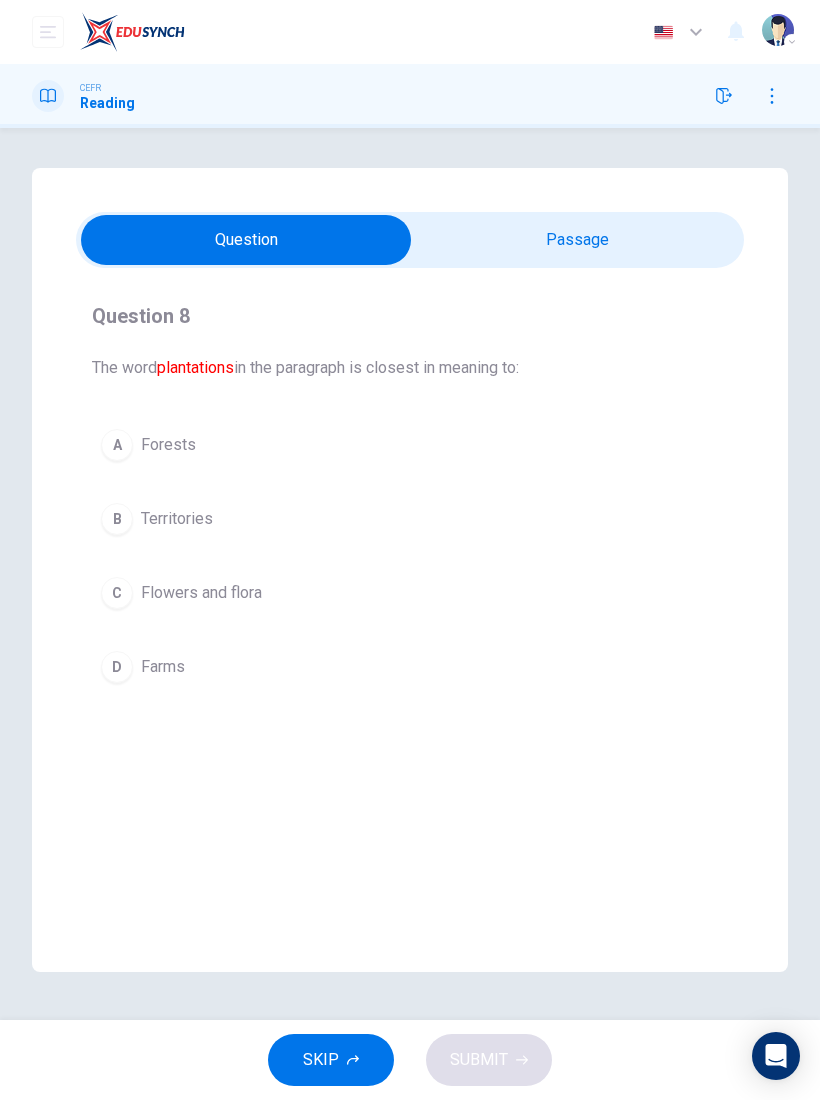 click on "B Territories" at bounding box center [410, 519] 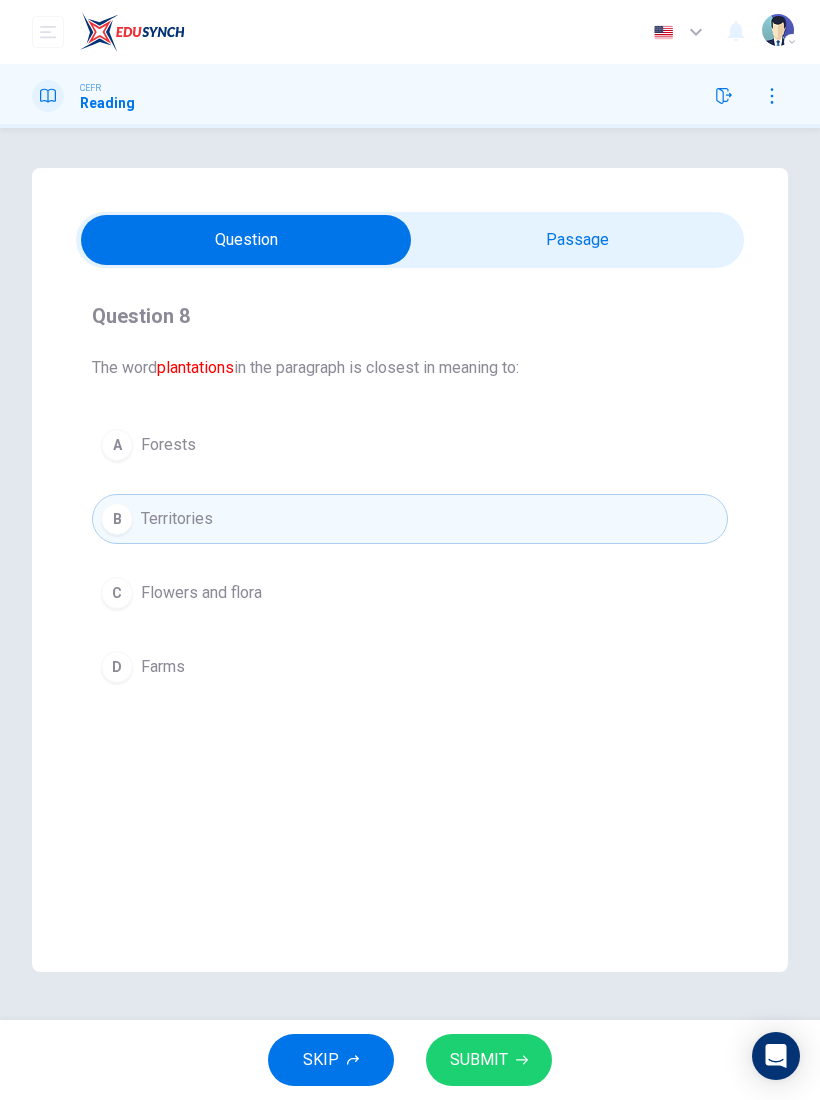 click on "SUBMIT" at bounding box center [479, 1060] 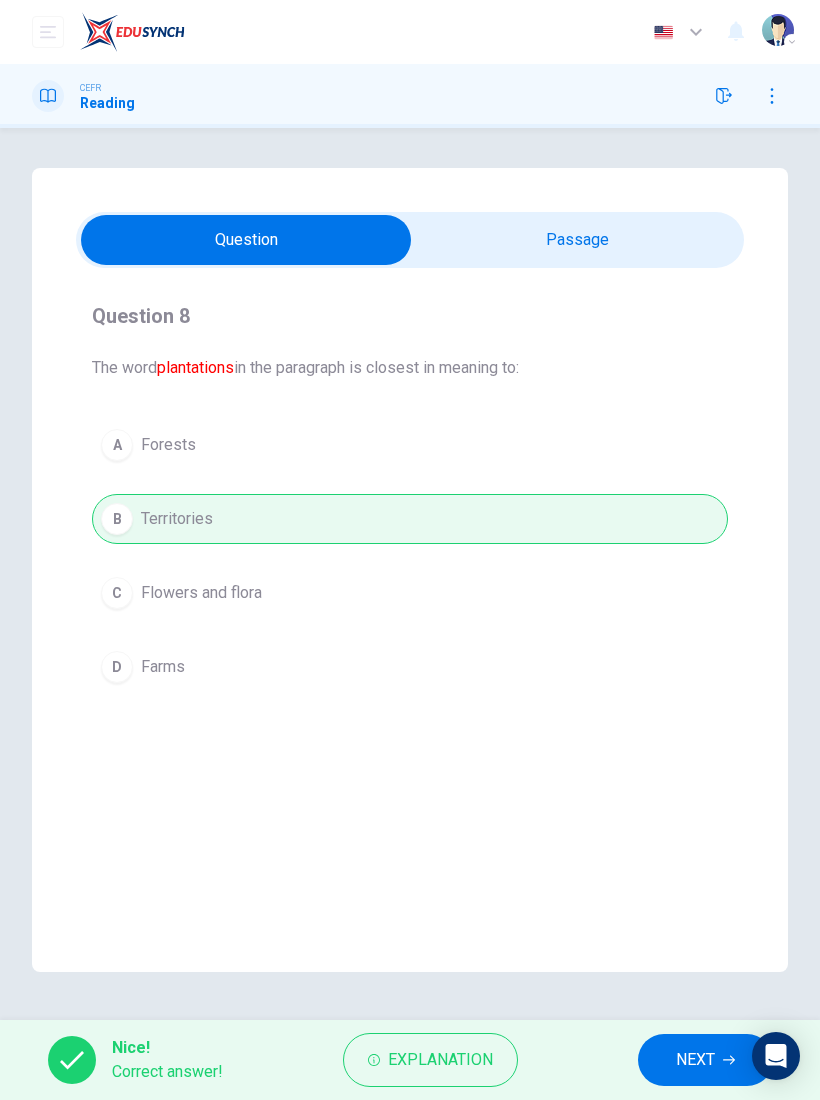 click on "NEXT" at bounding box center [695, 1060] 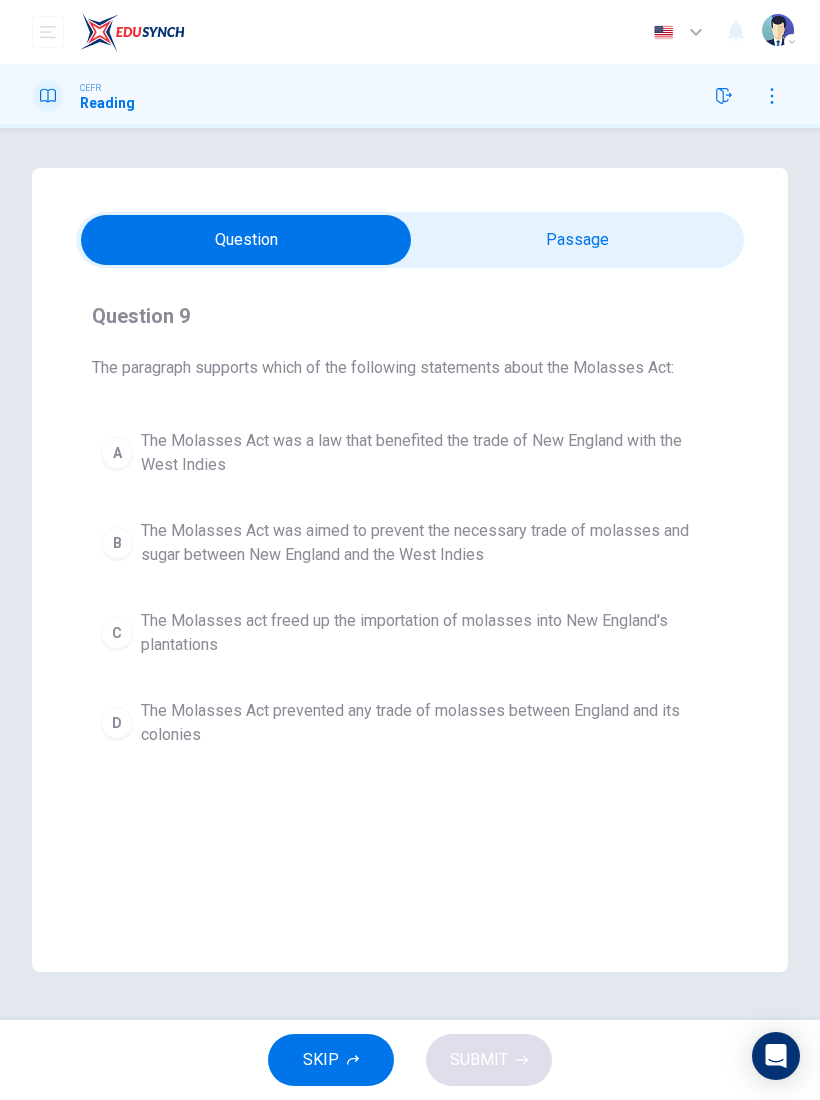 click on "The Molasses Act prevented any trade of molasses between England and its colonies" at bounding box center [430, 723] 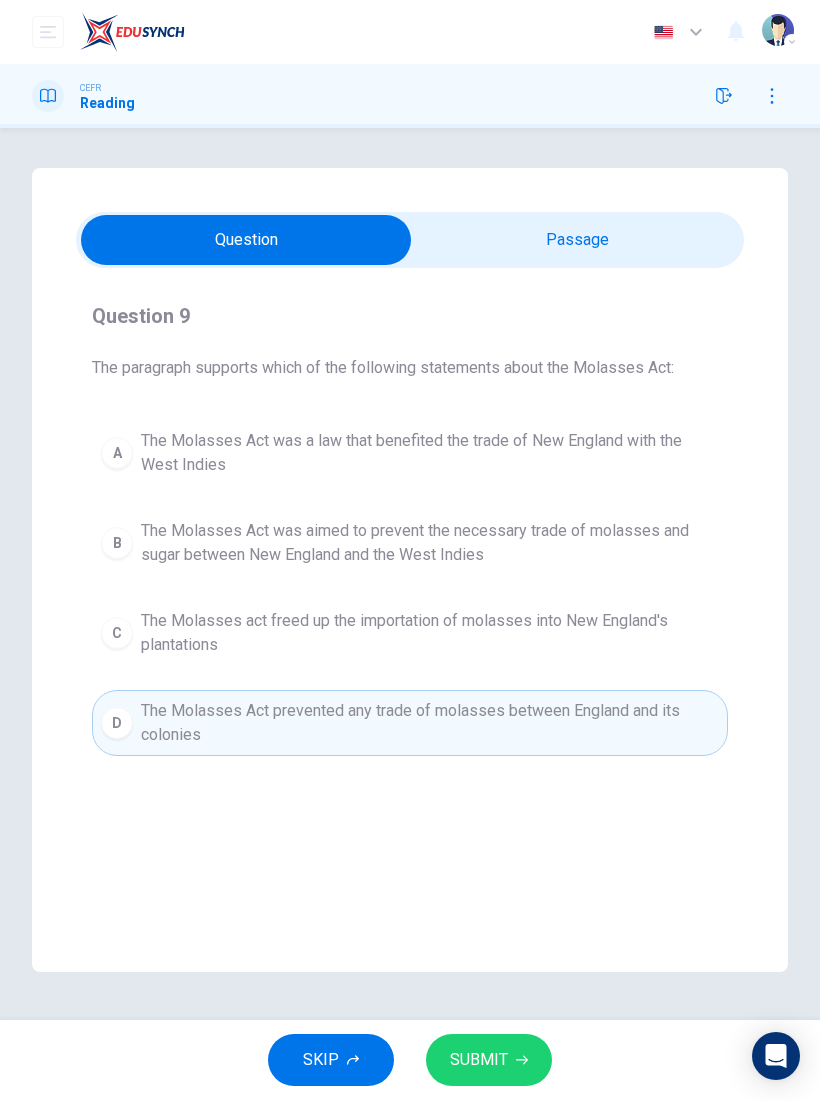 click on "SUBMIT" at bounding box center (489, 1060) 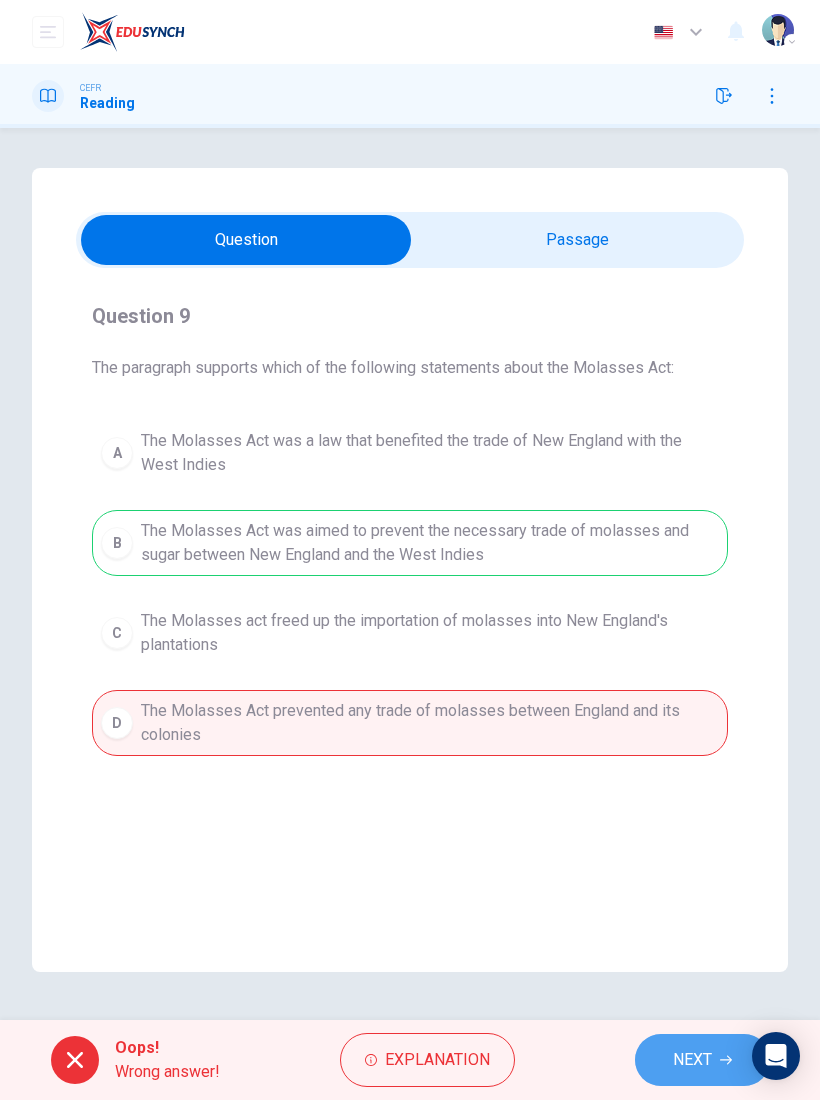 click on "NEXT" at bounding box center [692, 1060] 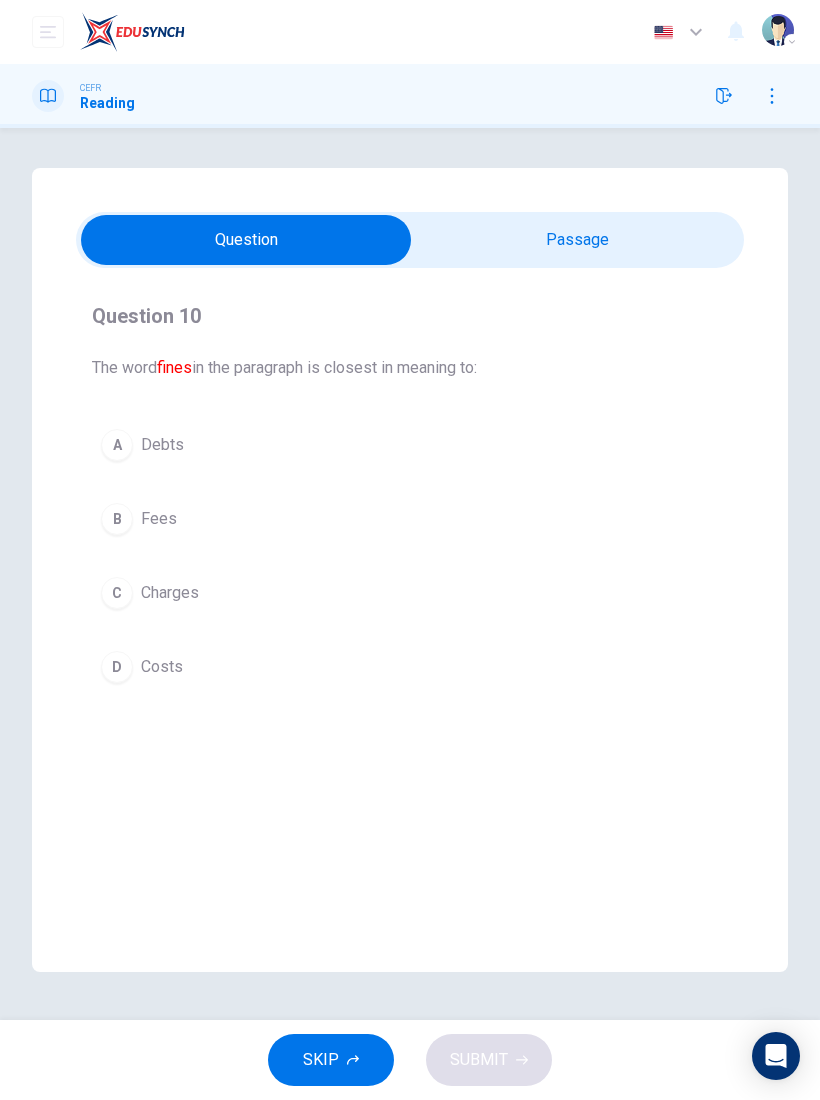 click on "B Fees" at bounding box center (410, 519) 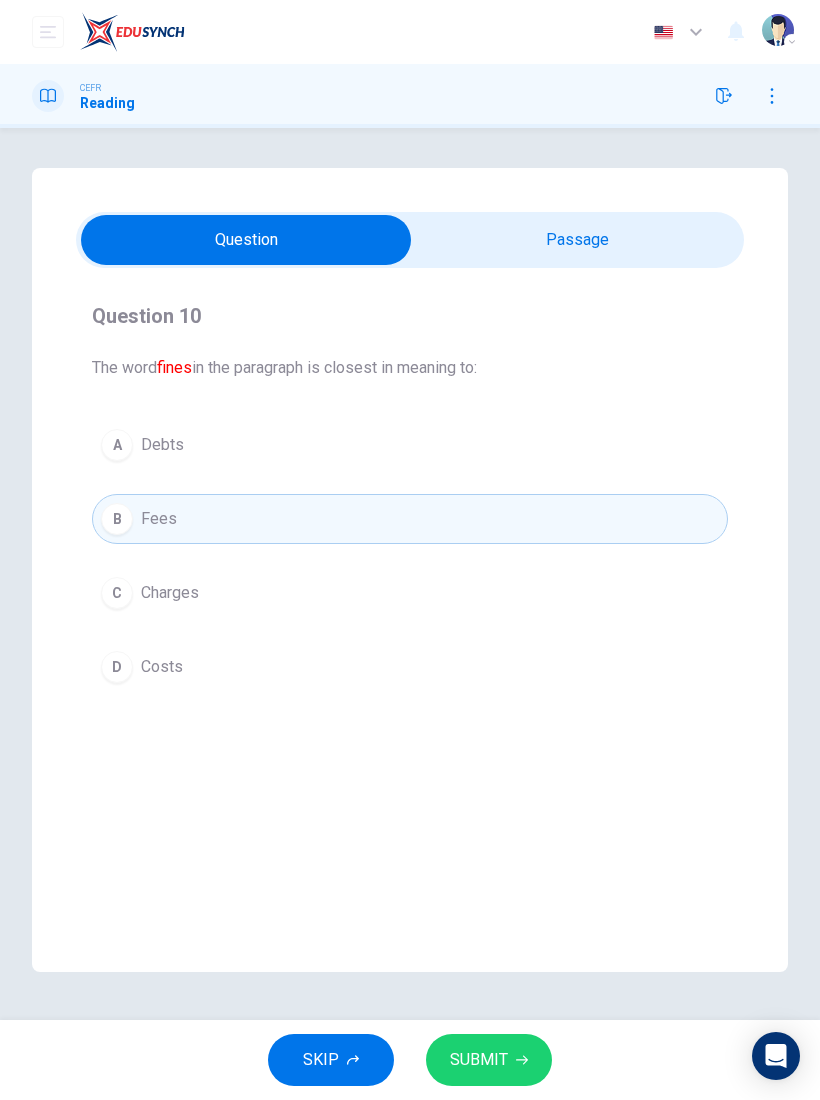 click on "SUBMIT" at bounding box center [479, 1060] 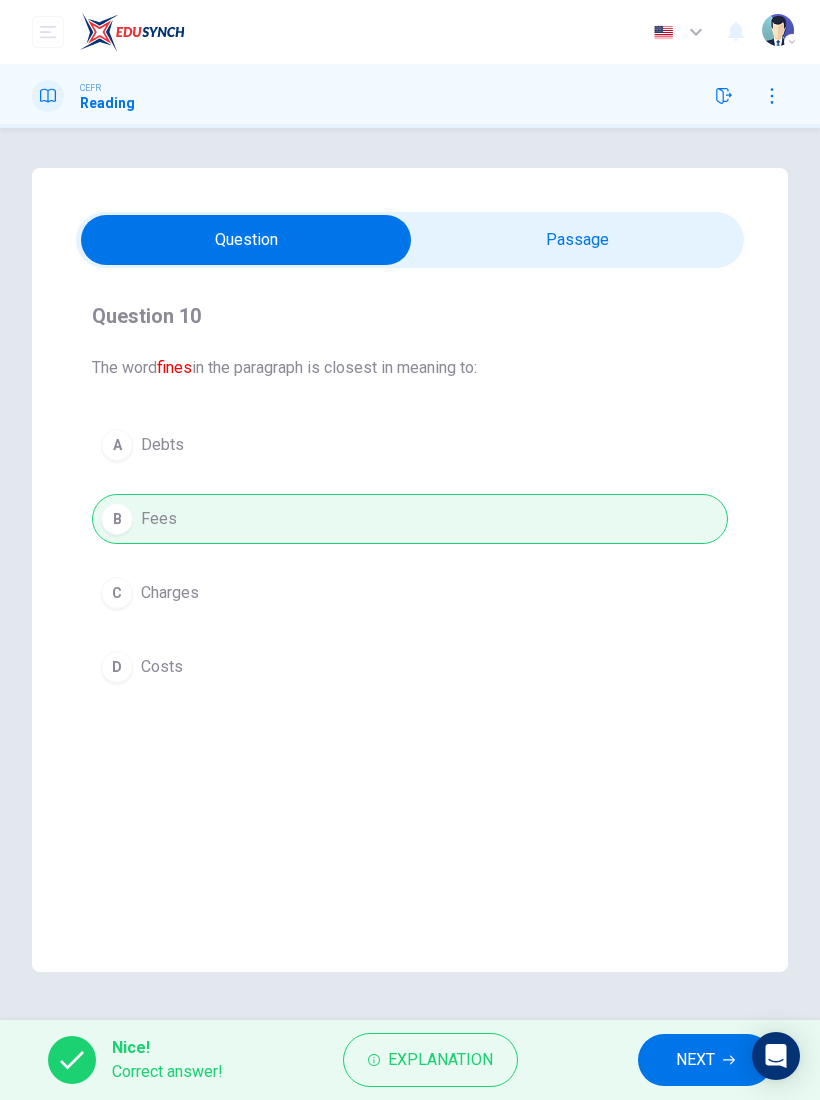 click on "NEXT" at bounding box center [695, 1060] 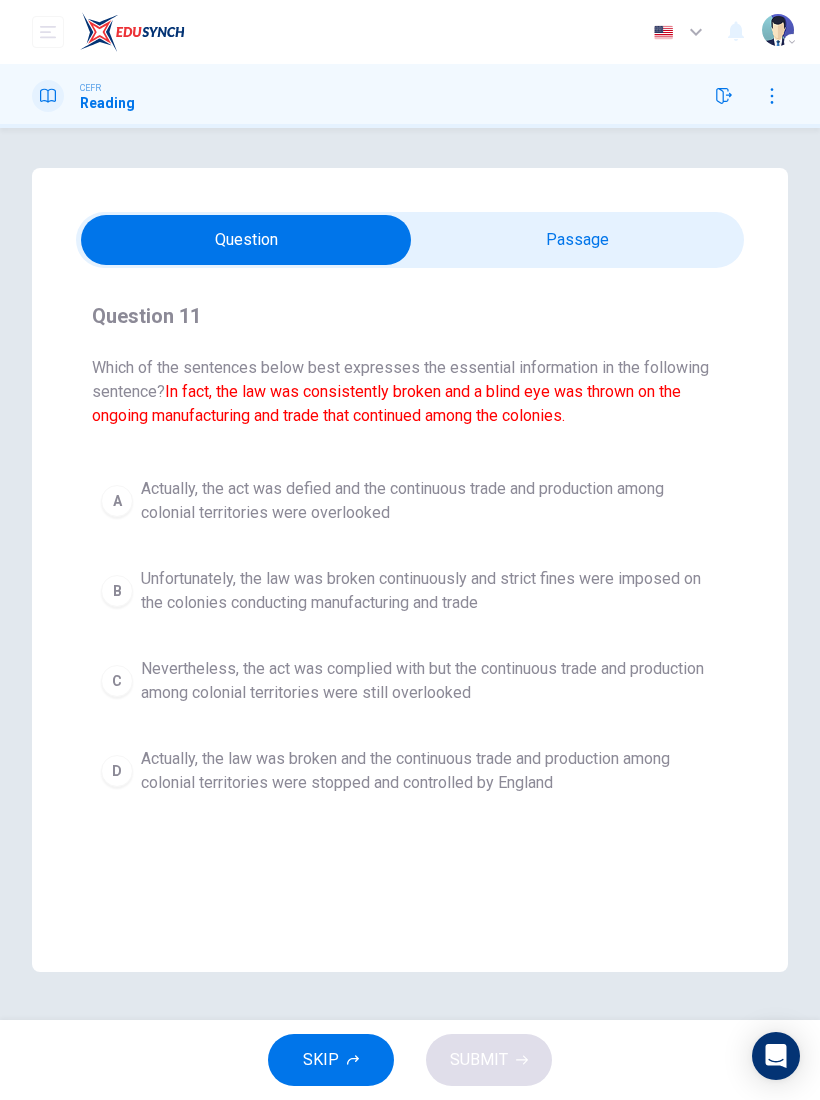 click on "Unfortunately, the law was broken continuously and strict fines were imposed on the colonies conducting manufacturing and trade" at bounding box center [430, 591] 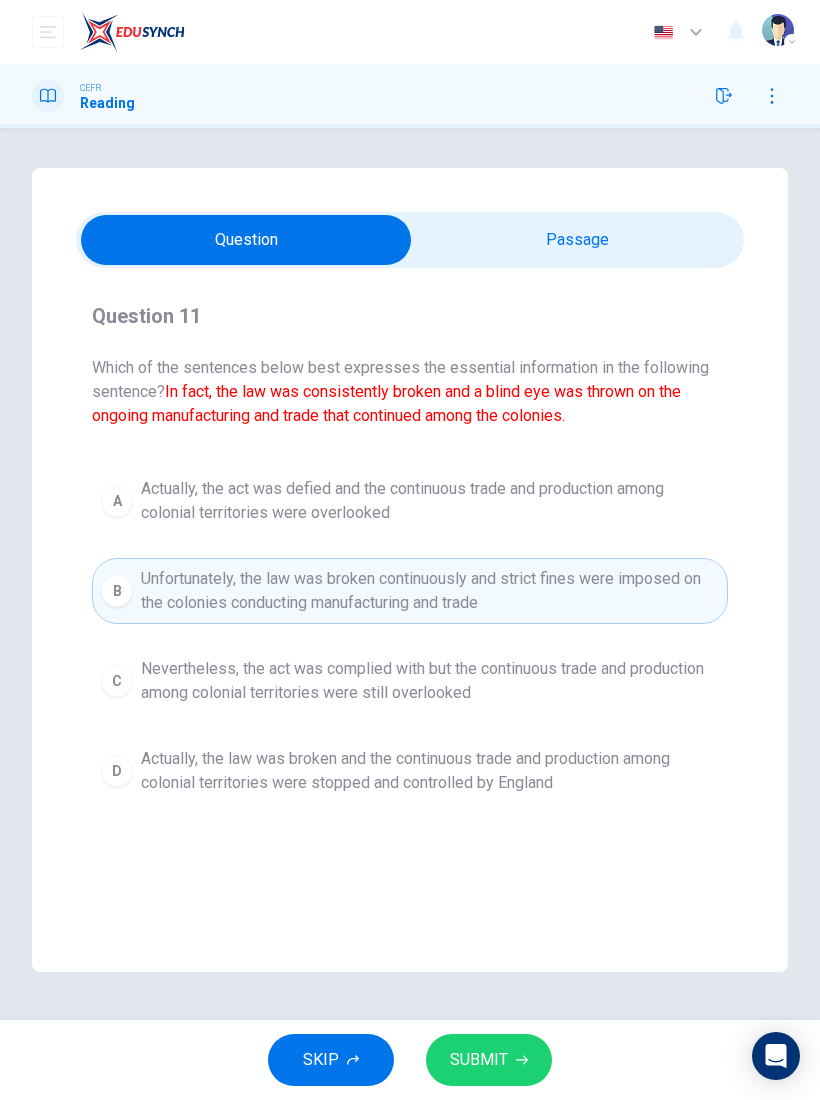 click on "Actually, the law was broken and the continuous trade and production among colonial territories were stopped and controlled by England" at bounding box center [430, 771] 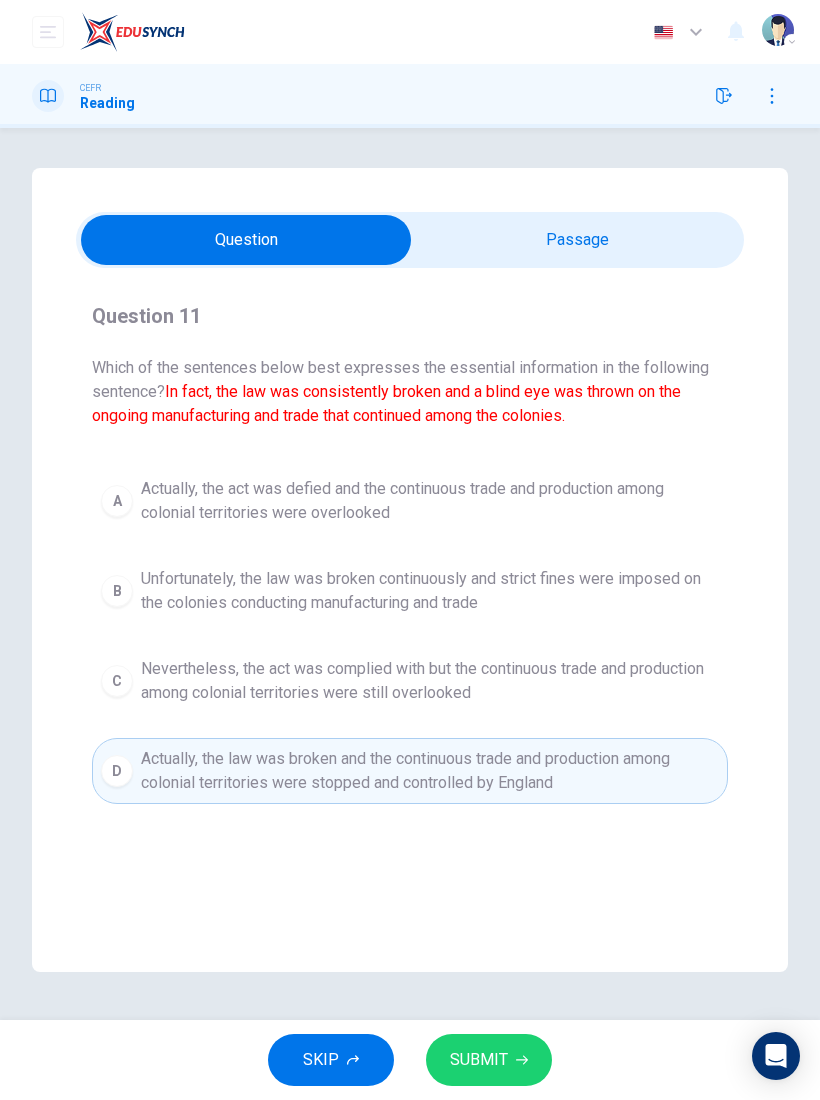 click on "Nevertheless, the act was complied with but the continuous trade and production among colonial territories were still overlooked" at bounding box center (430, 681) 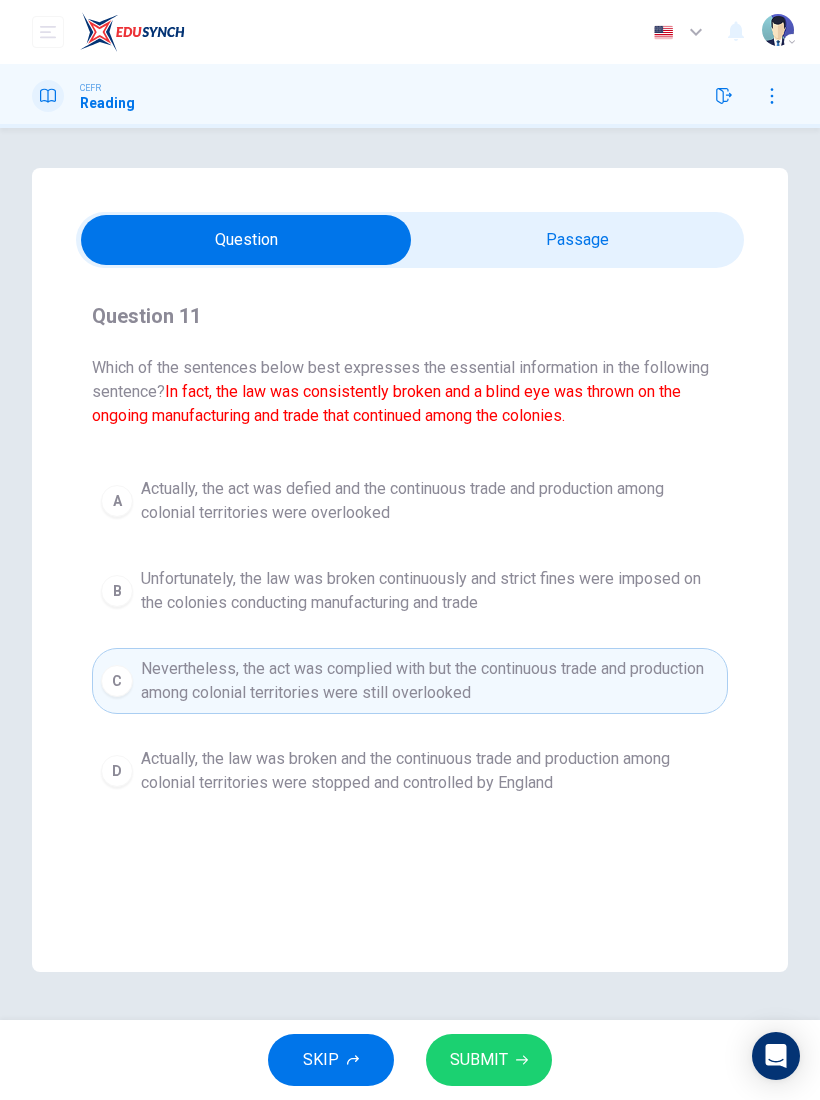 click on "SUBMIT" at bounding box center (479, 1060) 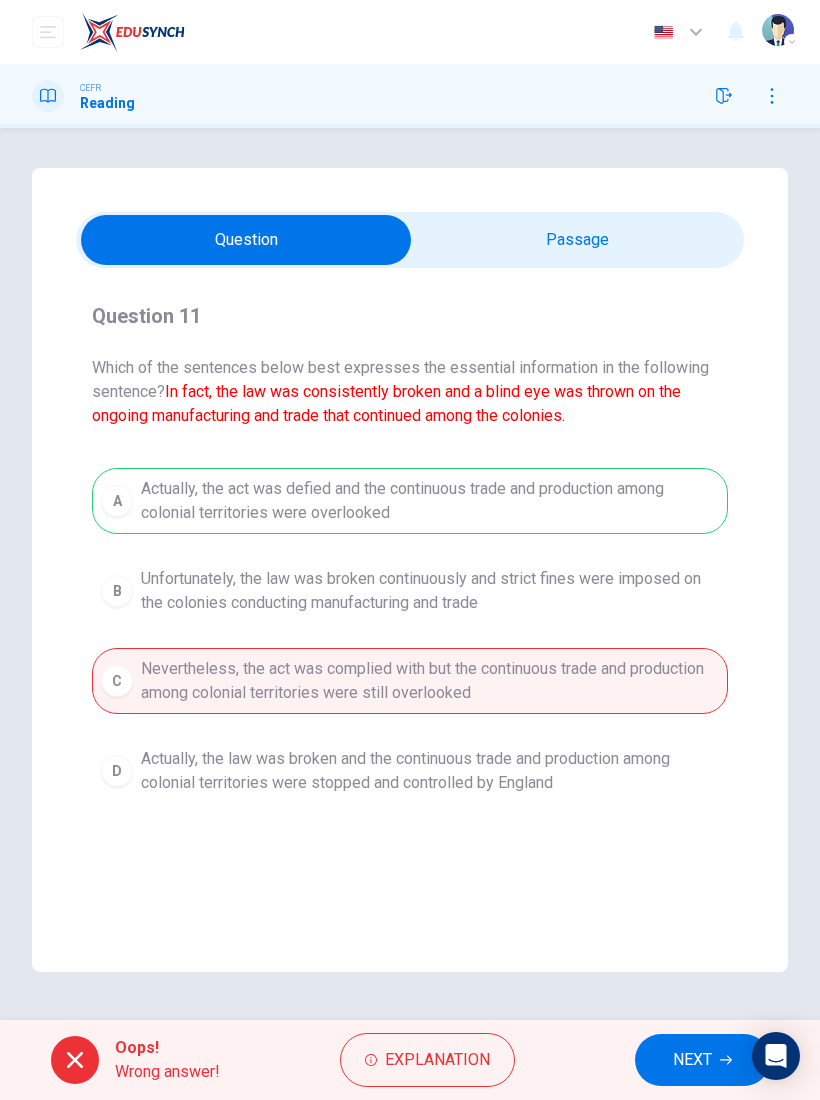 click on "NEXT" at bounding box center [692, 1060] 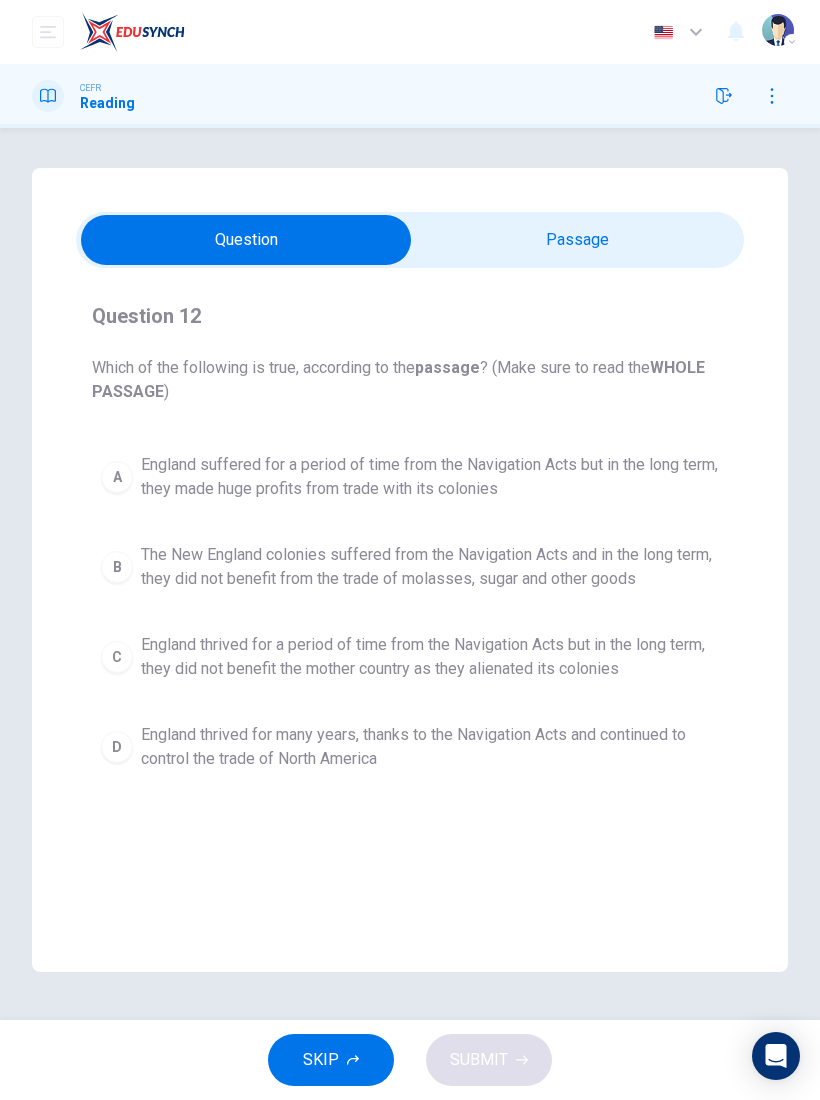 scroll, scrollTop: 0, scrollLeft: 0, axis: both 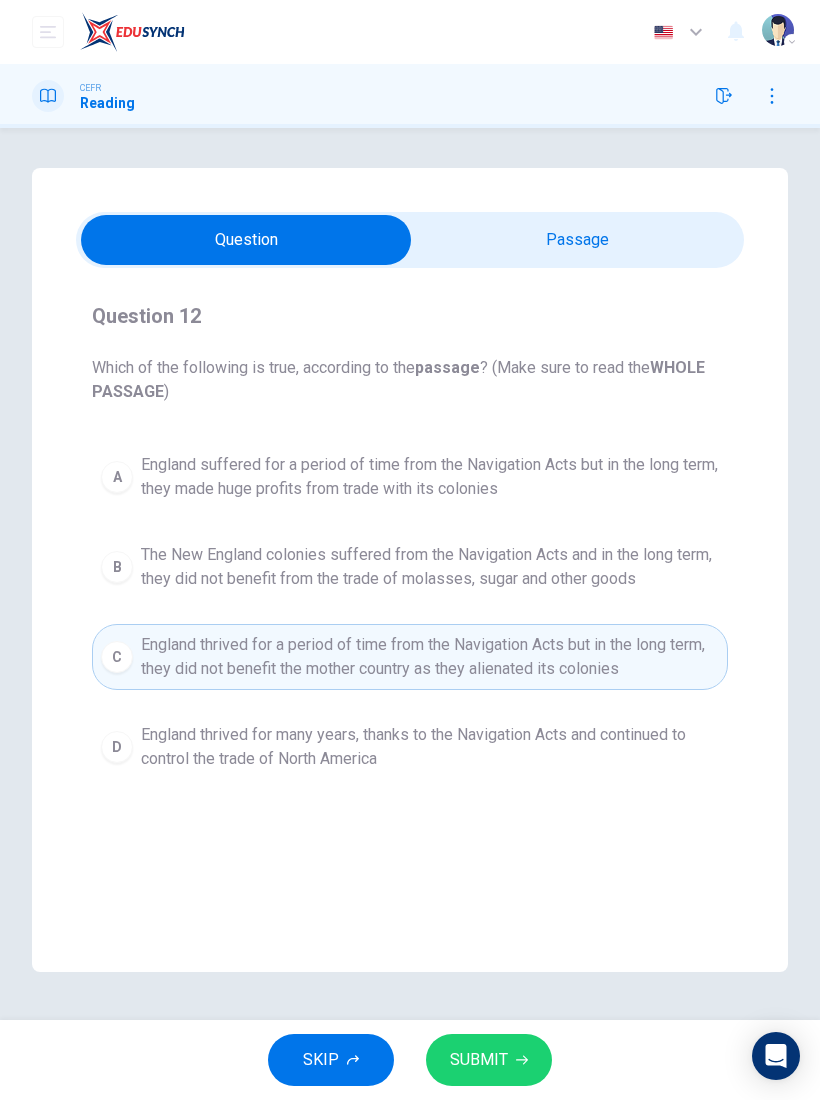 click on "SUBMIT" at bounding box center [489, 1060] 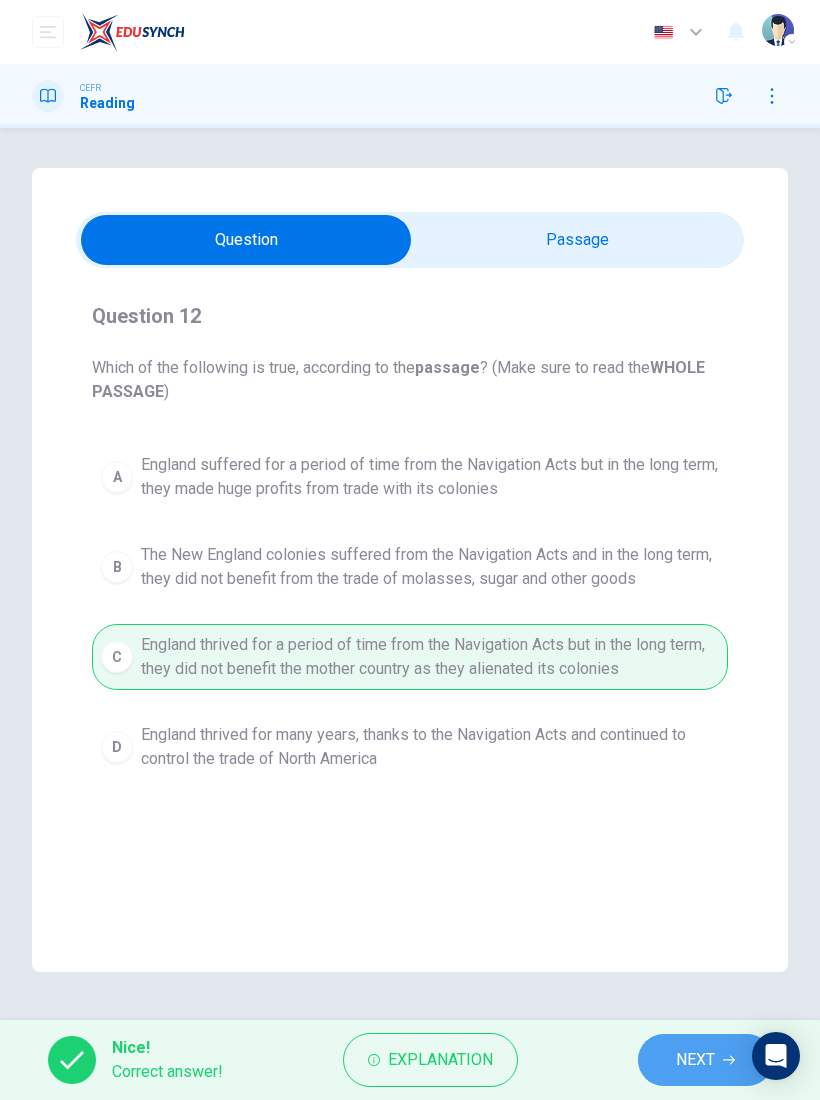 click on "NEXT" at bounding box center (705, 1060) 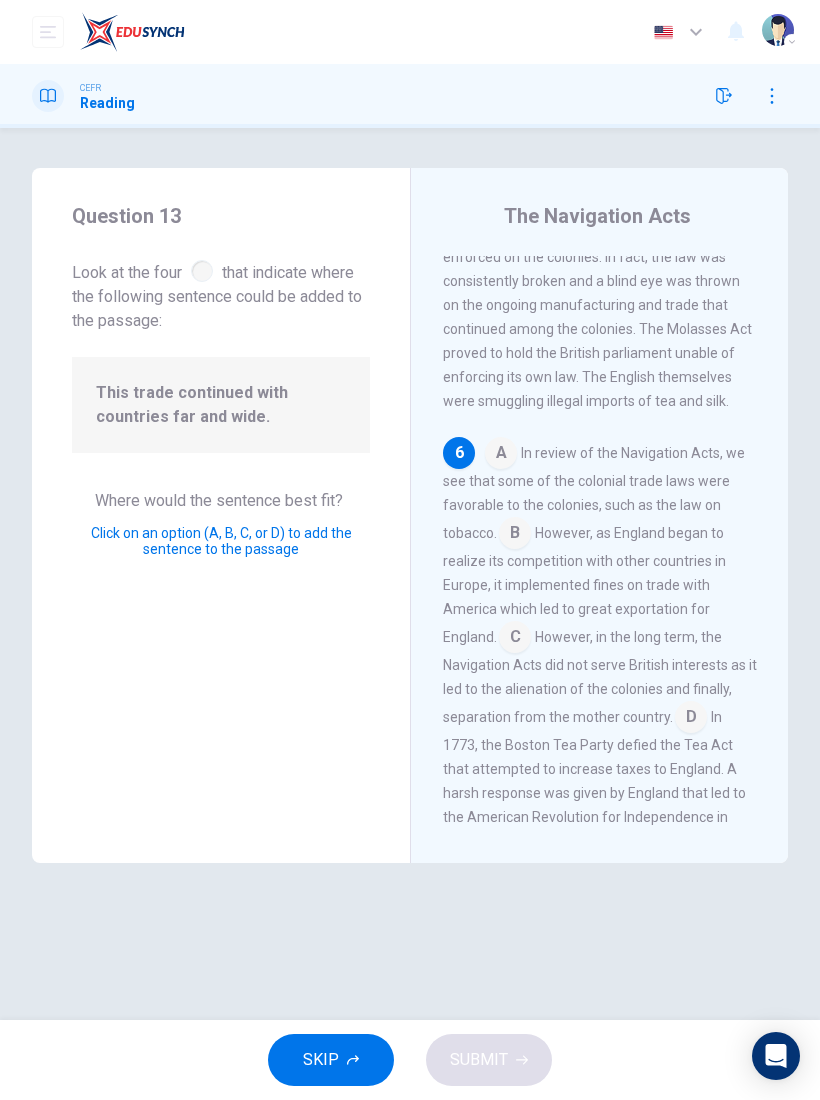 scroll, scrollTop: 1425, scrollLeft: 0, axis: vertical 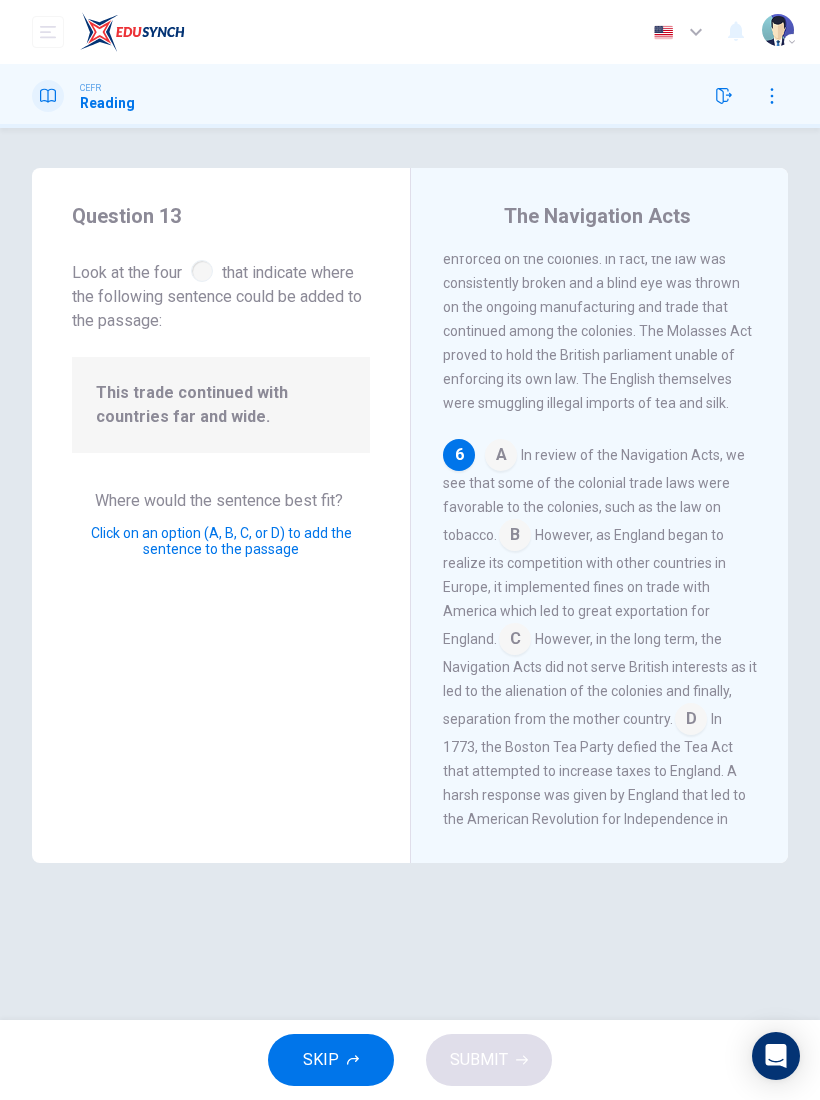 click at bounding box center [515, 641] 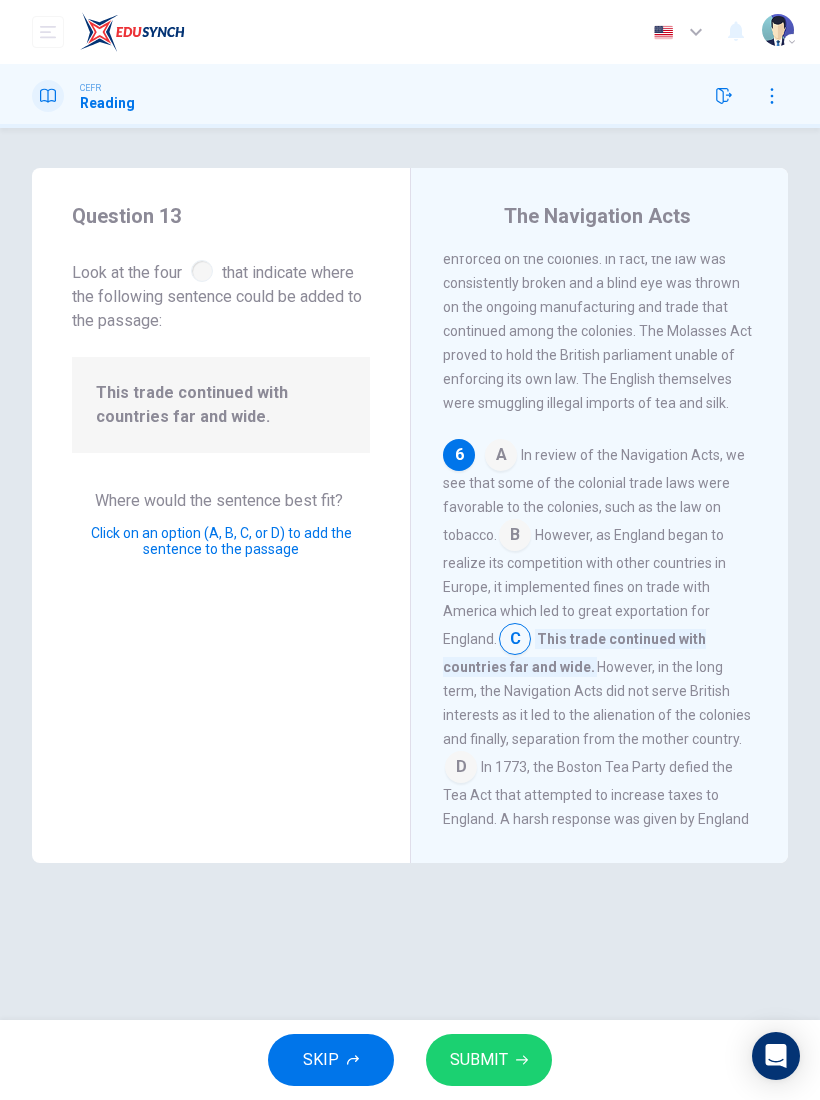 click on "SUBMIT" at bounding box center (479, 1060) 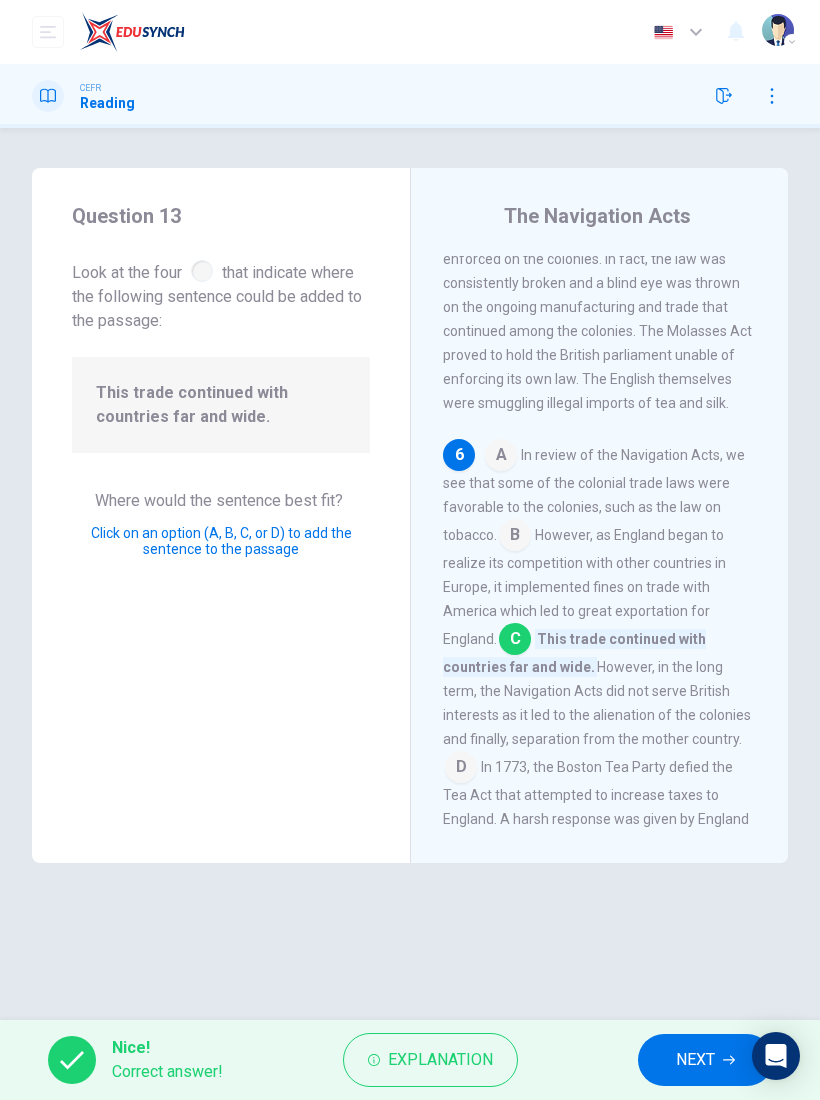 click on "NEXT" at bounding box center [695, 1060] 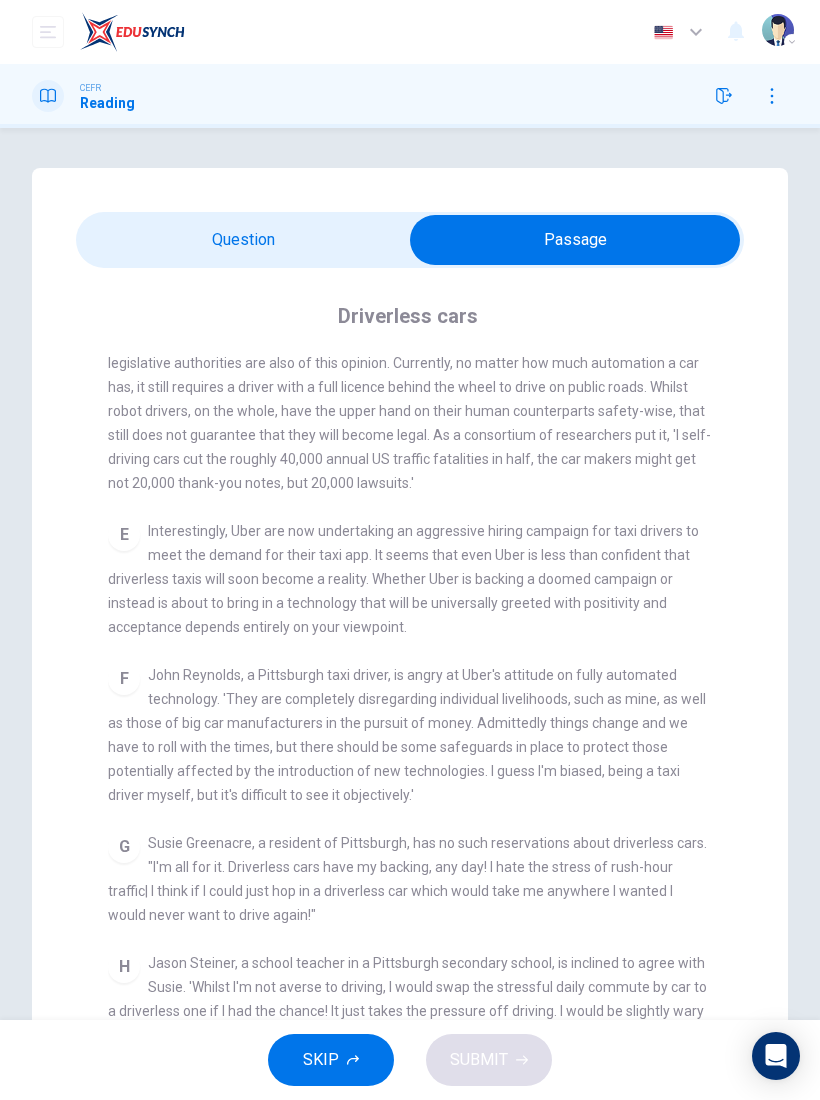 scroll, scrollTop: 1061, scrollLeft: 0, axis: vertical 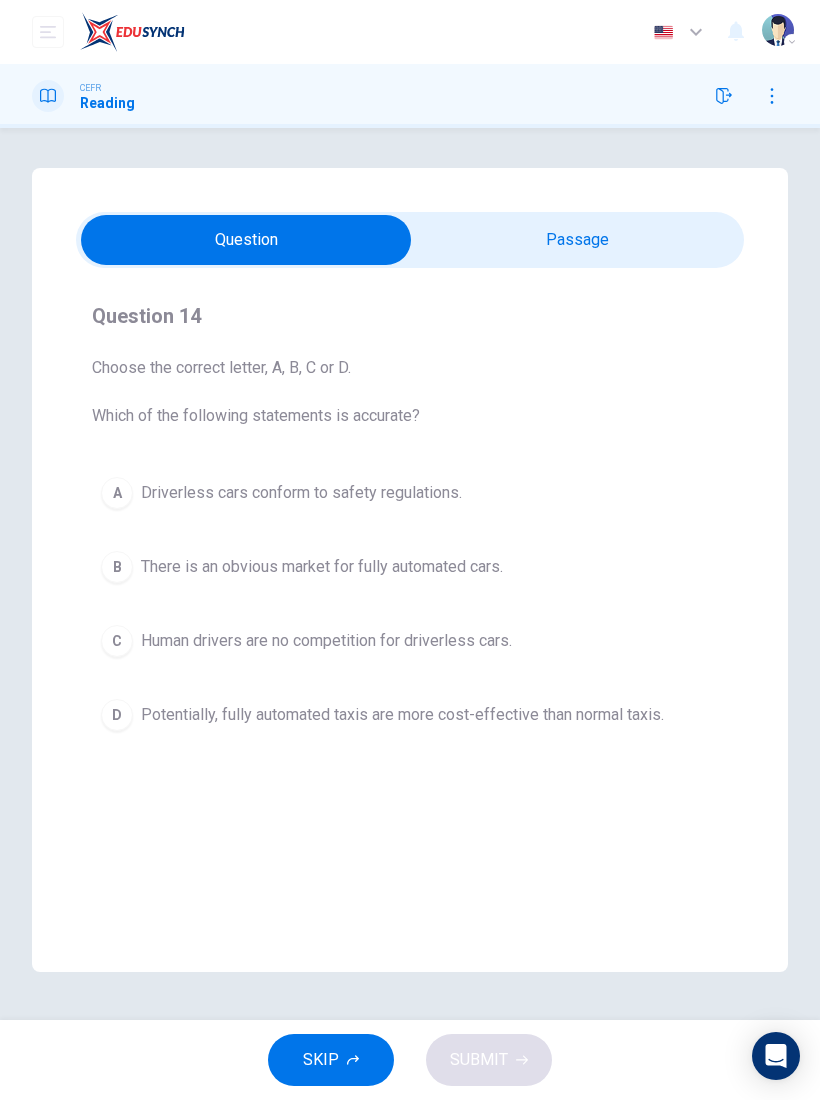 click on "Potentially, fully automated taxis are more cost-effective than normal taxis." at bounding box center [402, 715] 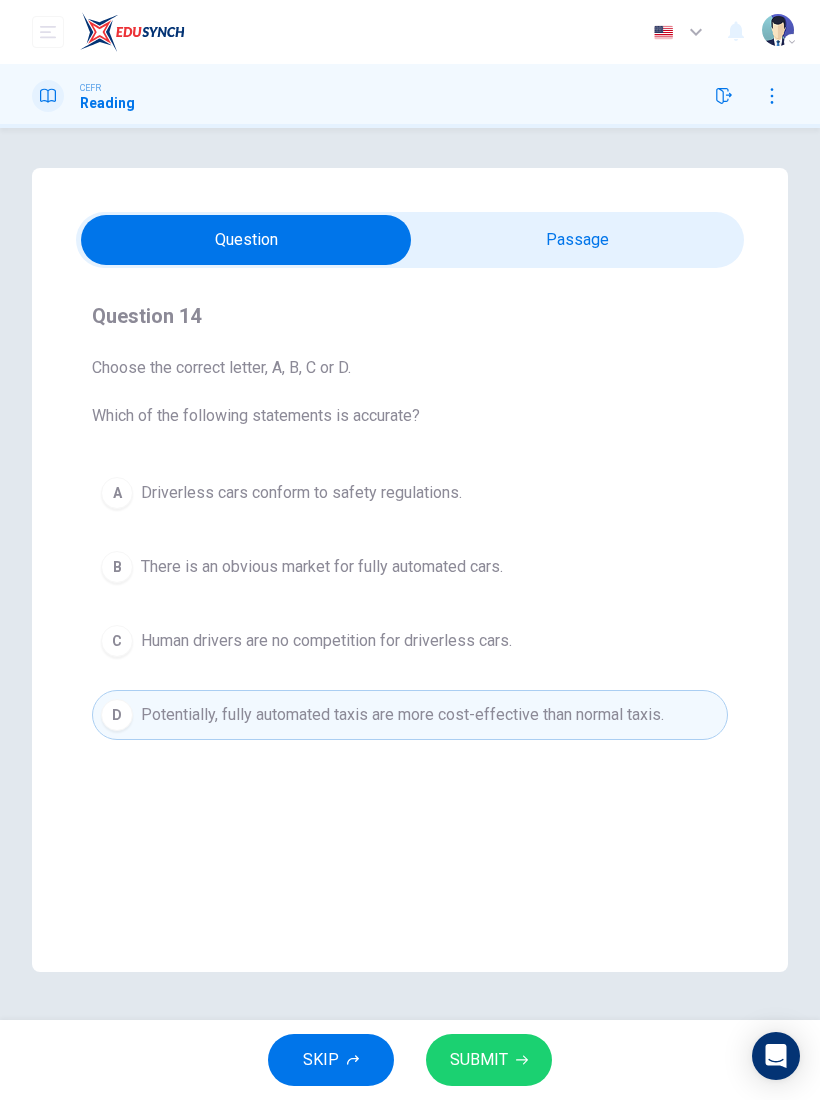 click on "SUBMIT" at bounding box center (479, 1060) 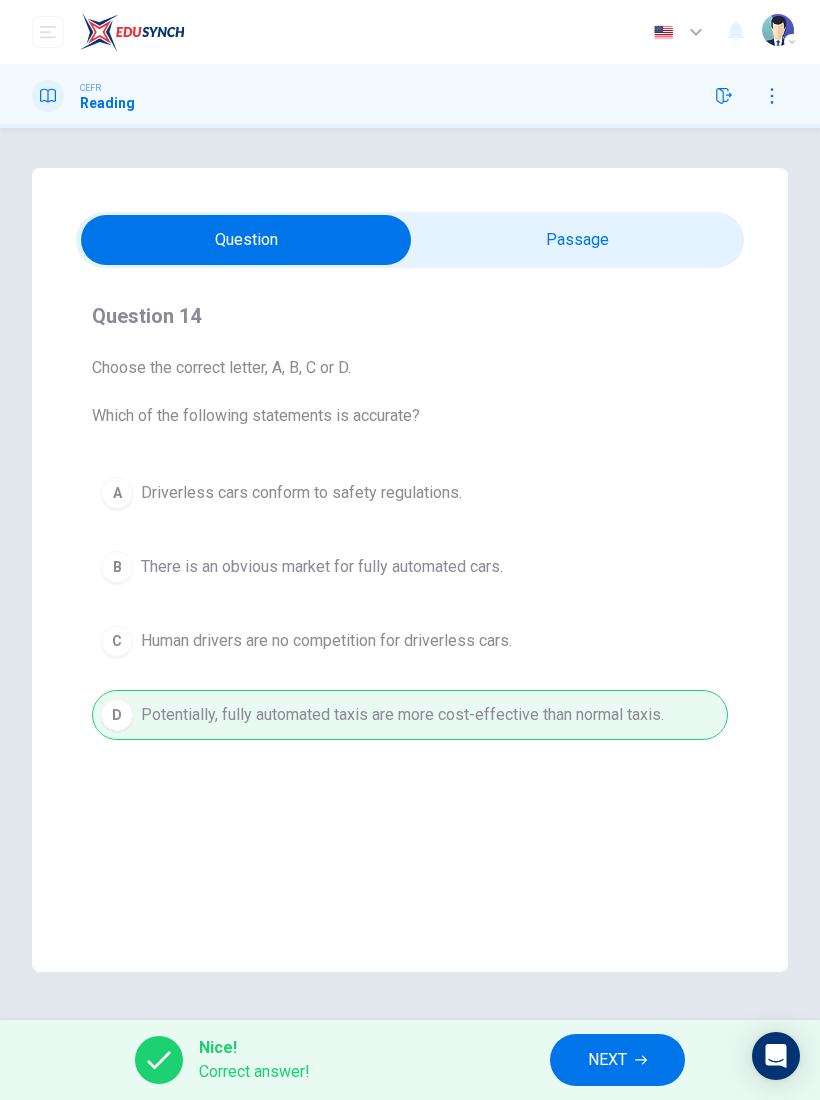 click on "NEXT" at bounding box center (617, 1060) 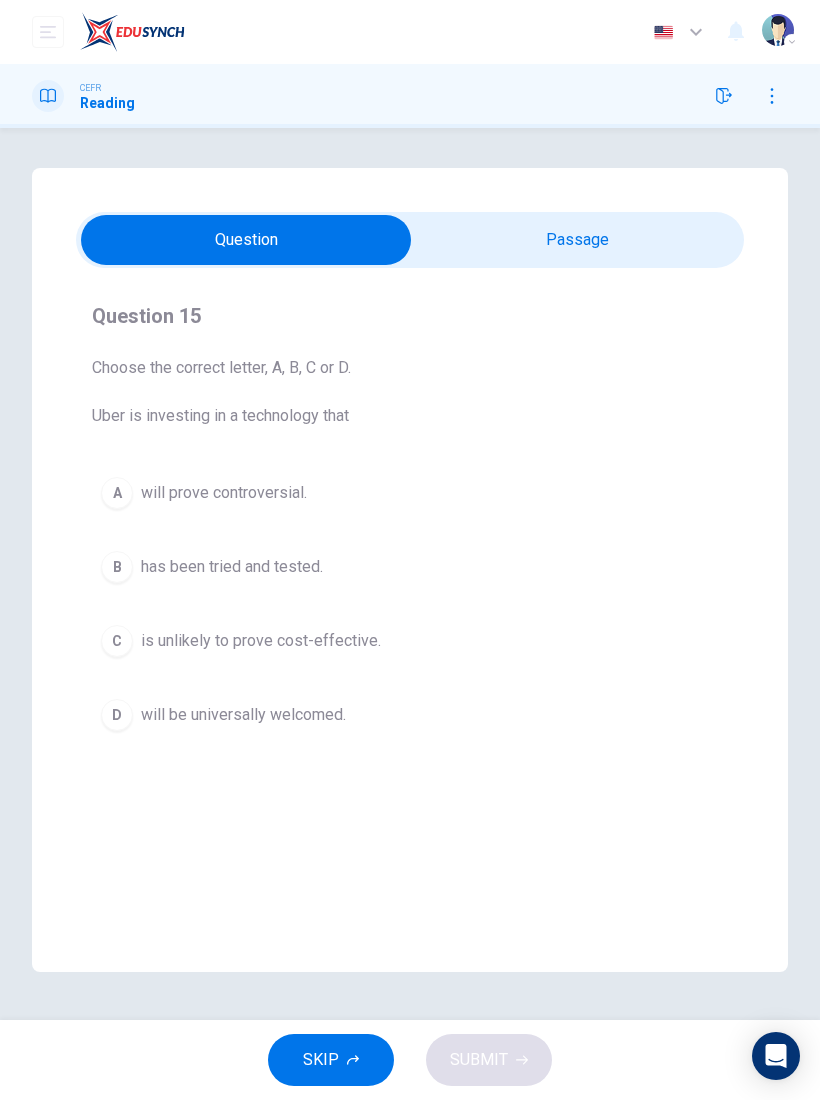 click on "A will prove controversial." at bounding box center [410, 493] 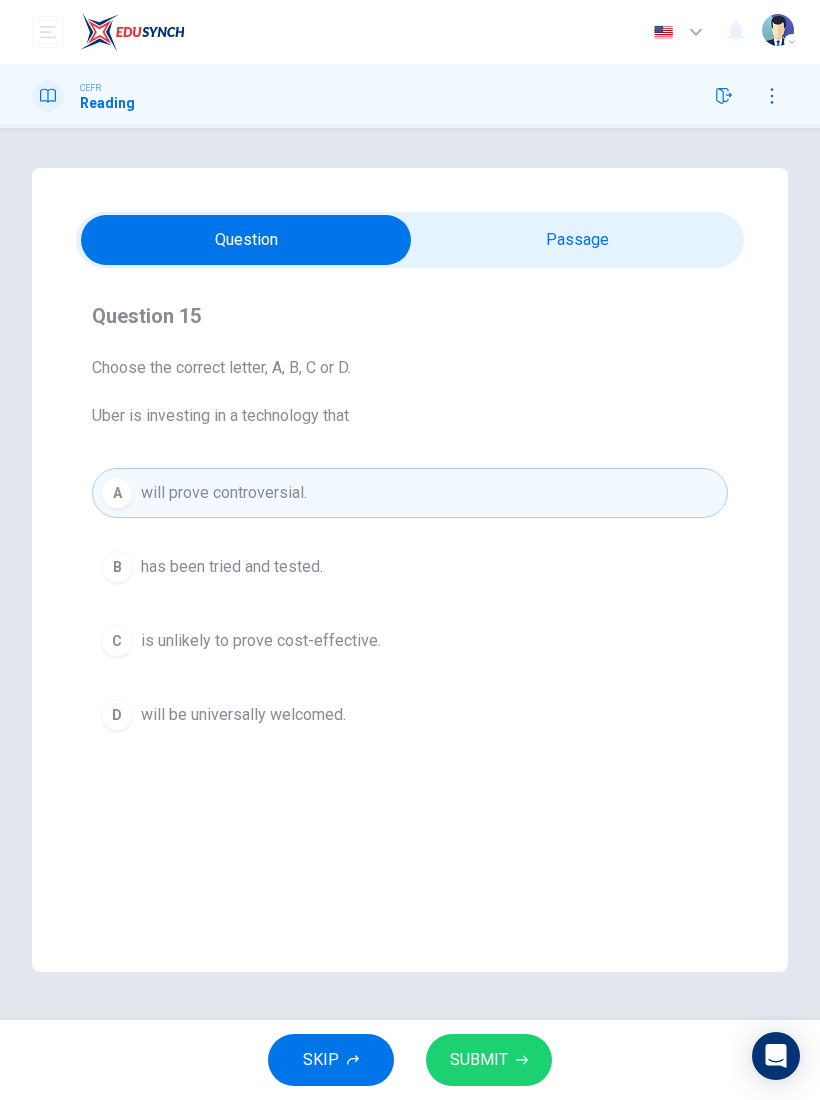 click on "SUBMIT" at bounding box center [489, 1060] 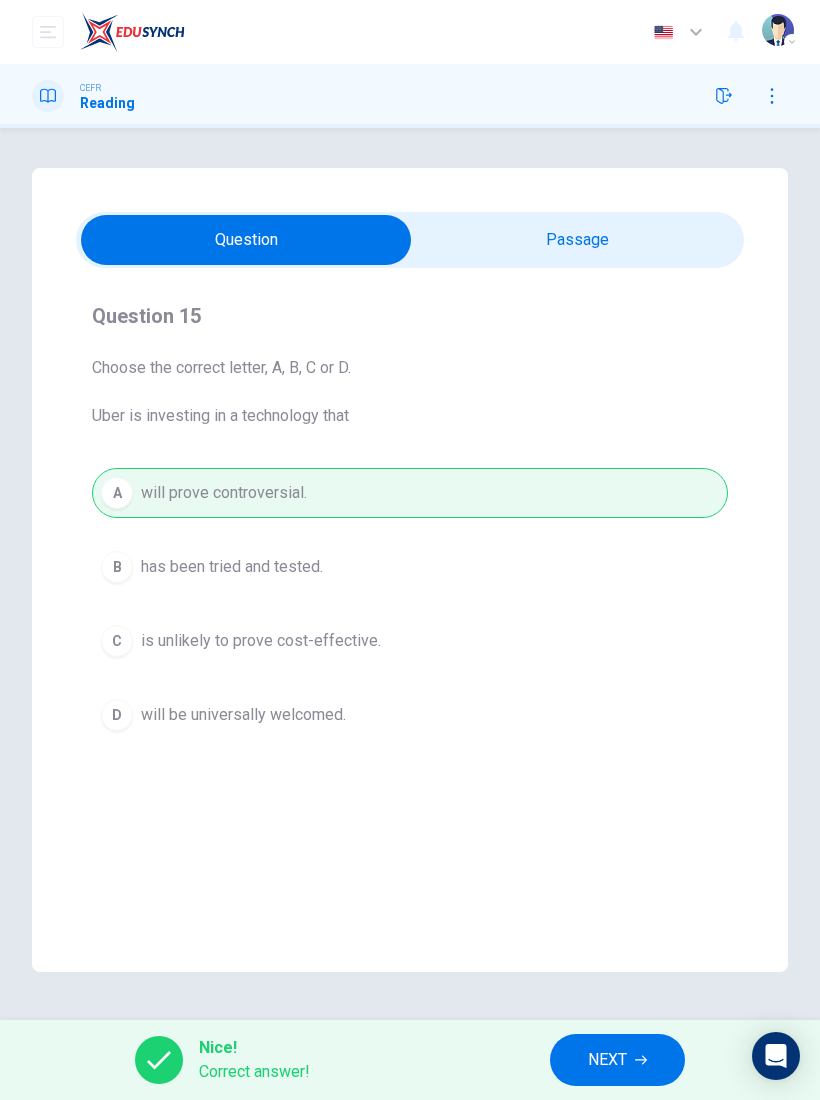 click on "NEXT" at bounding box center (617, 1060) 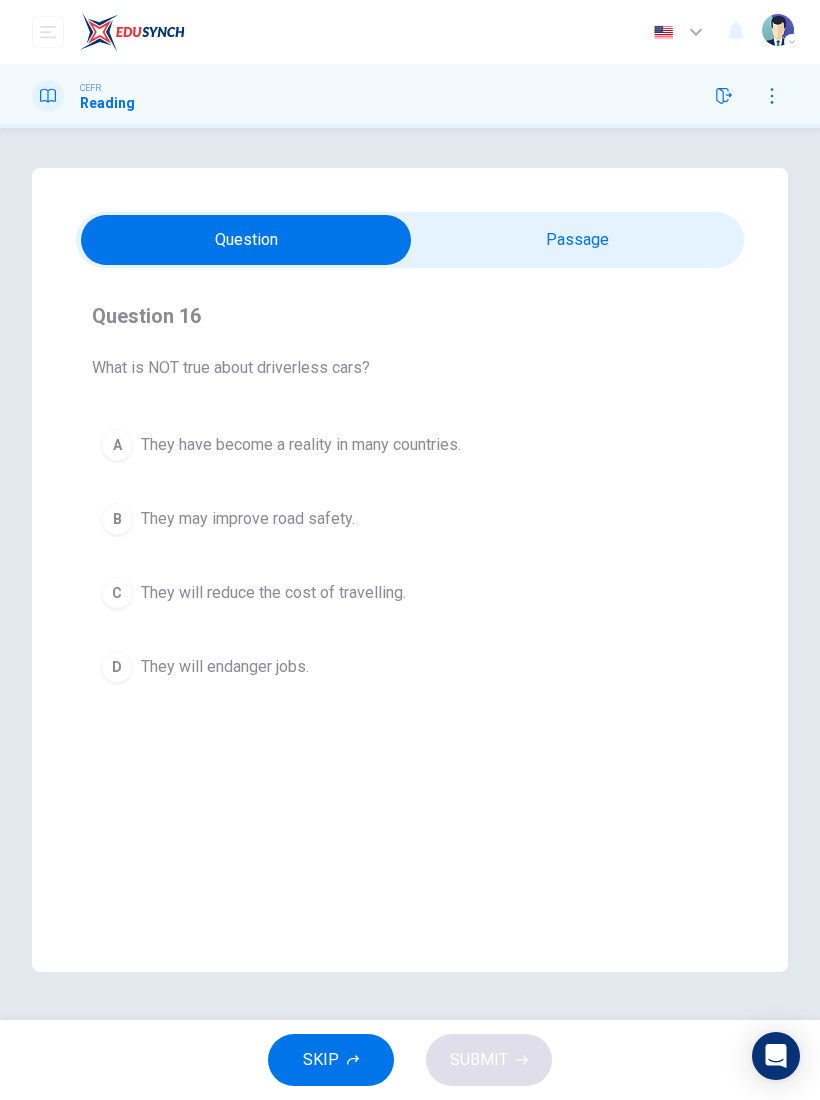 click on "A" at bounding box center (117, 445) 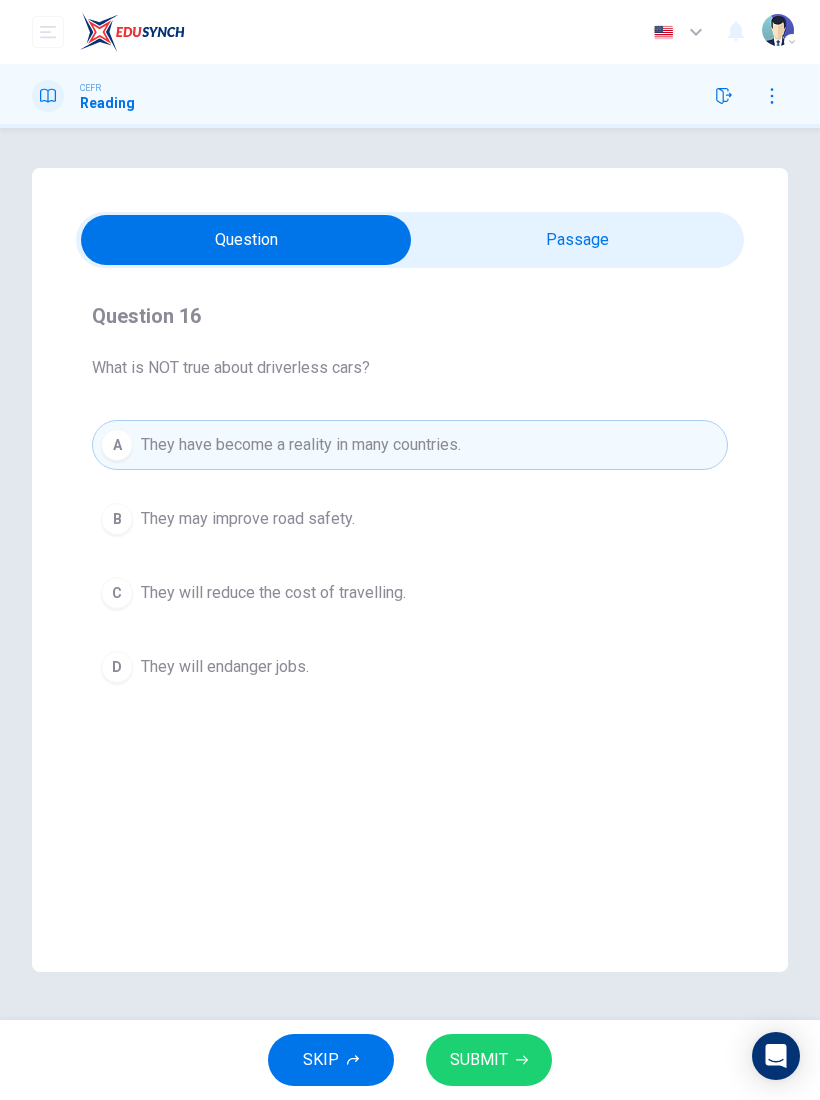 click on "SUBMIT" at bounding box center [479, 1060] 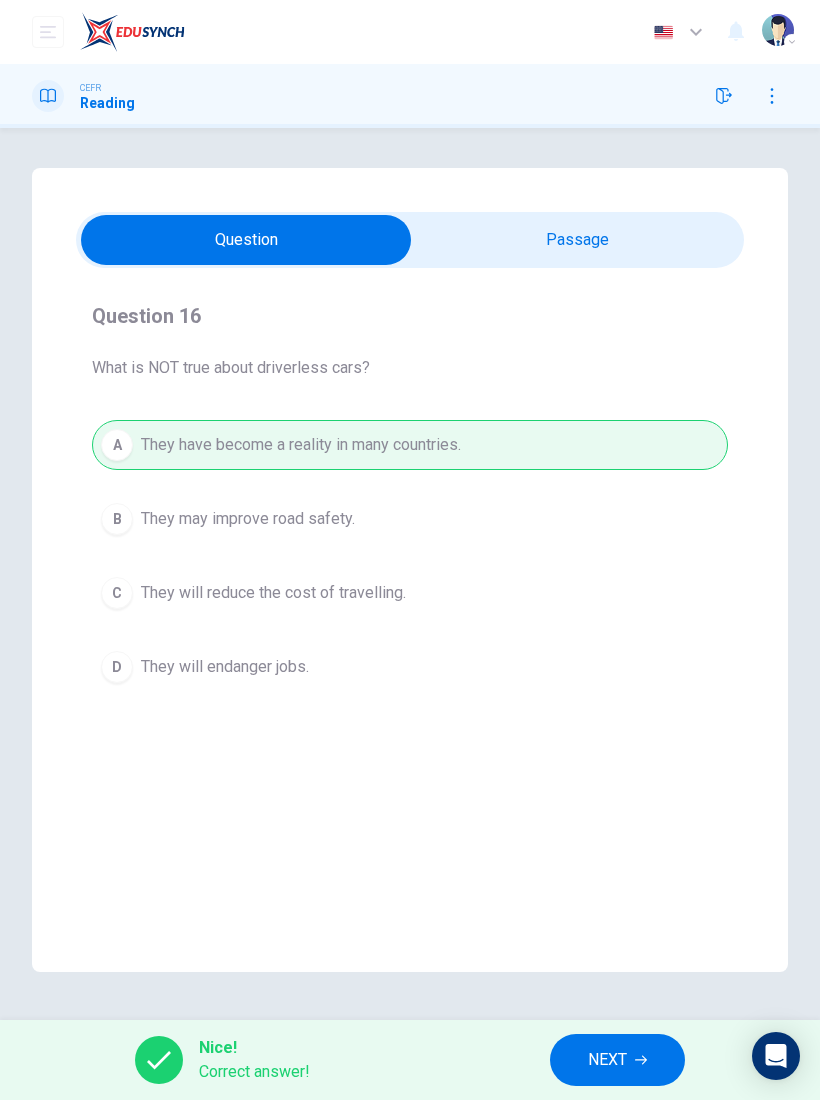 click on "NEXT" at bounding box center (607, 1060) 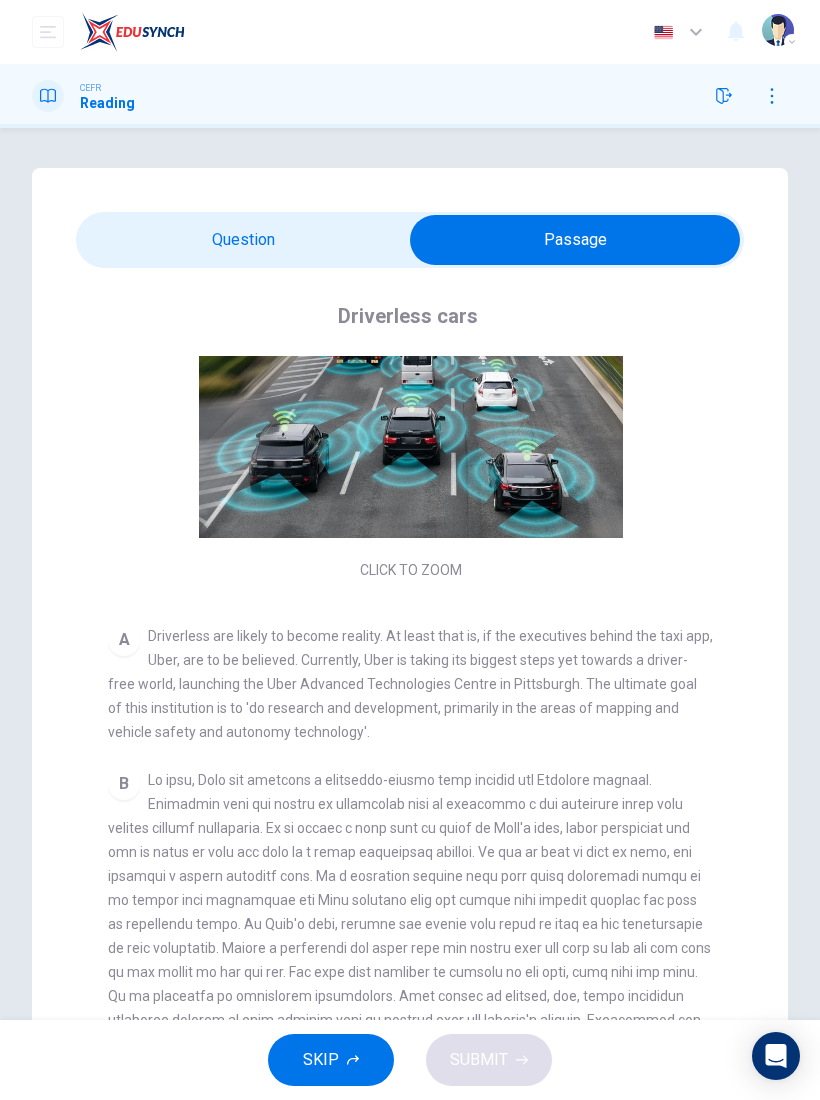 scroll, scrollTop: 0, scrollLeft: 0, axis: both 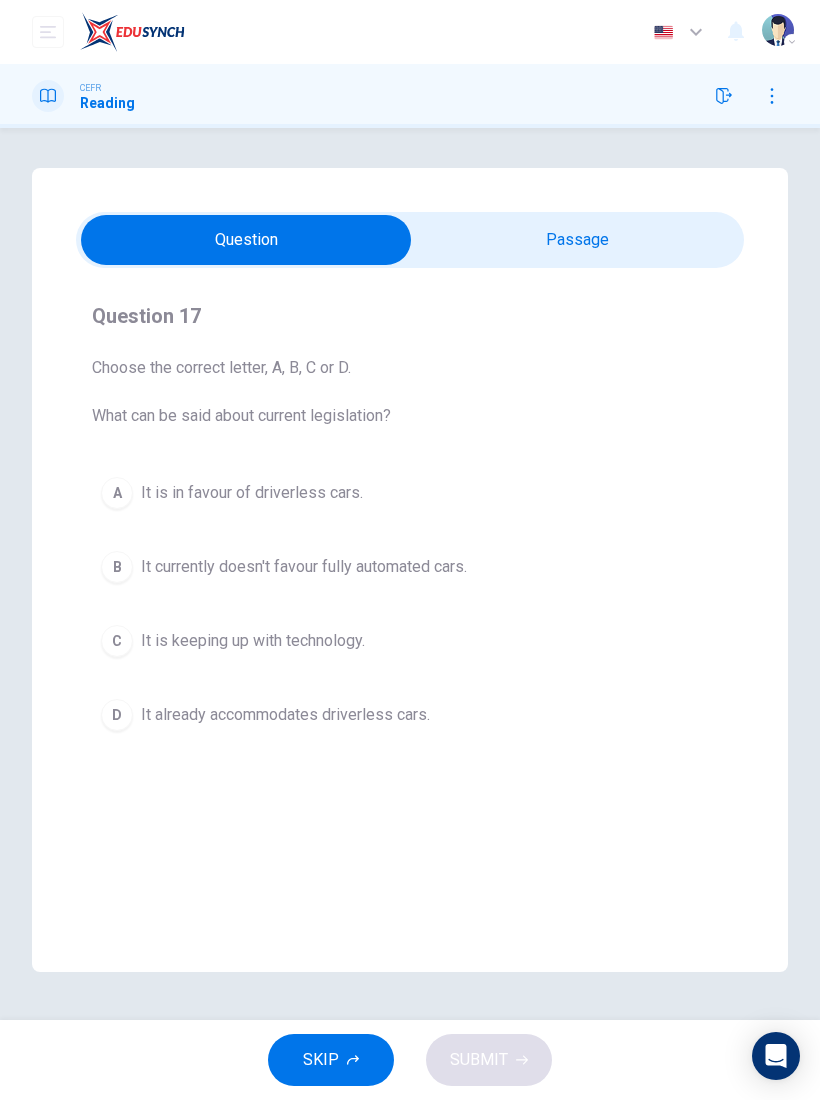 click on "It currently doesn't favour fully automated cars." at bounding box center (304, 567) 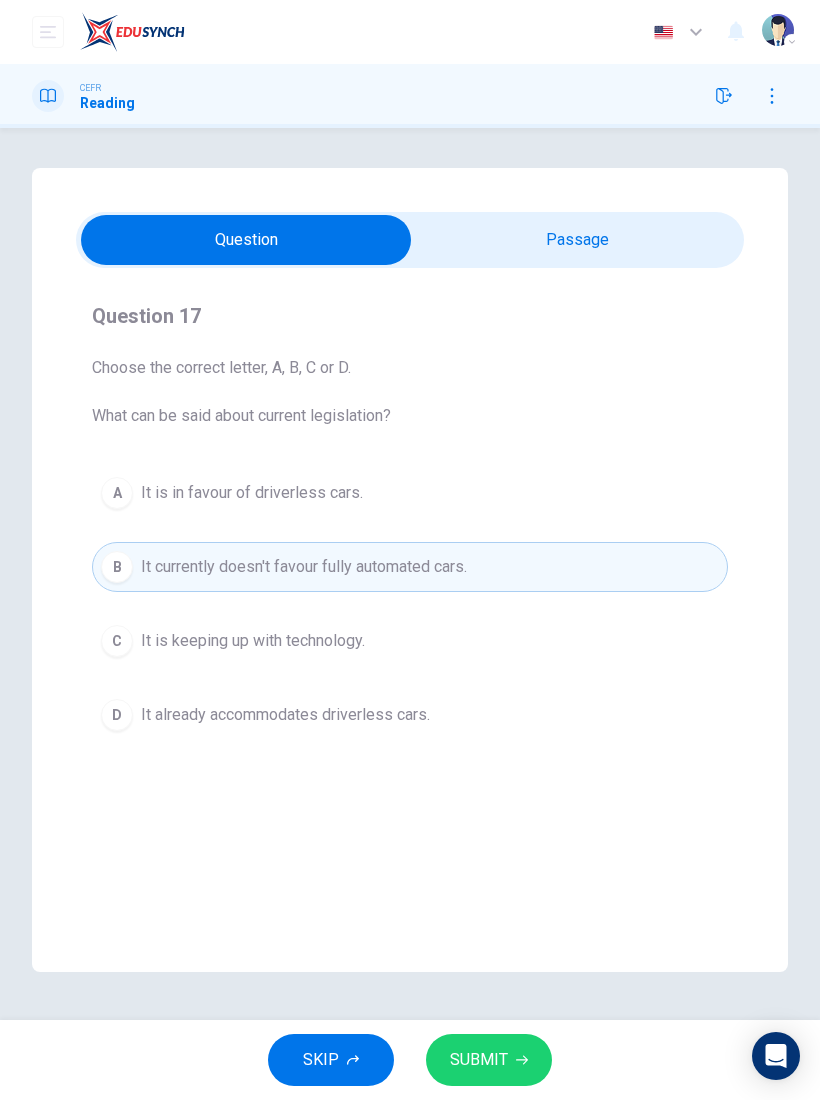 click on "SUBMIT" at bounding box center (479, 1060) 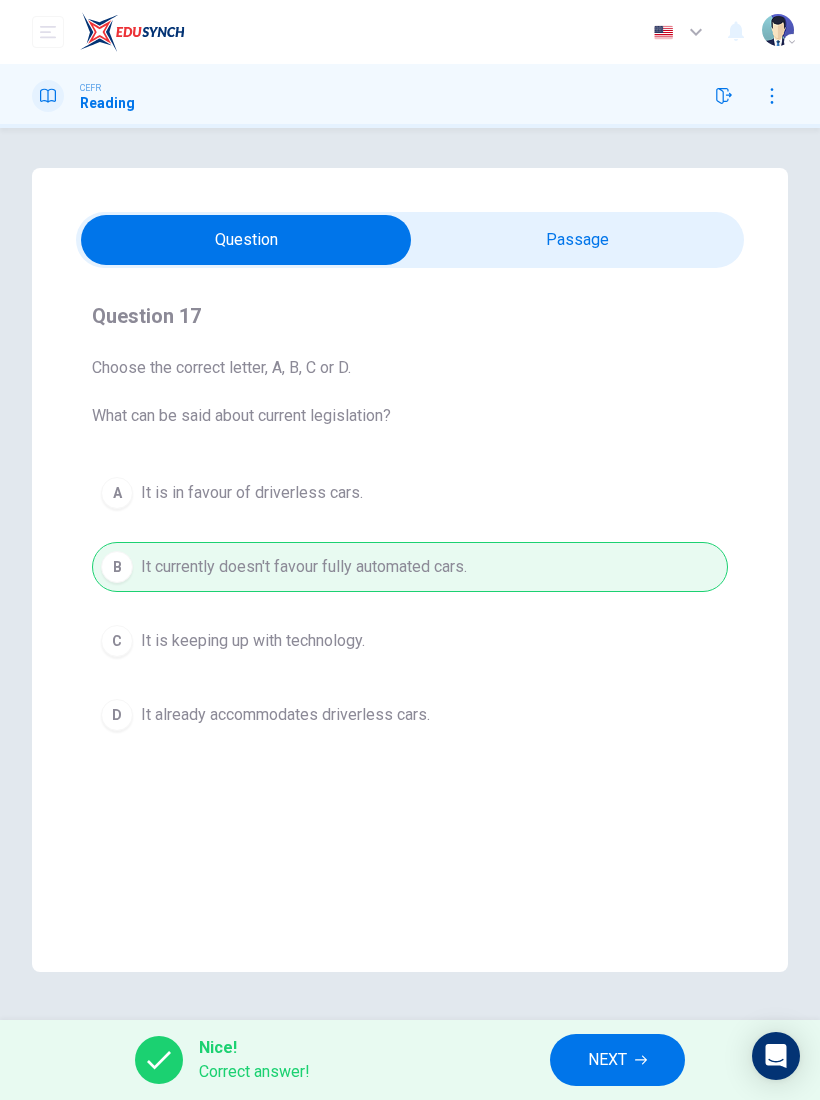 click on "NEXT" at bounding box center (607, 1060) 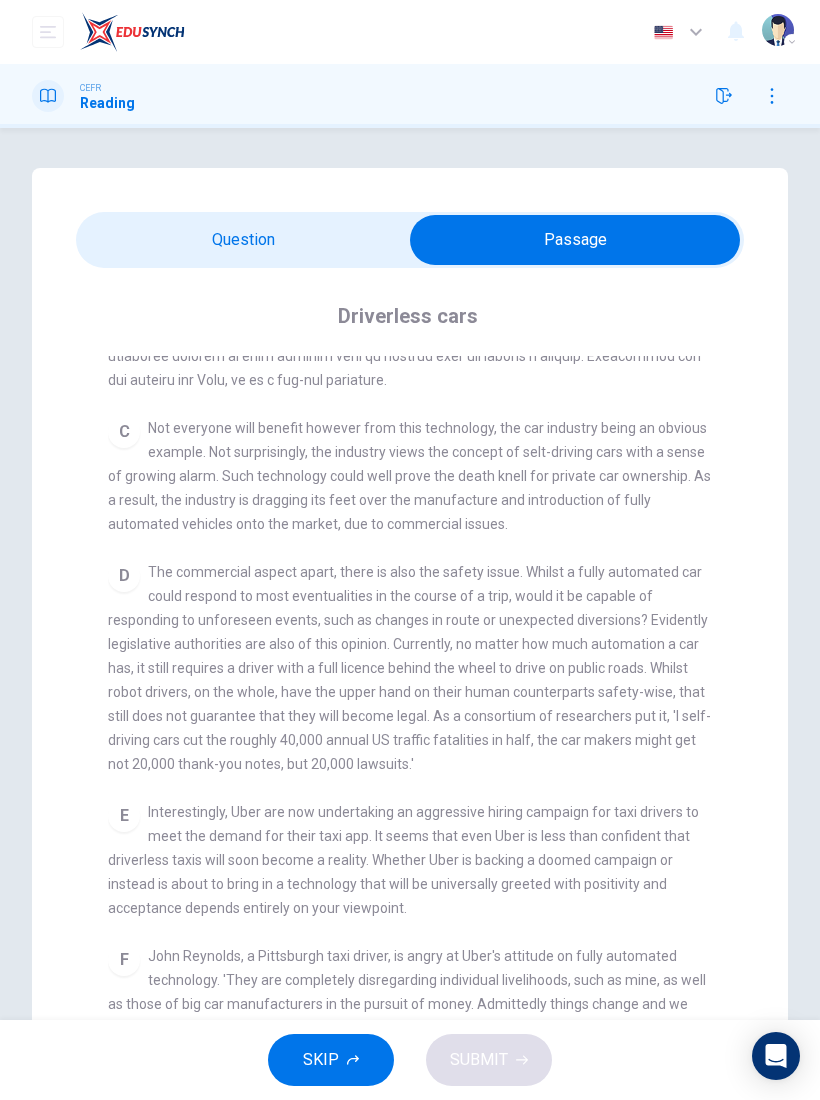 scroll, scrollTop: 795, scrollLeft: 0, axis: vertical 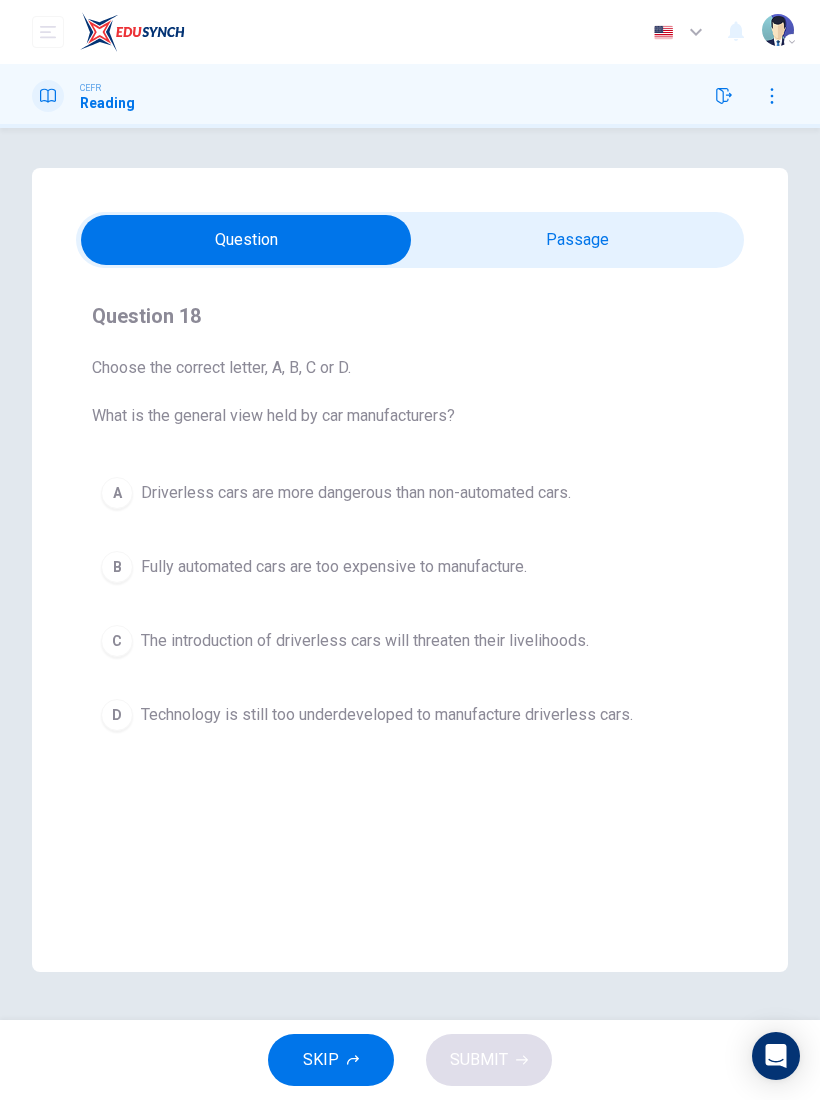 click on "Driverless cars are more dangerous than non-automated cars." at bounding box center (356, 493) 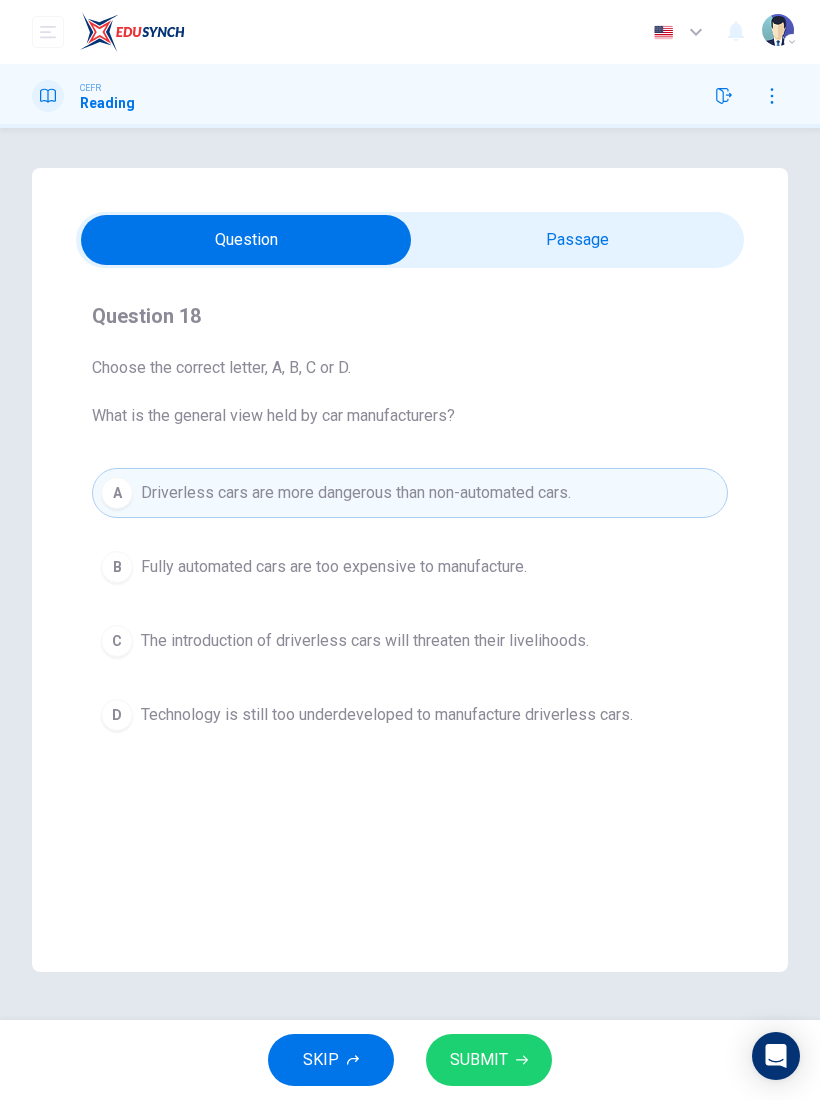 click on "SUBMIT" at bounding box center [489, 1060] 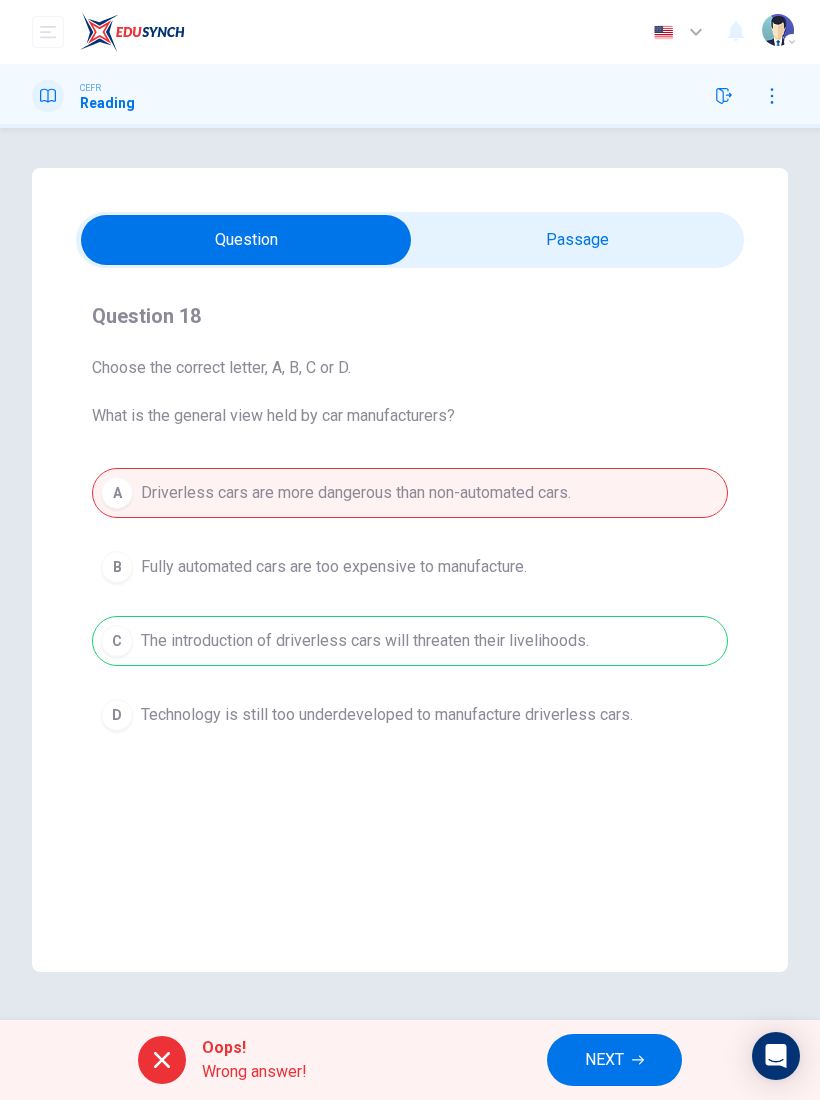 click on "NEXT" at bounding box center [604, 1060] 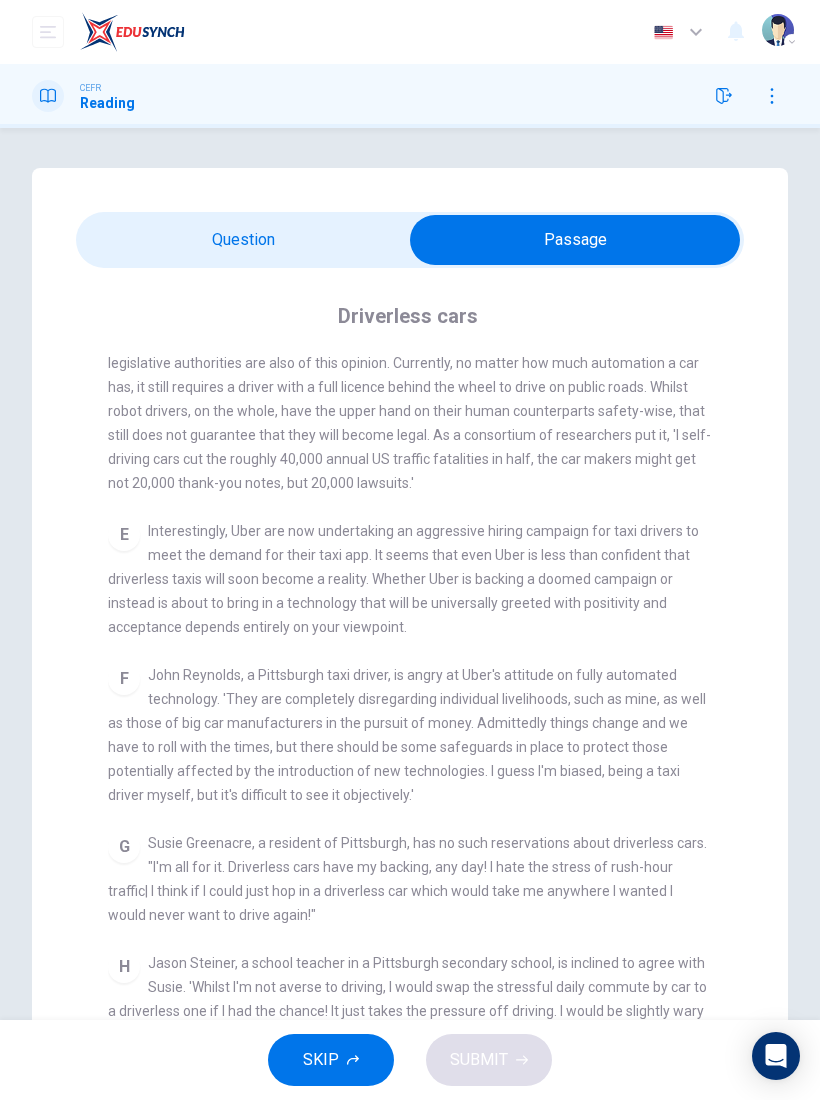 scroll, scrollTop: 1061, scrollLeft: 0, axis: vertical 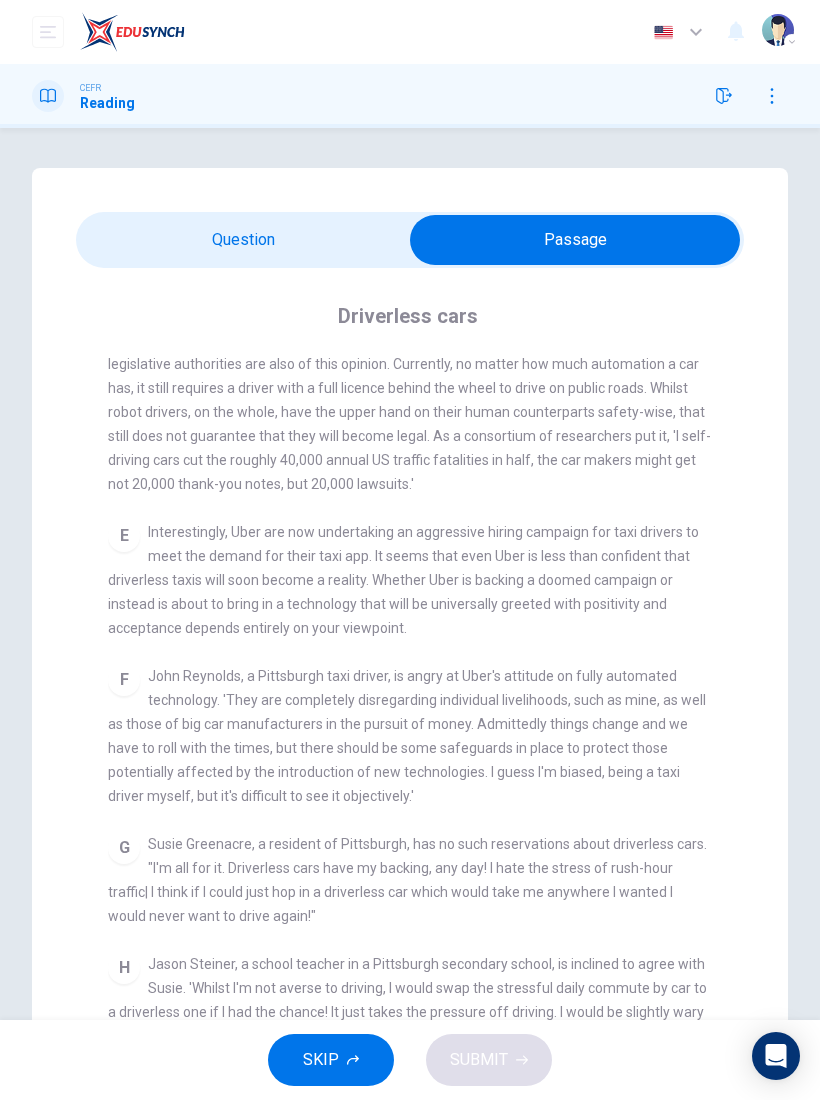 click on "Interestingly, Uber are now undertaking an aggressive hiring campaign for taxi drivers to meet the demand for their taxi app. It seems that even Uber is less than confident that driverless taxis will soon become a reality. Whether Uber is backing a doomed campaign or instead is about to bring in a technology that will be universally greeted with positivity and acceptance depends entirely on your viewpoint." at bounding box center [403, 580] 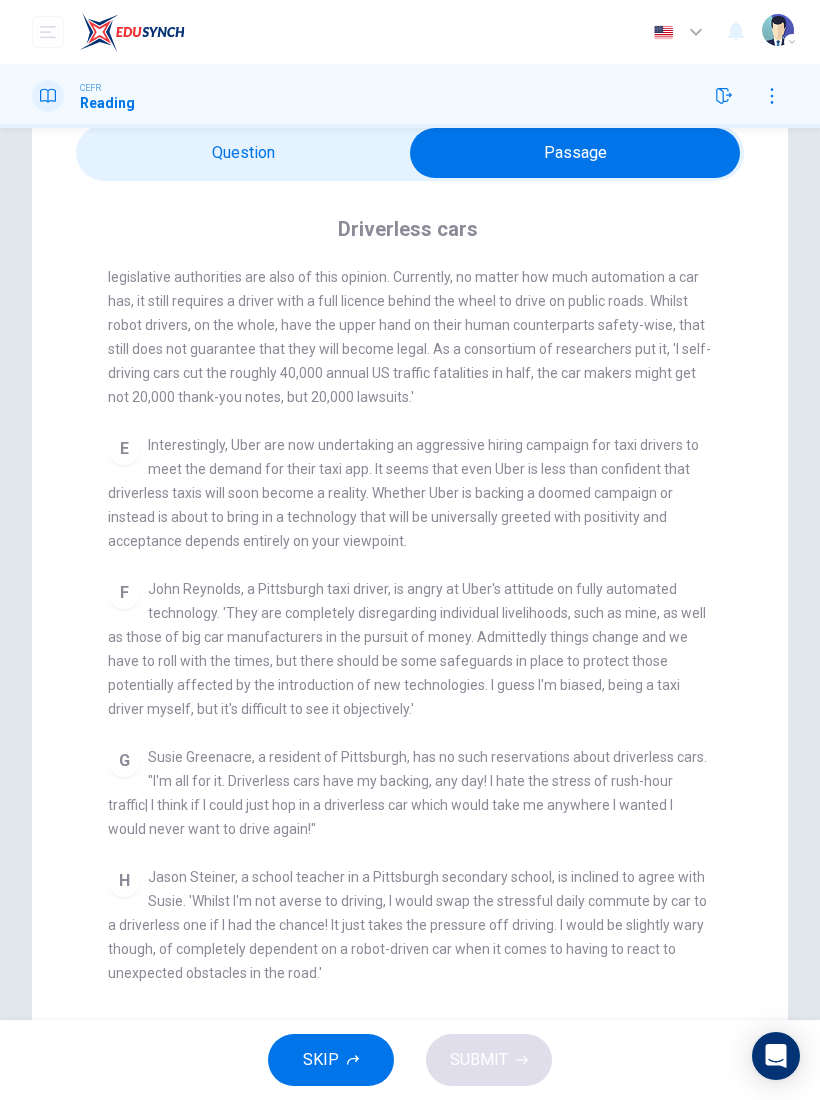 scroll, scrollTop: 88, scrollLeft: 0, axis: vertical 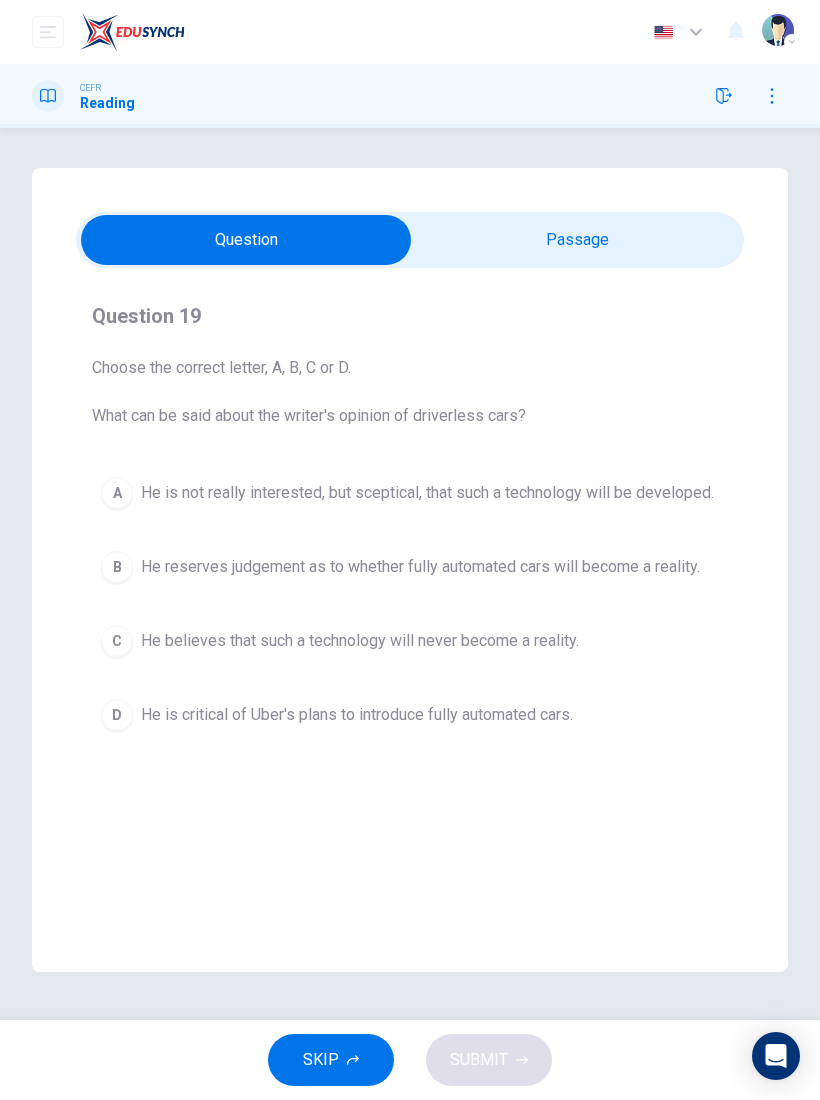 click on "He believes that such a technology will never become a reality." at bounding box center (360, 641) 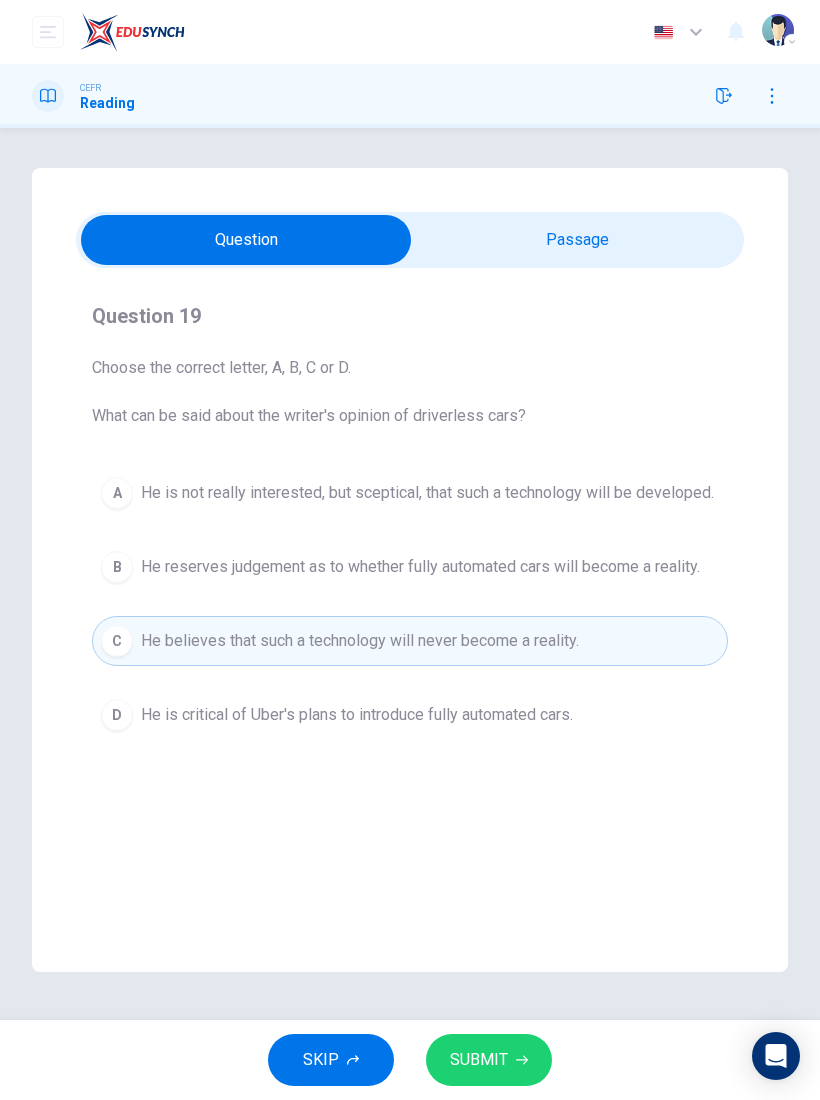 click on "SUBMIT" at bounding box center [479, 1060] 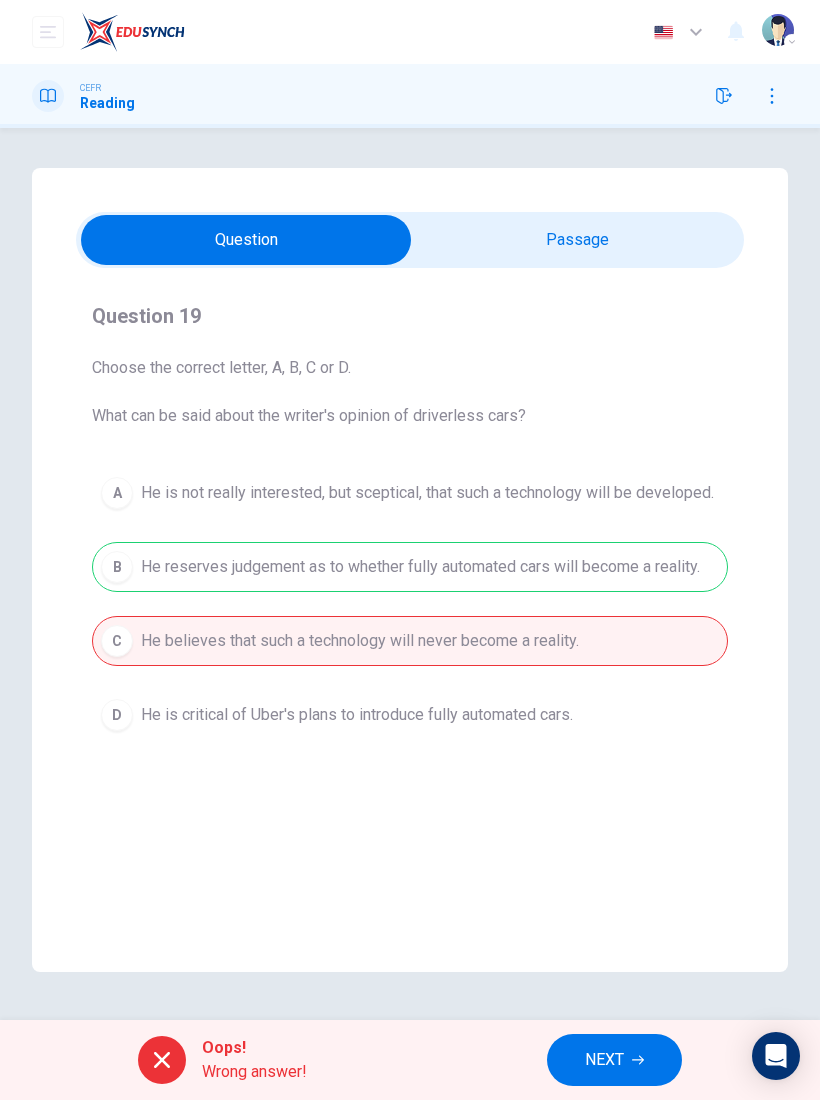 click on "NEXT" at bounding box center [614, 1060] 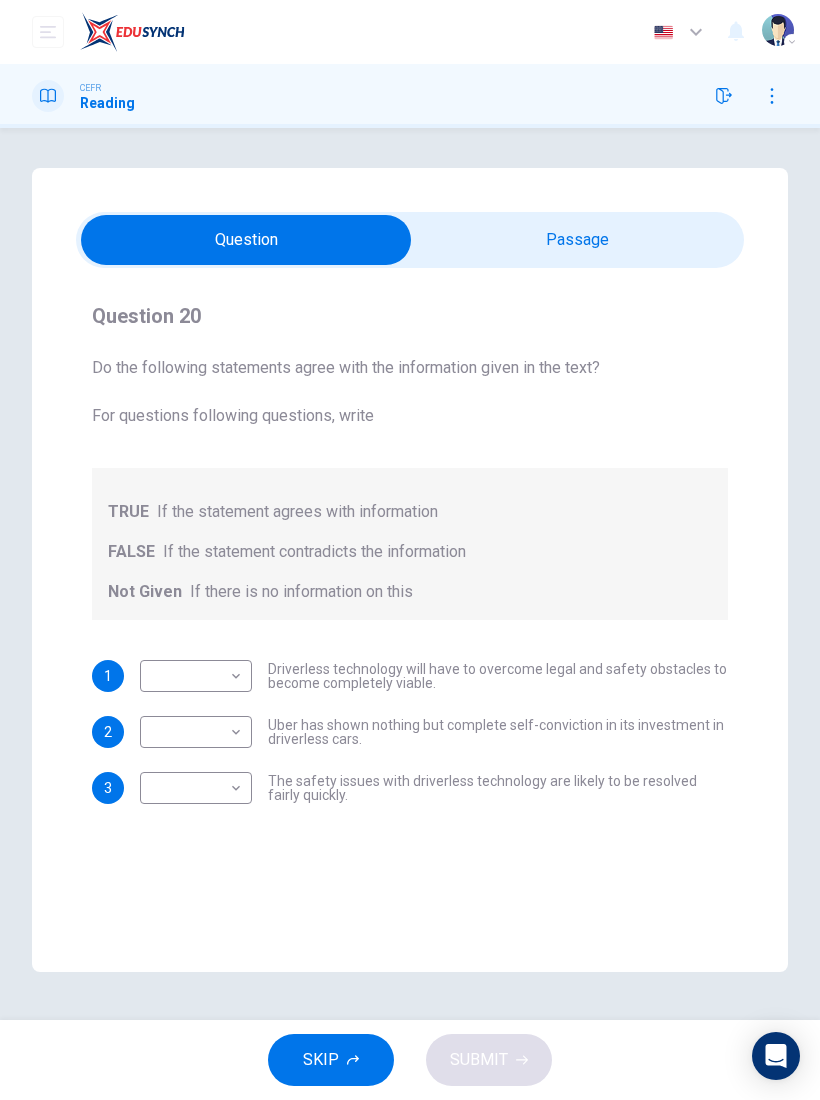 click on "This site uses cookies, as explained in our  Privacy Policy . If you agree to the use of cookies, please click the Accept button and continue to browse our site.   Privacy Policy Accept Dashboard Practice Start a test Analysis Buy a Test English ** ​ [PERSON_NAME] CEFR Reading Question 20 Do the following statements agree with the information given in the text? For questions following questions, write TRUE If the statement agrees with information FALSE If the statement contradicts the information Not Given If there is no information on this 1 ​ ​ Driverless technology will have to overcome legal and safety obstacles to become completely viable. 2 ​ ​ Uber has shown nothing but complete self-conviction in its investment in driverless cars. 3 ​ ​ The safety issues with driverless technology are likely to be resolved fairly quickly. Driverless cars CLICK TO ZOOM Click to Zoom A B C D E F G H SKIP SUBMIT ELTC - EduSynch CEFR Test for Teachers in Malaysia
Dashboard Practice   2" at bounding box center [410, 550] 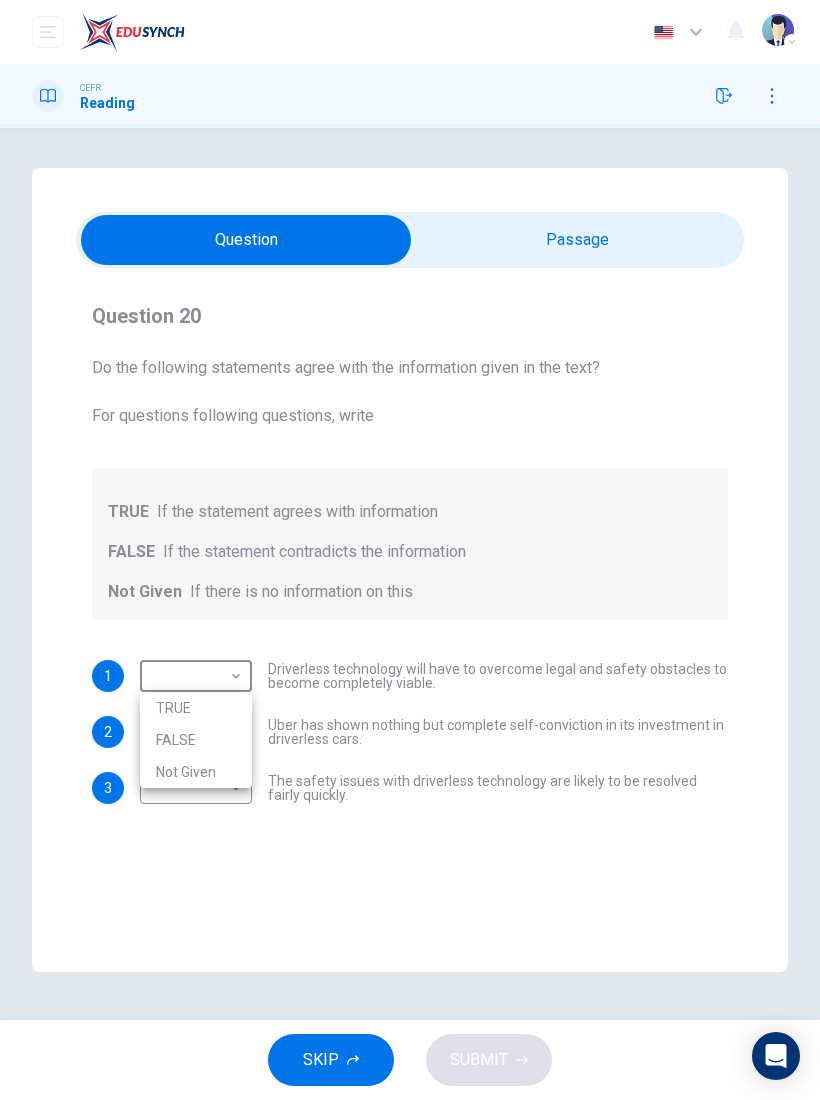 click on "TRUE" at bounding box center (196, 708) 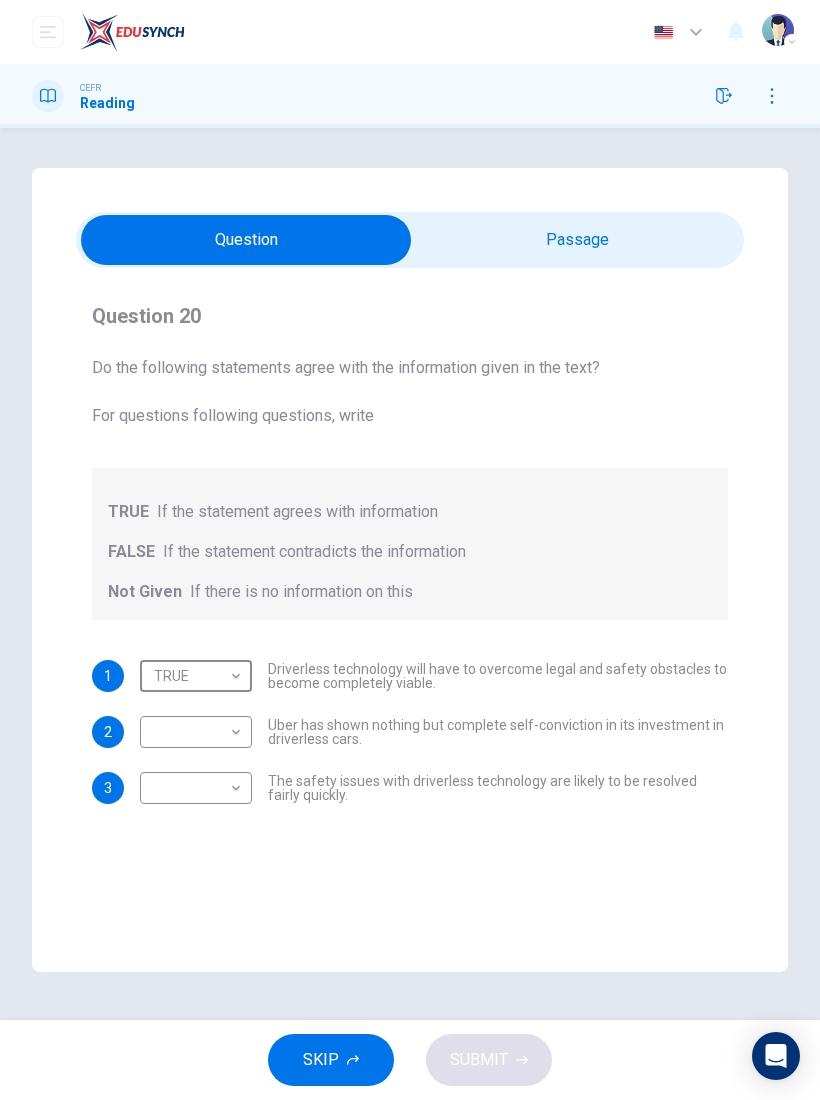 click on "This site uses cookies, as explained in our Privacy Policy. If you agree to the use of cookies, please click the Accept button and continue to browse our site. Privacy Policy Accept Dashboard Practice Start a test Analysis Buy a Test English ** ​ [FIRST] [LAST] CEFR Reading Question 20 Do the following statements agree with the information given in the text? For questions following questions, write TRUE If the statement agrees with information FALSE If the statement contradicts the information Not Given If there is no information on this 1 TRUE **** ​ Driverless technology will have to overcome legal and safety obstacles to become completely viable. 2 ​ ​ Uber has shown nothing but complete self-conviction in its investment in driverless cars. 3 ​ ​ The safety issues with driverless technology are likely to be resolved fairly quickly. Driverless cars CLICK TO ZOOM Click to Zoom A B C D E F G H SKIP SUBMIT ELTC - EduSynch CEFR Test for Teachers in Malaysia
Dashboard Practice" at bounding box center (410, 550) 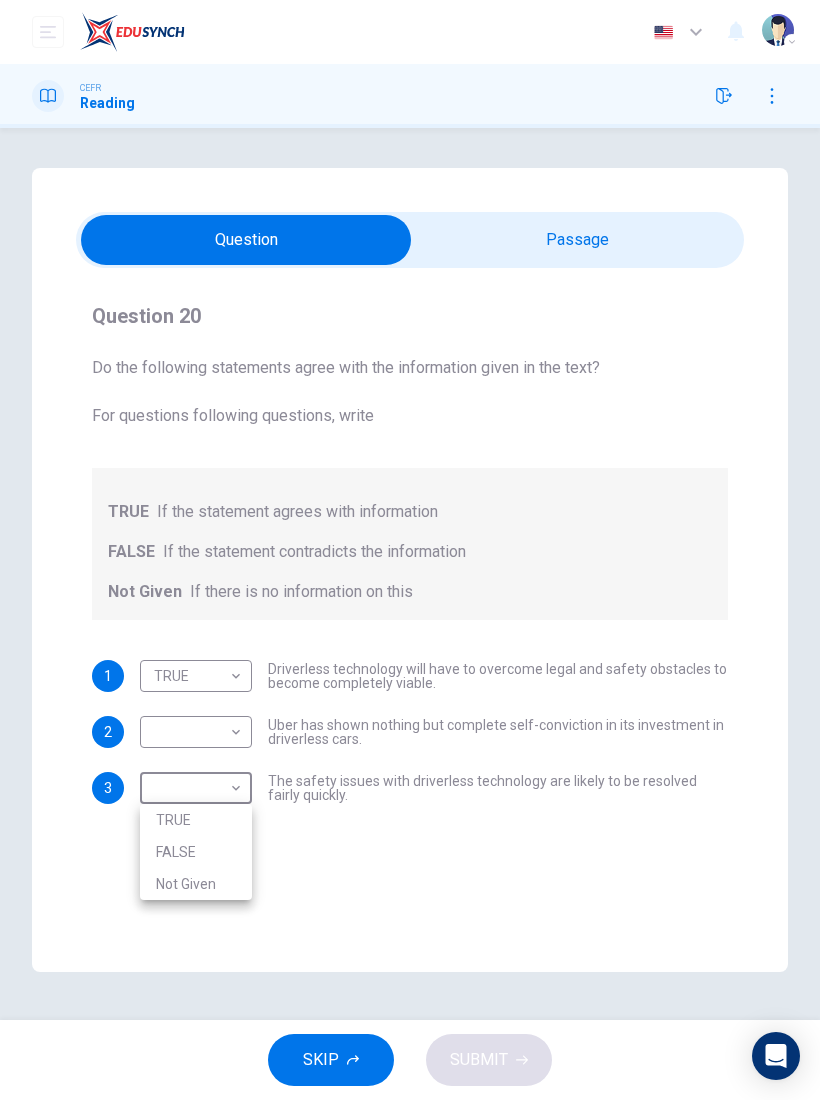 click on "FALSE" at bounding box center (196, 852) 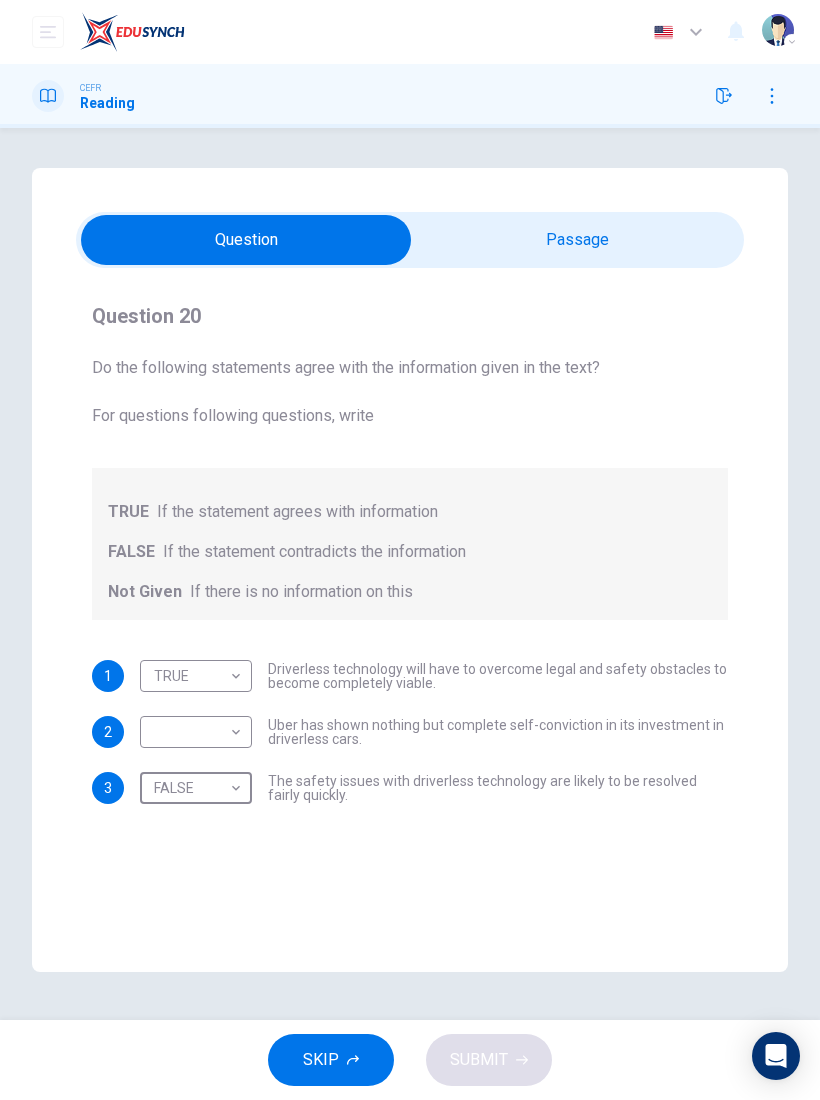 click on "This site uses cookies, as explained in our Privacy Policy. If you agree to the use of cookies, please click the Accept button and continue to browse our site. Privacy Policy Accept Dashboard Practice Start a test Analysis Buy a Test English ** ​ [FIRST] [LAST] CEFR Reading Questions 21 - 25 Look at the following statements, and the list of people. Match each statement to the correct person, A-C. You may use any letter more than once. A [FIRST] [LAST] B [FIRST] [LAST] C [FIRST] [LAST] 21 ​ ​ I his person is willing to give up control of their vehicle because they appreciate the benefits of fully automated cars. 22 B * ​ This person would have no regrets about giving up driving entirely in favour of being driven by a fully automated car. 23 ​ ​ This person is aware that the new technology of driverless cars may not provide an adequate substitute for a human driver. 24 A * ​ This person believes that those affected adversely by new technology should be protected from its effects. 25" at bounding box center [410, 550] 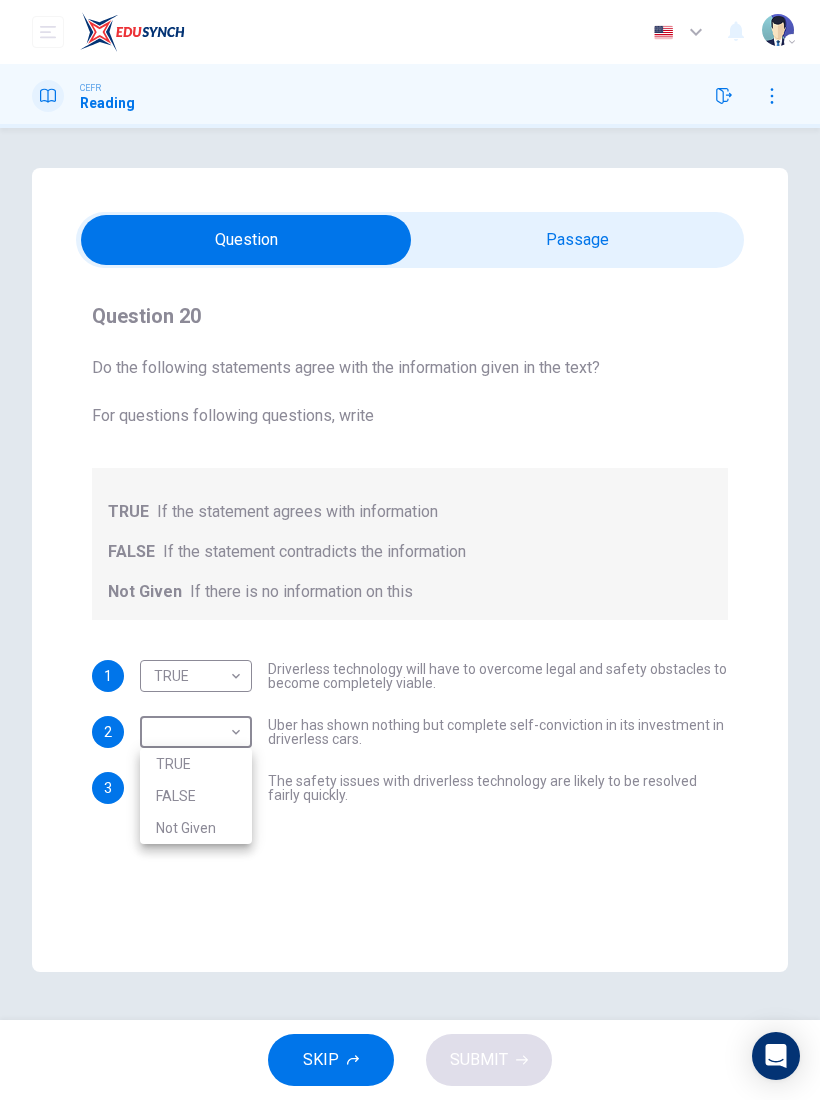 click on "Not Given" at bounding box center (196, 828) 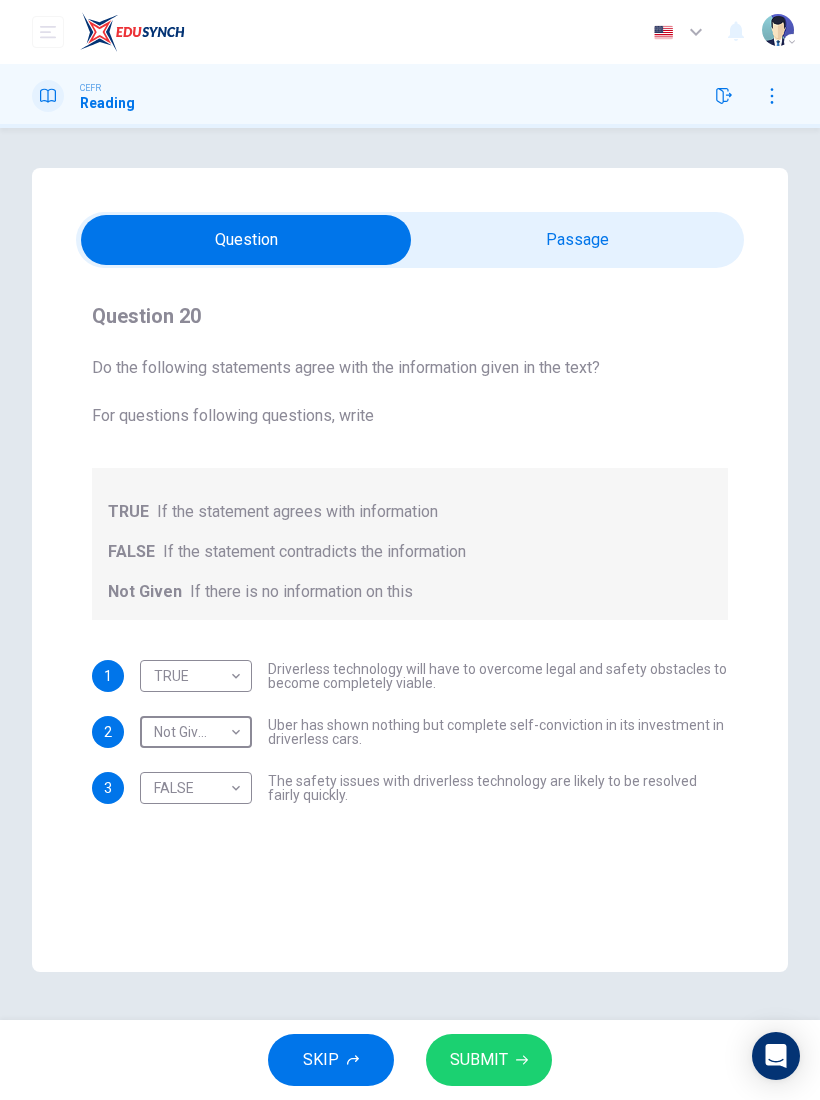 click on "SUBMIT" at bounding box center (489, 1060) 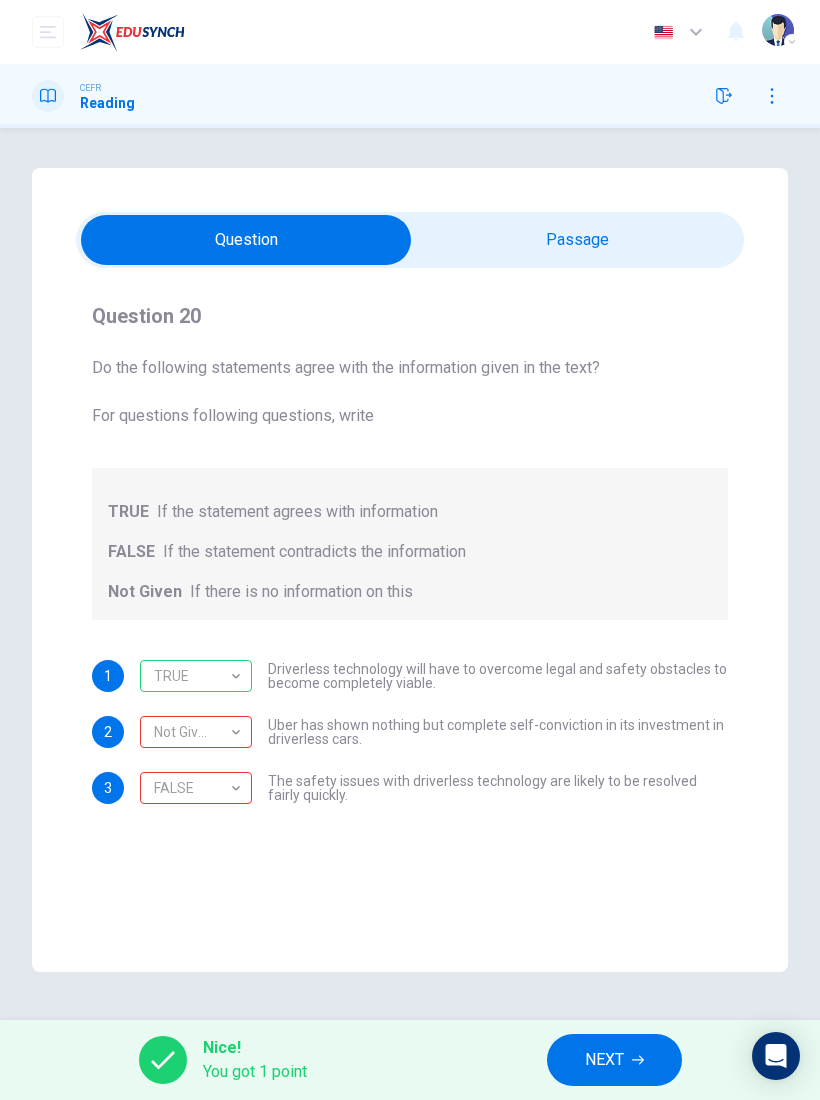 click on "FALSE" at bounding box center (192, 788) 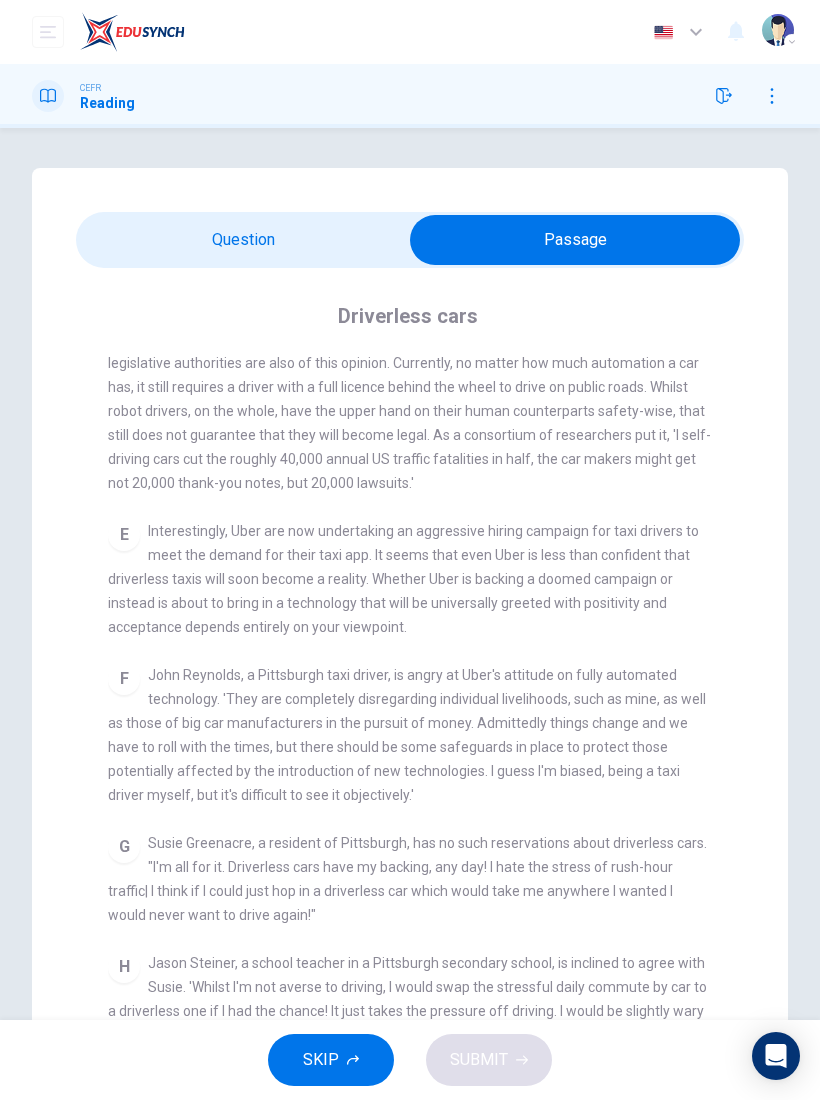 scroll, scrollTop: 1061, scrollLeft: 0, axis: vertical 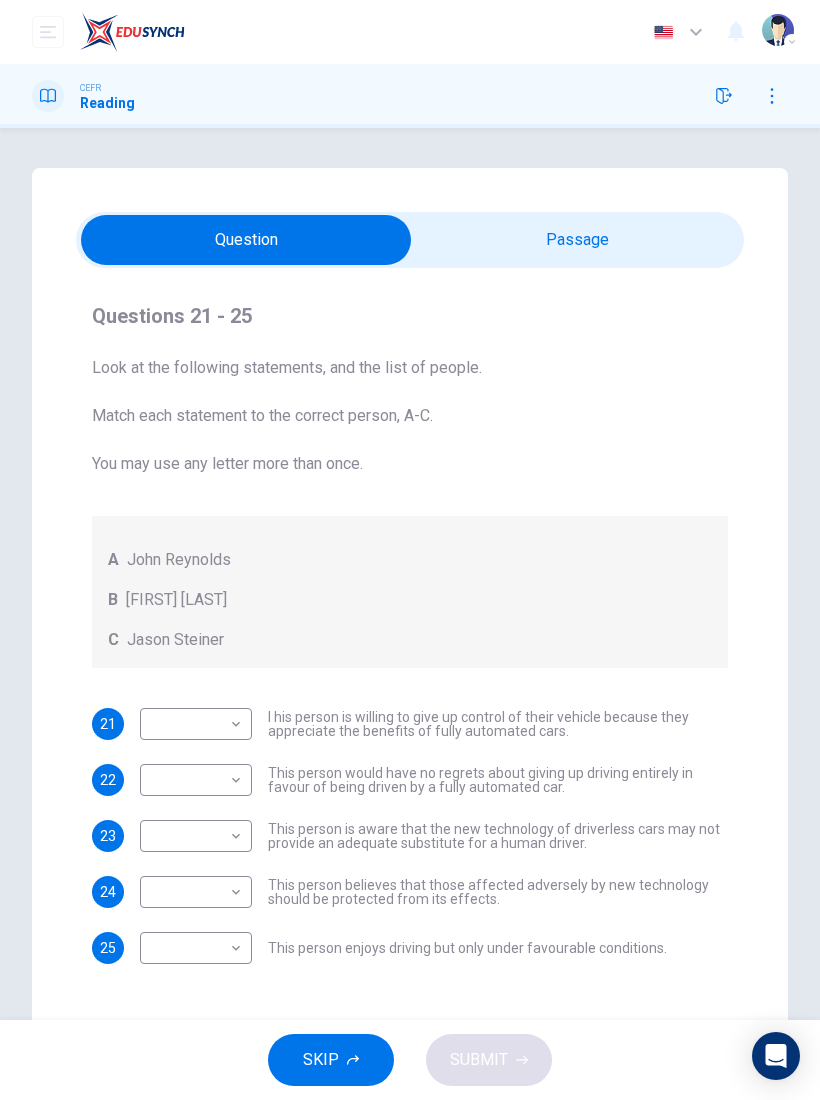 click on "This site uses cookies, as explained in our  Privacy Policy . If you agree to the use of cookies, please click the Accept button and continue to browse our site.   Privacy Policy Accept Dashboard Practice Start a test Analysis Buy a Test English ** ​ [PERSON_NAME] CEFR Reading Questions 21 - 25 Look at the following statements, and the list of people. Match each statement to the correct person, A-C. You may use any letter more than once.
A John Reynolds B Susie Greenacre C Jason Steiner 21 ​ ​ I his person is willing to give up control of their vehicle because they appreciate the benefits of fully automated cars. 22 ​ ​ This person would have no regrets about giving up driving entirely in favour of being driven by a fully automated car. 23 ​ ​ This person is aware that the new technology of driverless cars may not provide an adequate substitute for a human driver. 24 ​ ​ This person believes that those affected adversely by new technology should be protected from its effects. 25" at bounding box center (410, 550) 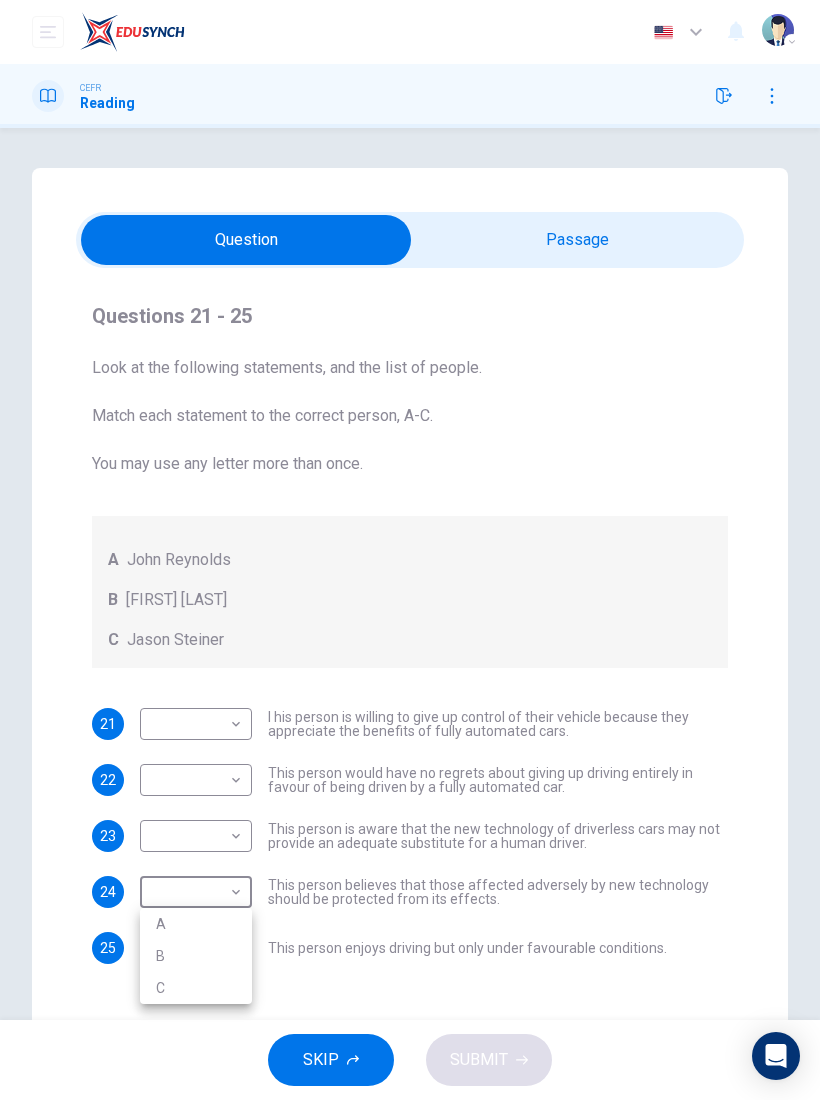 click on "A" at bounding box center [196, 924] 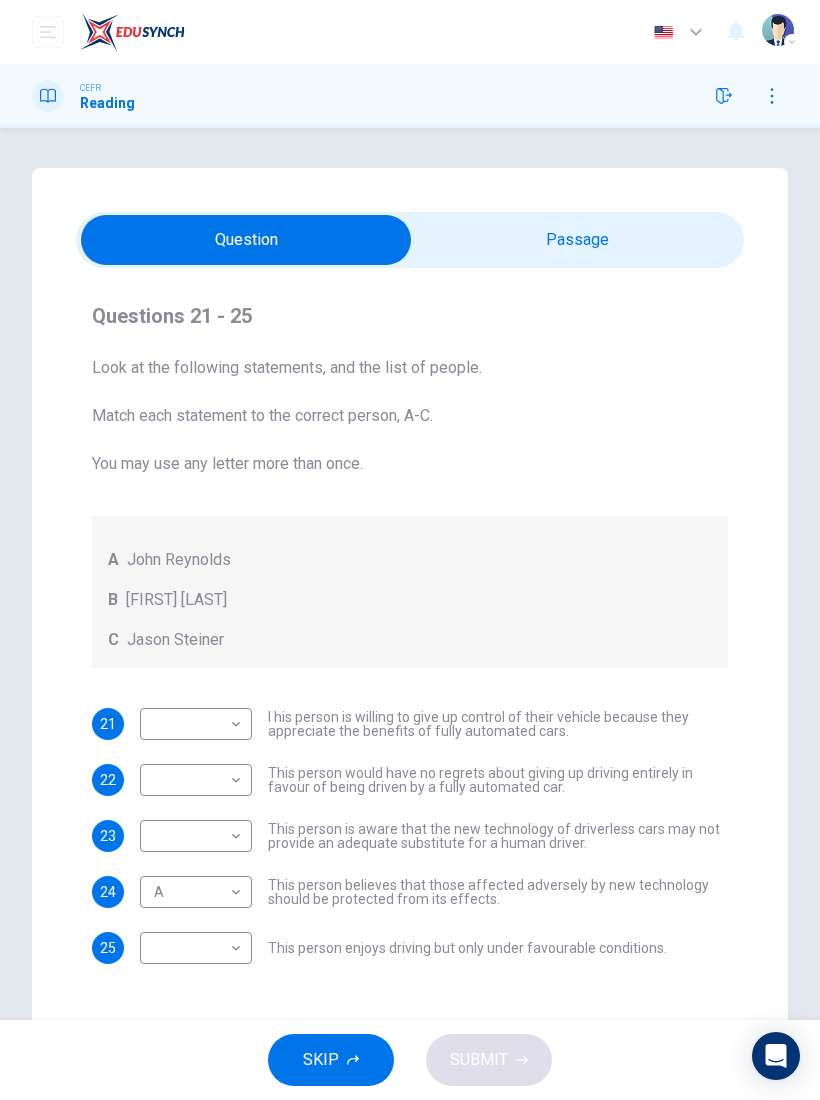 click on "This site uses cookies, as explained in our  Privacy Policy . If you agree to the use of cookies, please click the Accept button and continue to browse our site.   Privacy Policy Accept Dashboard Practice Start a test Analysis Buy a Test English ** ​ [PERSON_NAME] CEFR Reading Questions 21 - 25 Look at the following statements, and the list of people. Match each statement to the correct person, A-C. You may use any letter more than once.
A John Reynolds B Susie Greenacre C Jason Steiner 21 ​ ​ I his person is willing to give up control of their vehicle because they appreciate the benefits of fully automated cars. 22 ​ ​ This person would have no regrets about giving up driving entirely in favour of being driven by a fully automated car. 23 ​ ​ This person is aware that the new technology of driverless cars may not provide an adequate substitute for a human driver. 24 ​ ​ This person believes that those affected adversely by new technology should be protected from its effects. 25" at bounding box center [410, 550] 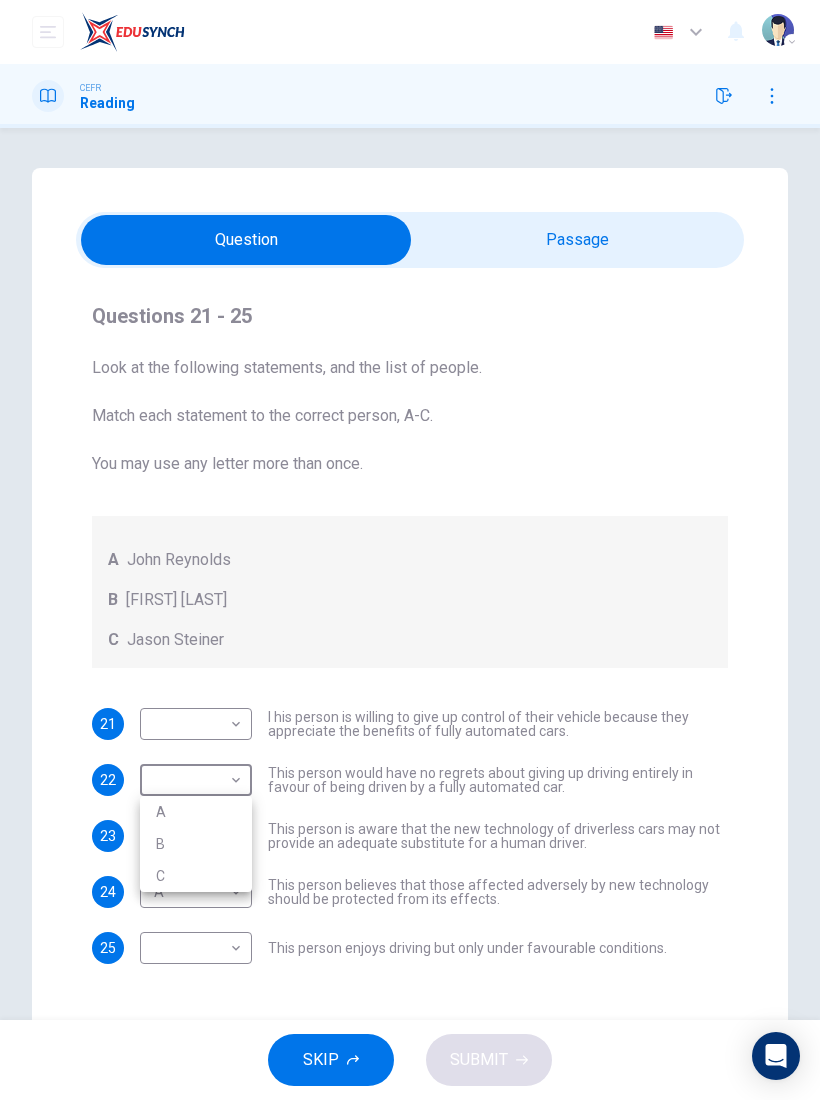 click on "B" at bounding box center (196, 844) 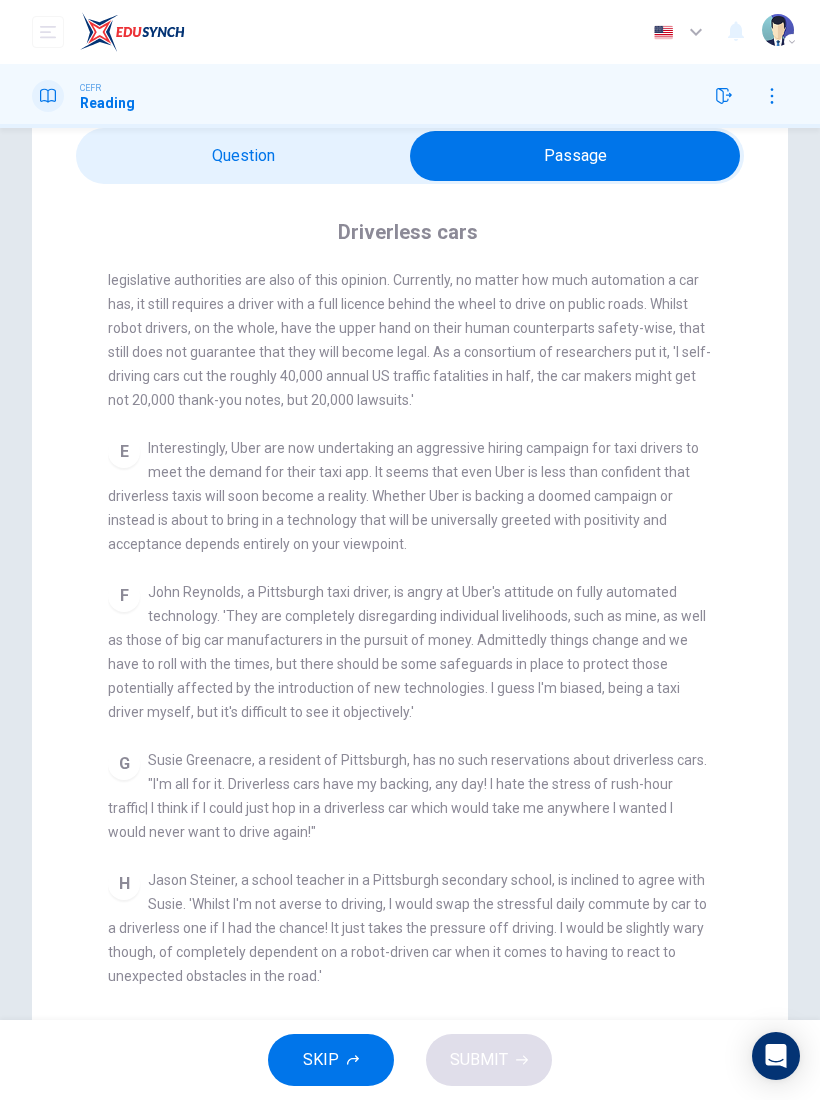 scroll, scrollTop: 60, scrollLeft: 0, axis: vertical 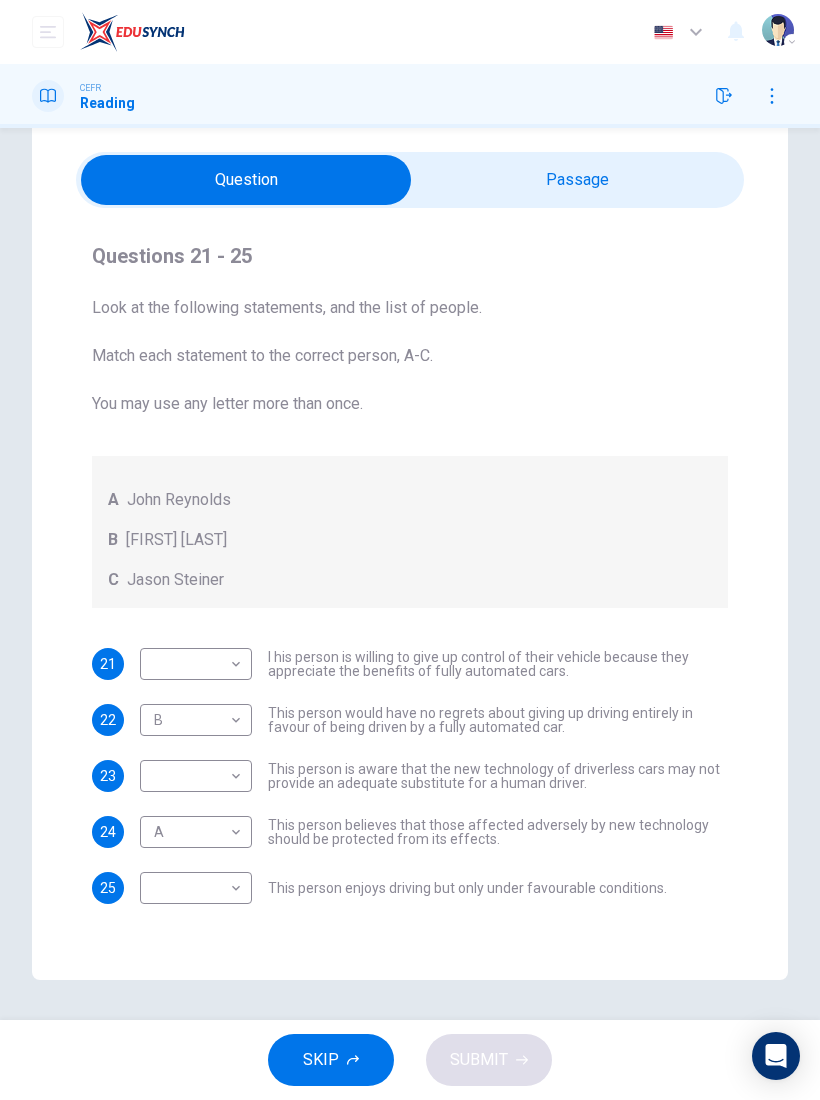 click on "This site uses cookies, as explained in our Privacy Policy. If you agree to the use of cookies, please click the Accept button and continue to browse our site. Privacy Policy Accept Dashboard Practice Start a test Analysis Buy a Test English ** ​ [FIRST] [LAST] CEFR Reading Questions 21 - 25 Look at the following statements, and the list of people. Match each statement to the correct person, A-C. You may use any letter more than once. A [FIRST] [LAST] B [FIRST] [LAST] C [FIRST] [LAST] 21 ​ ​ I his person is willing to give up control of their vehicle because they appreciate the benefits of fully automated cars. 22 B * ​ This person would have no regrets about giving up driving entirely in favour of being driven by a fully automated car. 23 ​ ​ This person is aware that the new technology of driverless cars may not provide an adequate substitute for a human driver. 24 A * ​ This person believes that those affected adversely by new technology should be protected from its effects. 25" at bounding box center (410, 550) 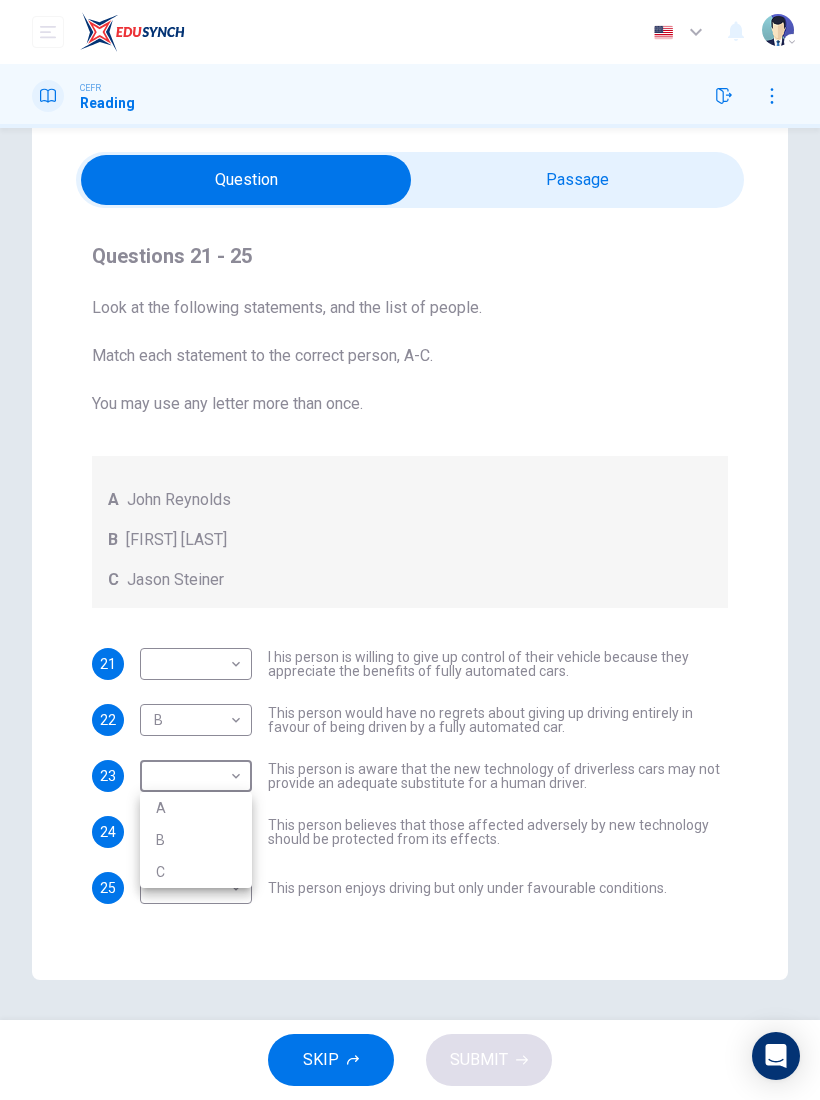 click on "C" at bounding box center (196, 872) 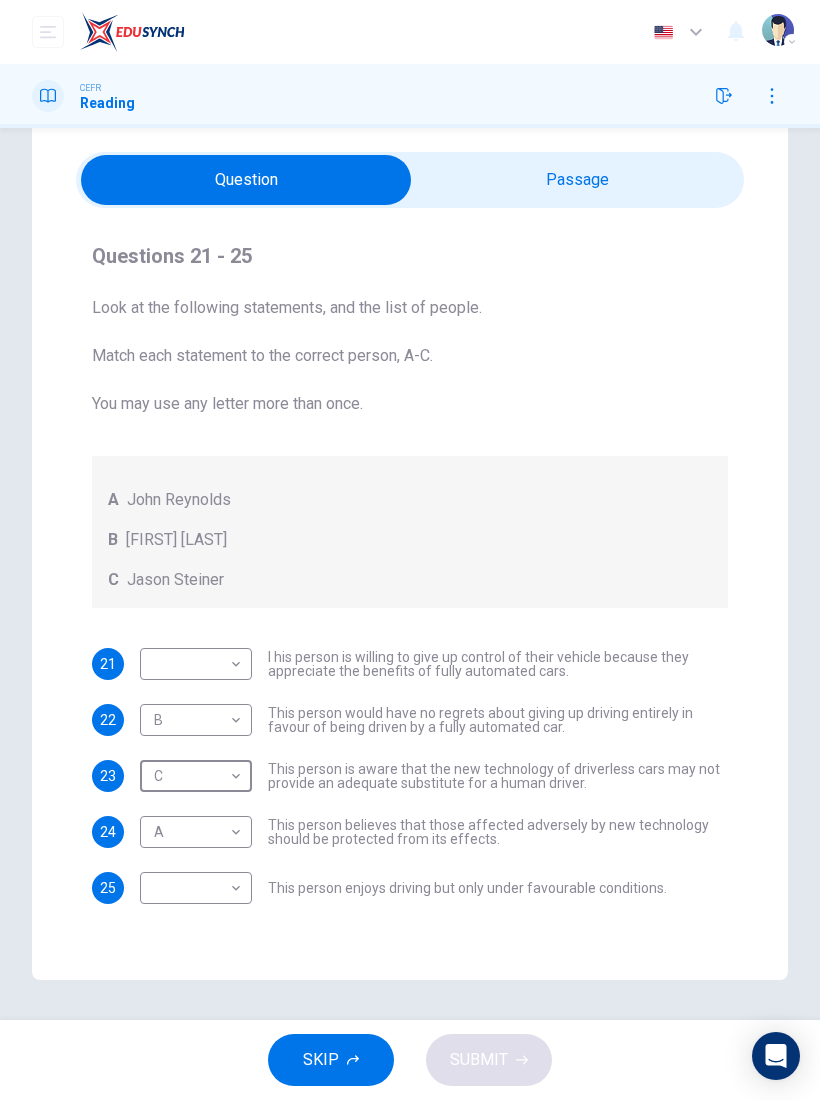 type on "*" 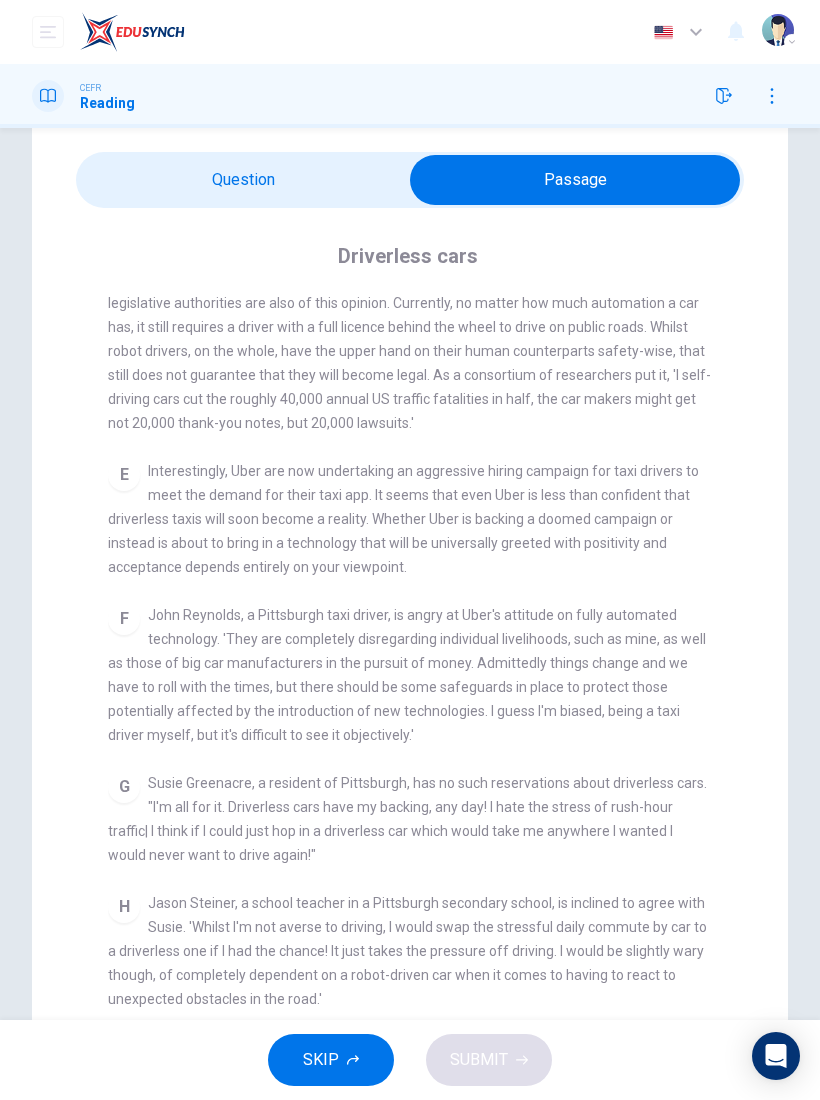 scroll, scrollTop: 1061, scrollLeft: 0, axis: vertical 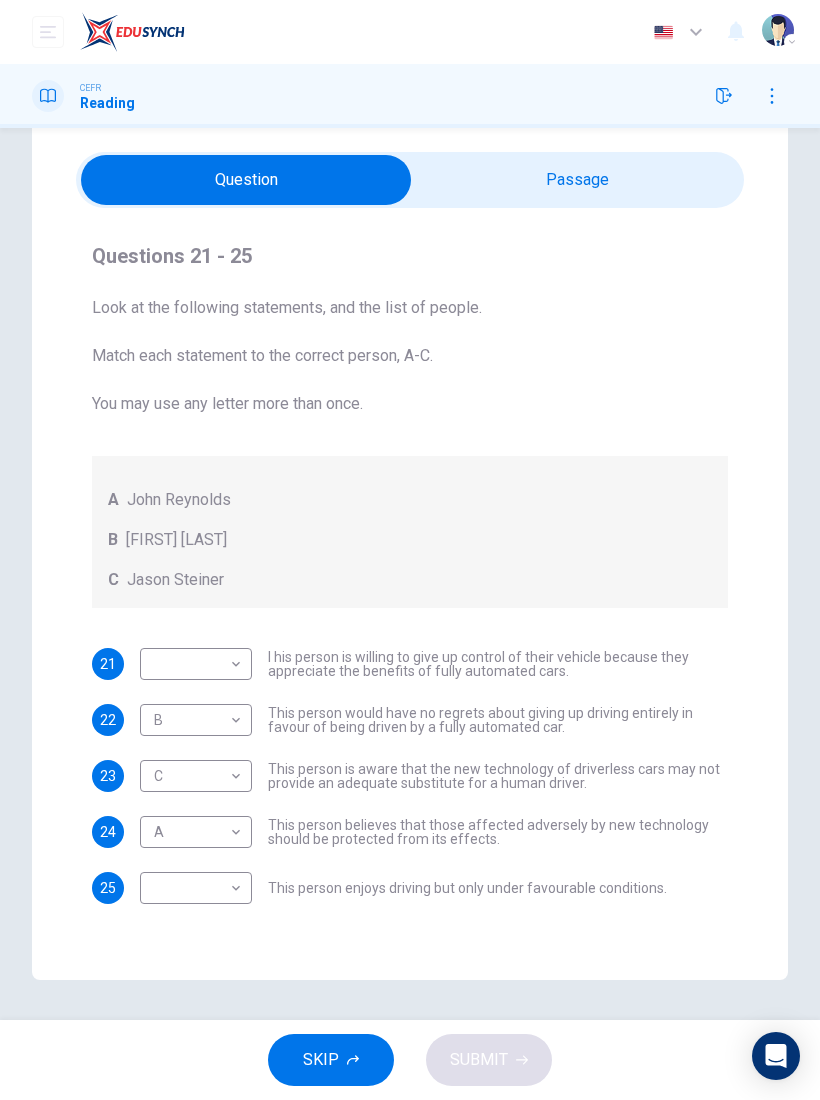 click on "This site uses cookies, as explained in our  Privacy Policy . If you agree to the use of cookies, please click the Accept button and continue to browse our site.   Privacy Policy Accept Dashboard Practice Start a test Analysis Buy a Test English ** ​ [PERSON_NAME] CEFR Reading Questions 21 - 25 Look at the following statements, and the list of people. Match each statement to the correct person, A-C. You may use any letter more than once.
A John Reynolds B Susie Greenacre C Jason Steiner 21 ​ ​ I his person is willing to give up control of their vehicle because they appreciate the benefits of fully automated cars. 22 B * ​ This person would have no regrets about giving up driving entirely in favour of being driven by a fully automated car. 23 C * ​ This person is aware that the new technology of driverless cars may not provide an adequate substitute for a human driver. 24 A * ​ This person believes that those affected adversely by new technology should be protected from its effects. 25" at bounding box center (410, 550) 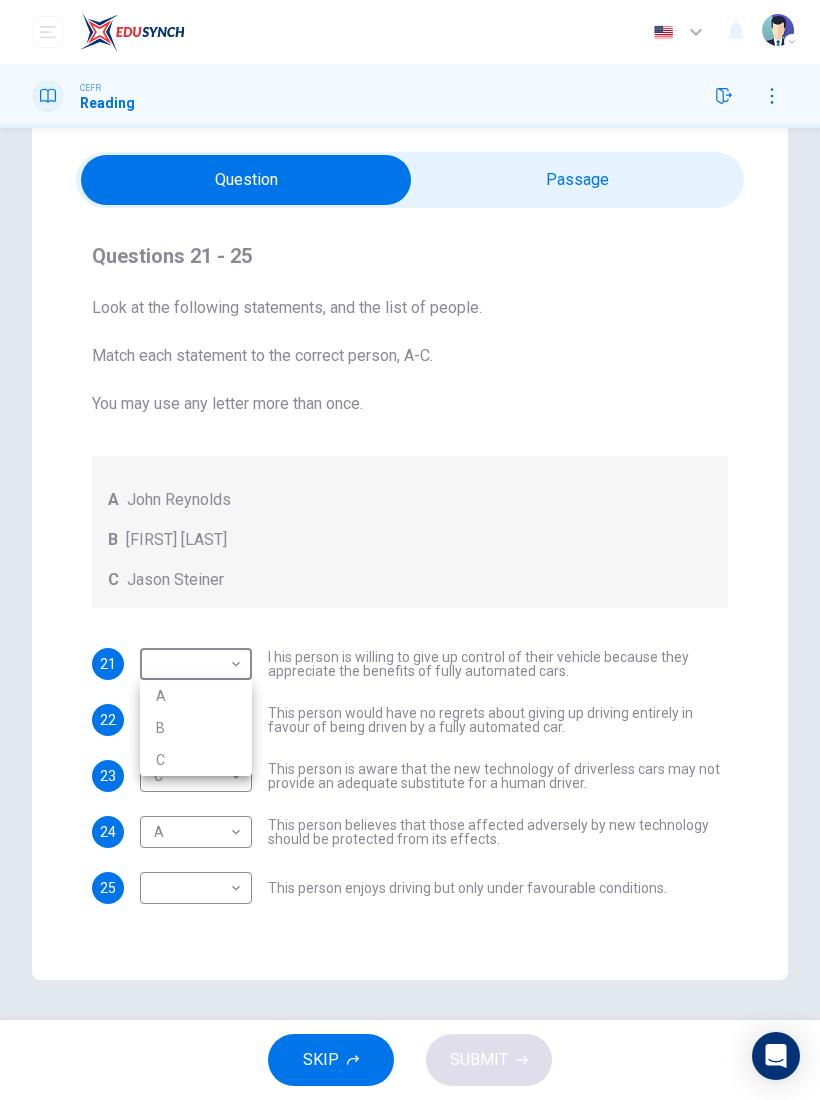 click on "B" at bounding box center (196, 728) 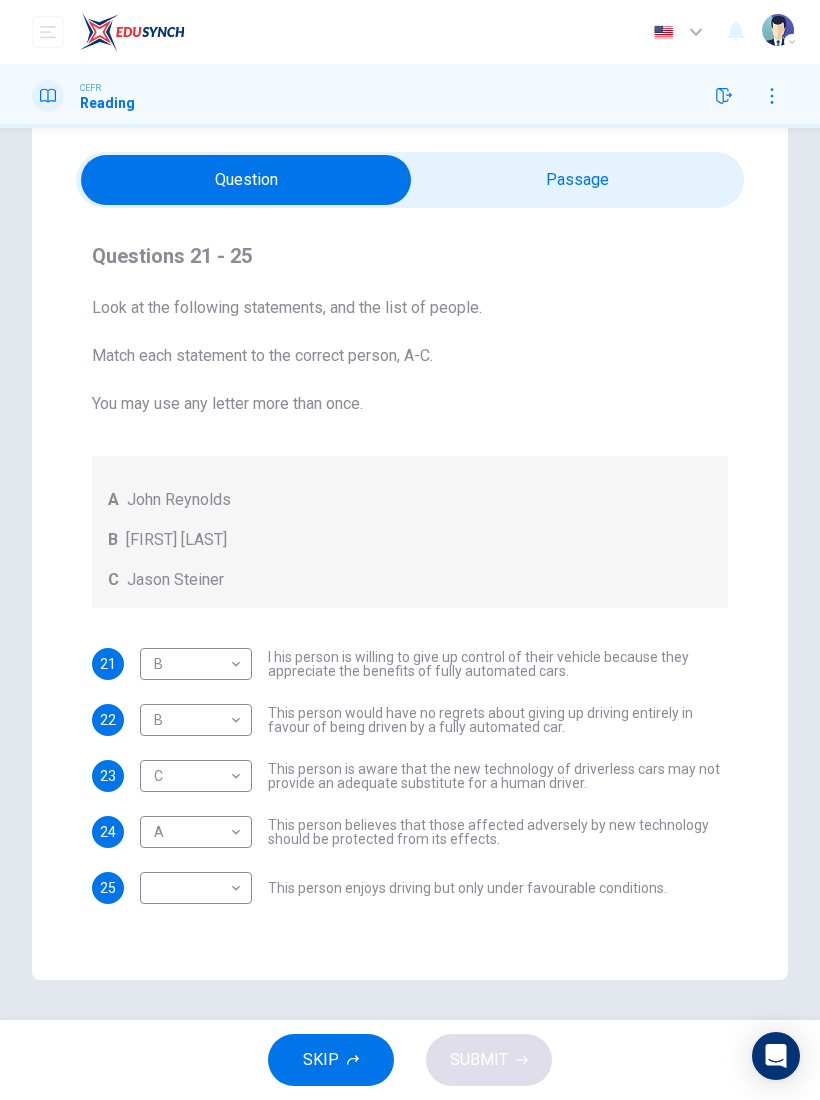 click on "This site uses cookies, as explained in our Privacy Policy. If you agree to the use of cookies, please click the Accept button and continue to browse our site. Privacy Policy Accept Dashboard Practice Start a test Analysis Buy a Test English ** ​ [FIRST] [LAST] CEFR Reading Questions 21 - 25 Look at the following statements, and the list of people. Match each statement to the correct person, A-C. You may use any letter more than once. A [FIRST] [LAST] B [FIRST] [LAST] C [FIRST] [LAST] 21 B * ​ I his person is willing to give up control of their vehicle because they appreciate the benefits of fully automated cars. 22 B * ​ This person would have no regrets about giving up driving entirely in favour of being driven by a fully automated car. 23 C * ​ This person is aware that the new technology of driverless cars may not provide an adequate substitute for a human driver. 24 A * ​ This person believes that those affected adversely by new technology should be protected from its effects. 25" at bounding box center [410, 550] 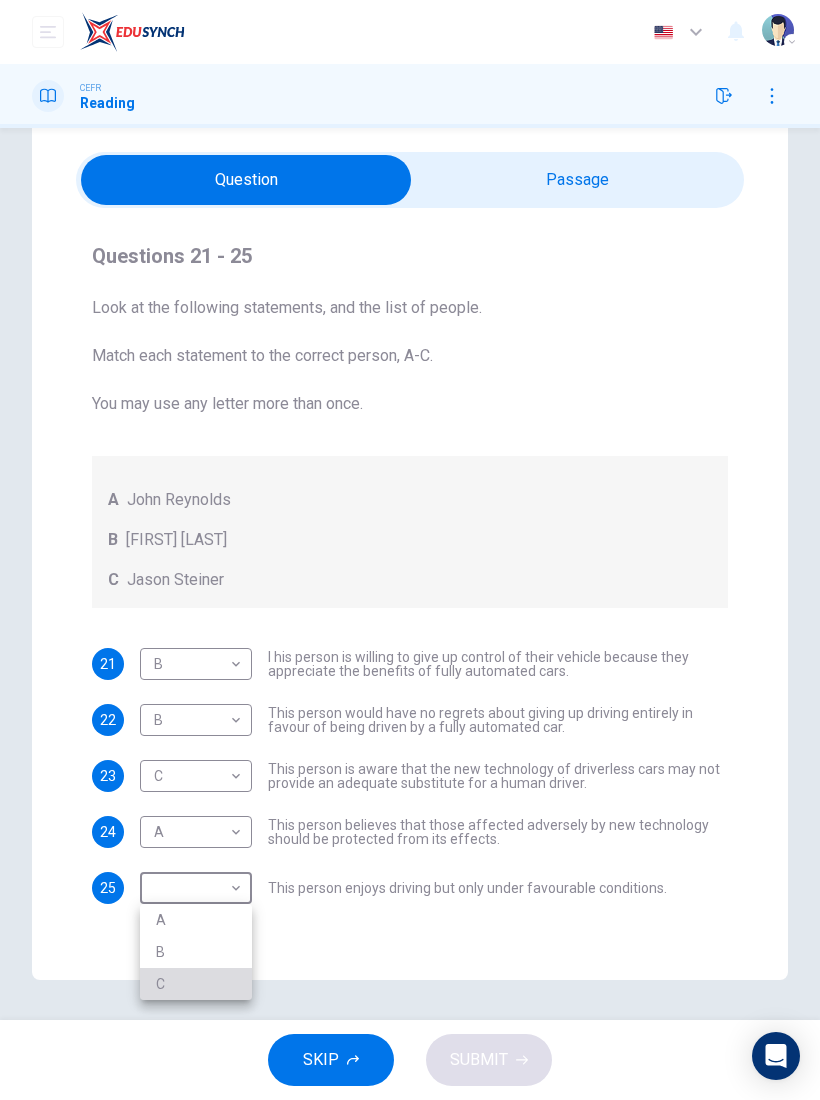click on "C" at bounding box center (196, 984) 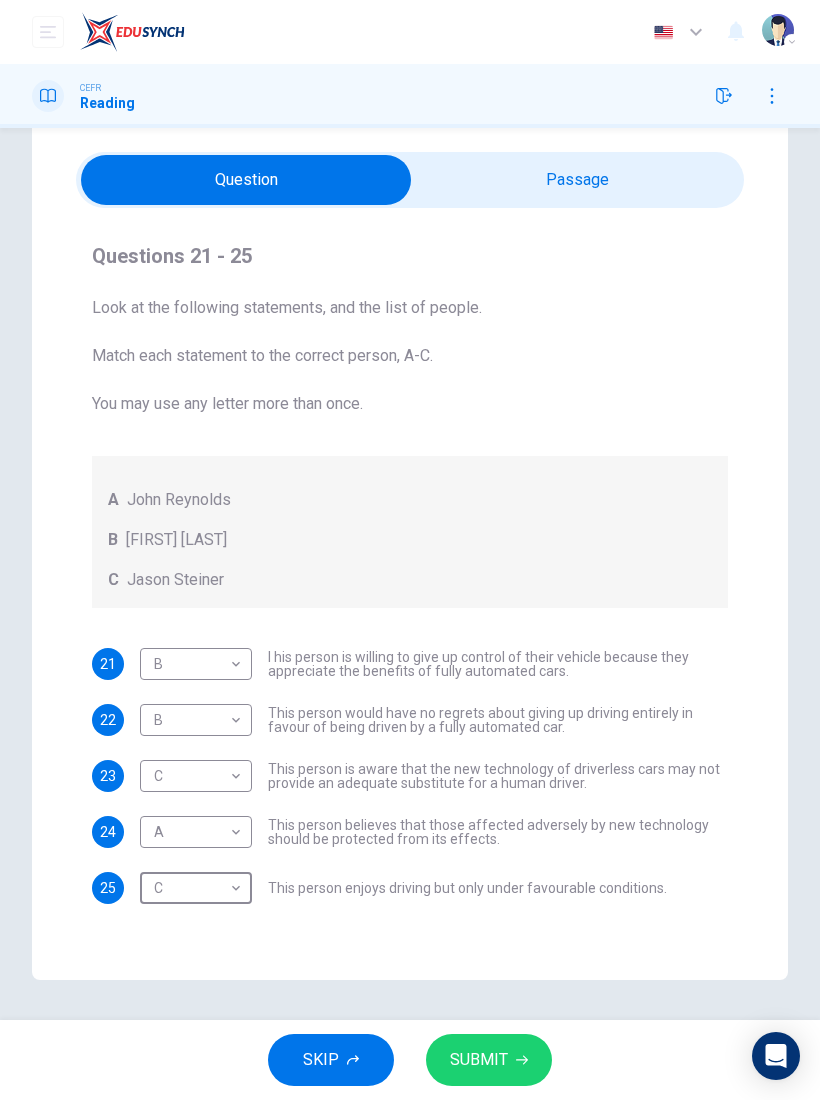 click on "SUBMIT" at bounding box center (489, 1060) 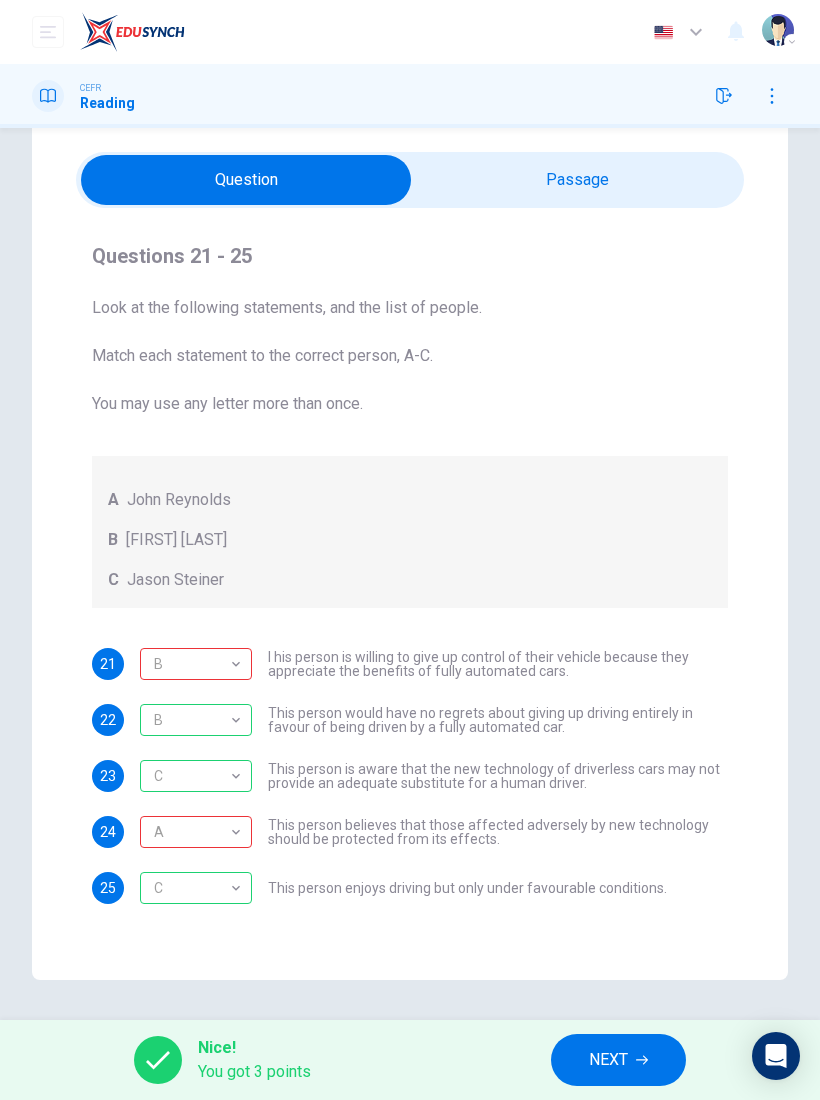 click on "B" at bounding box center (192, 664) 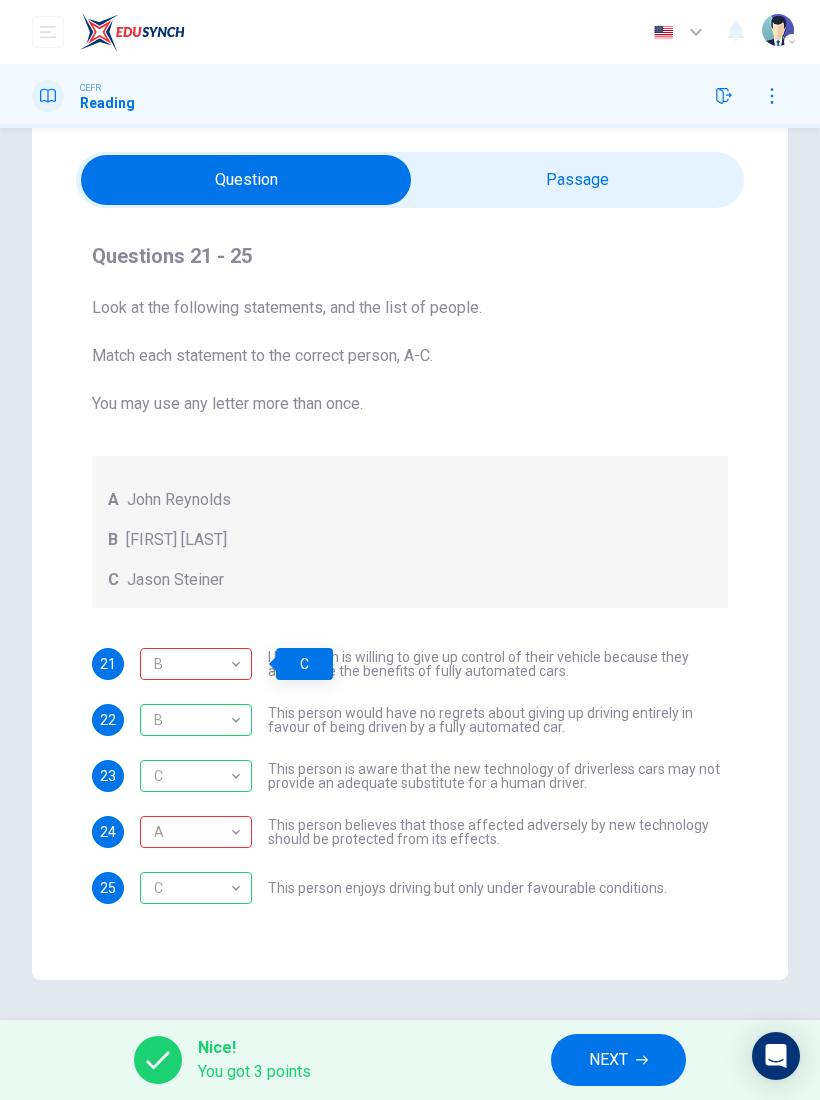 click on "Questions 21 - 25 Look at the following statements, and the list of people. Match each statement to the correct person, A-C. You may use any letter more than once.
A John Reynolds B Susie Greenacre C Jason Steiner 21 B * ​ I his person is willing to give up control of their vehicle because they appreciate the benefits of fully automated cars. 22 B * ​ This person would have no regrets about giving up driving entirely in favour of being driven by a fully automated car. 23 C * ​ This person is aware that the new technology of driverless cars may not provide an adequate substitute for a human driver. 24 A * ​ This person believes that those affected adversely by new technology should be protected from its effects. 25 C * ​ This person enjoys driving but only under favourable conditions. Driverless cars CLICK TO ZOOM Click to Zoom A B C D E F G H" at bounding box center [410, 544] 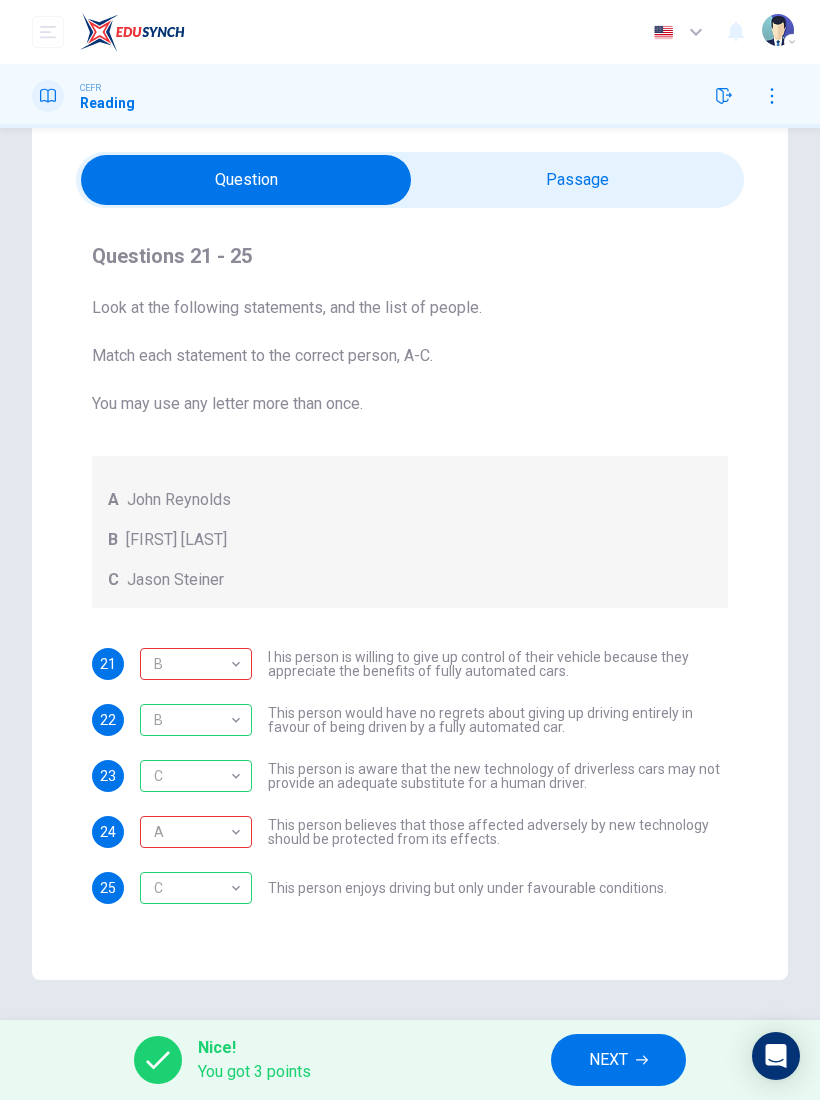 click on "A" at bounding box center [192, 832] 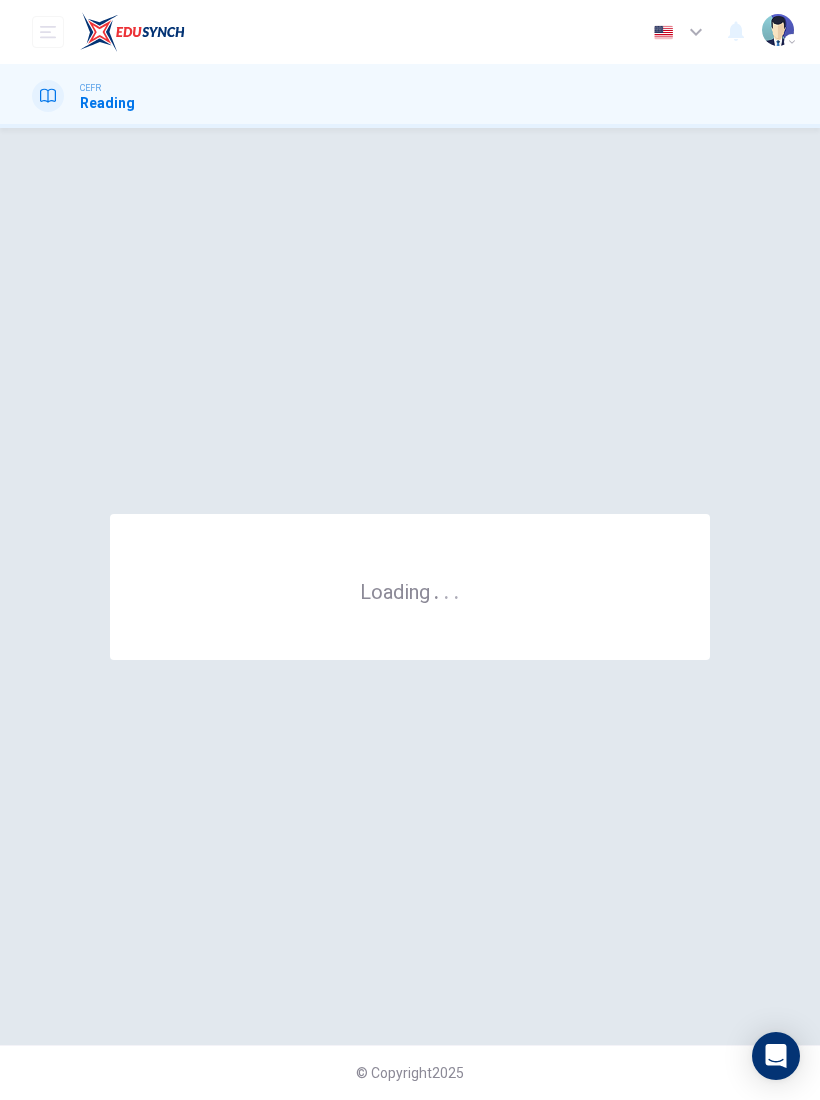 scroll, scrollTop: 0, scrollLeft: 0, axis: both 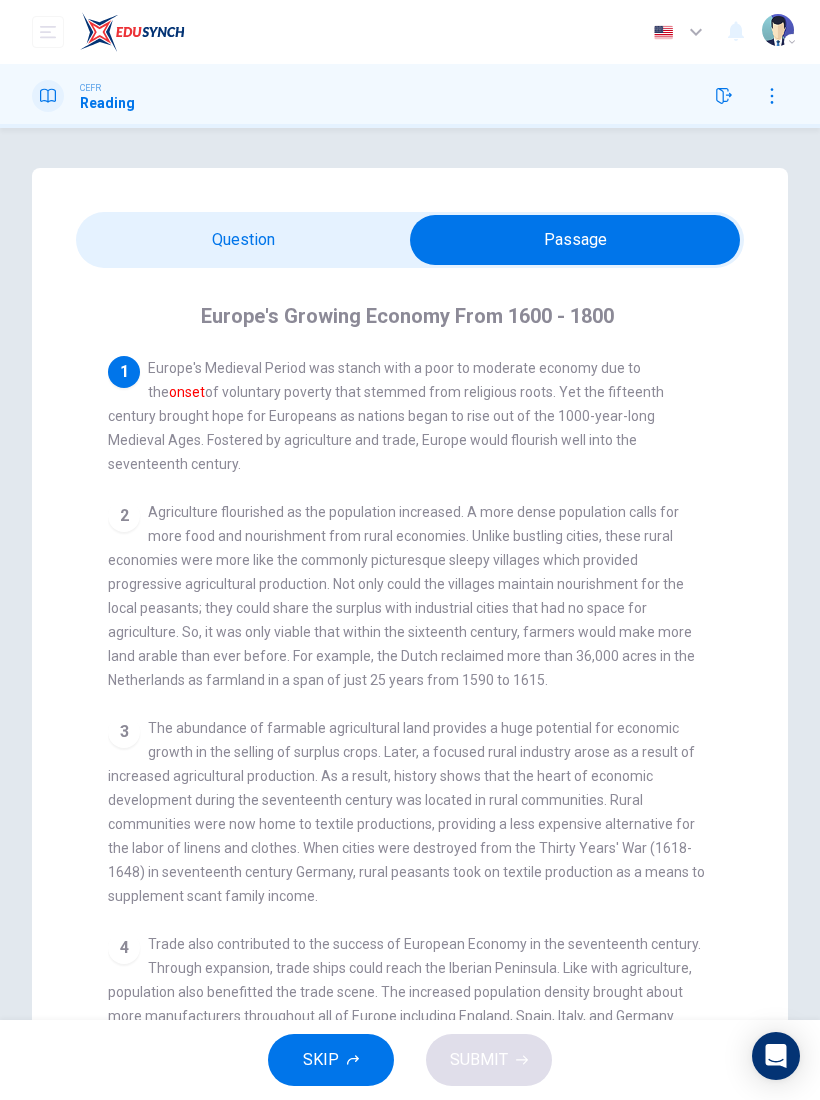 click at bounding box center (772, 96) 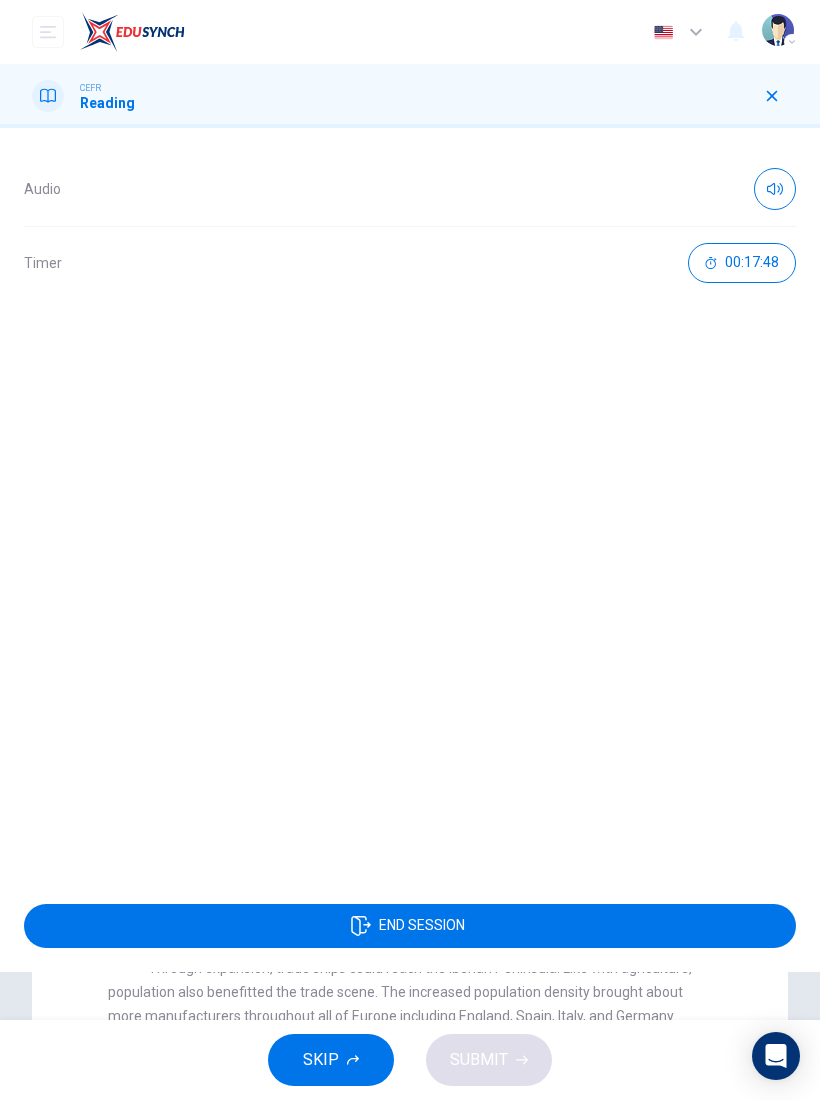 click on "END SESSION" at bounding box center (410, 926) 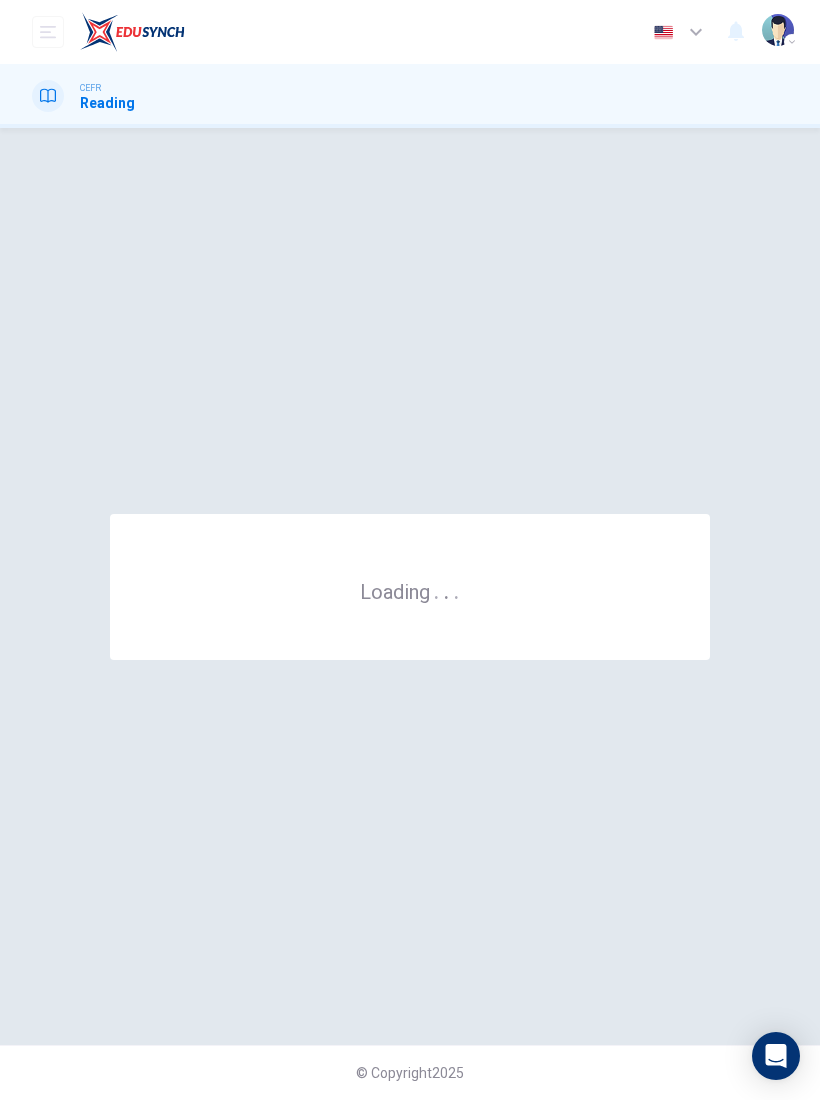 scroll, scrollTop: 0, scrollLeft: 0, axis: both 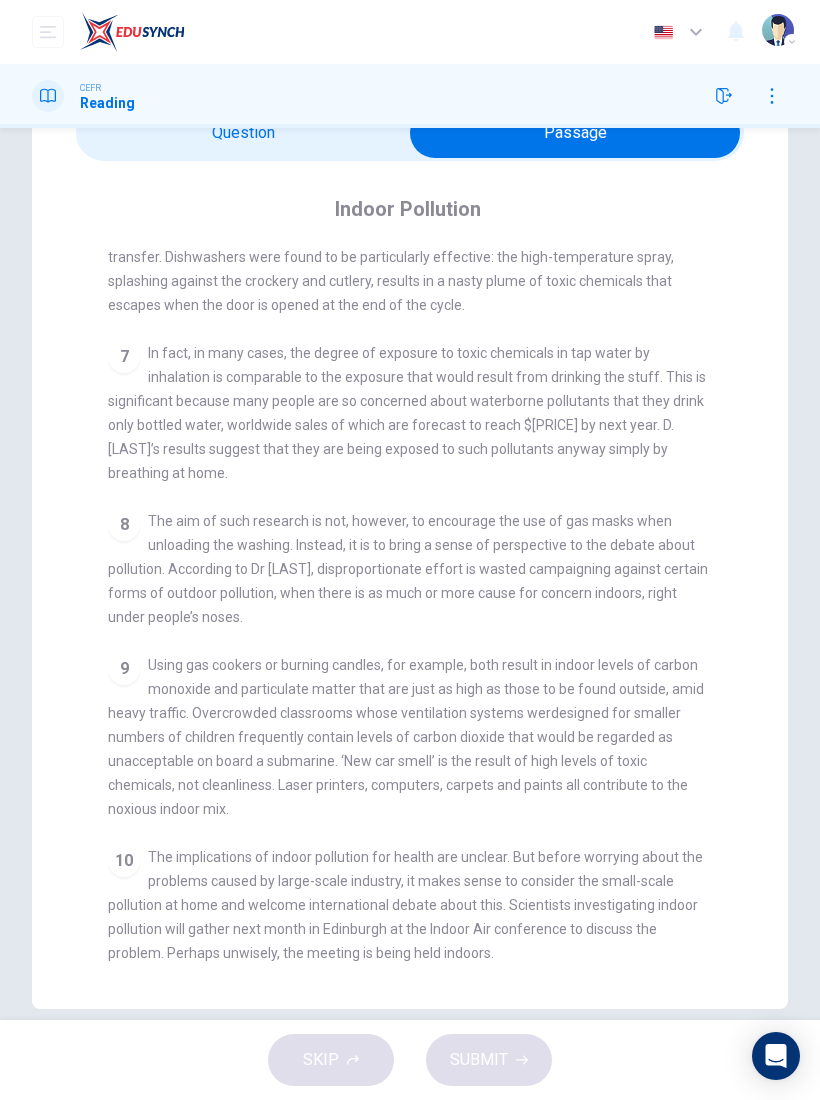 click on "The aim of such research is not, however, to encourage the use of gas masks when unloading the washing. Instead, it is to bring a sense of perspective to the debate about pollution. According to Dr [LAST], disproportionate effort is wasted campaigning against certain forms of outdoor pollution, when there is as much or more cause for concern indoors, right under people’s noses." at bounding box center [408, 569] 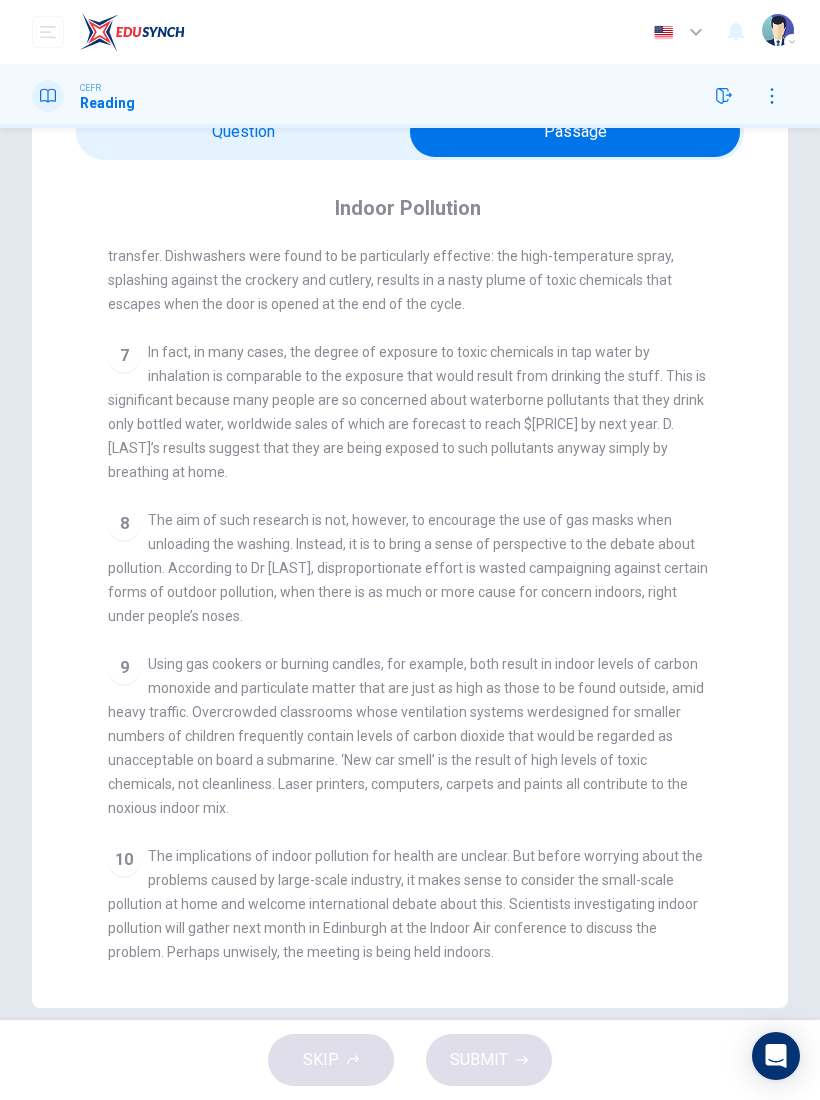 scroll, scrollTop: 127, scrollLeft: 0, axis: vertical 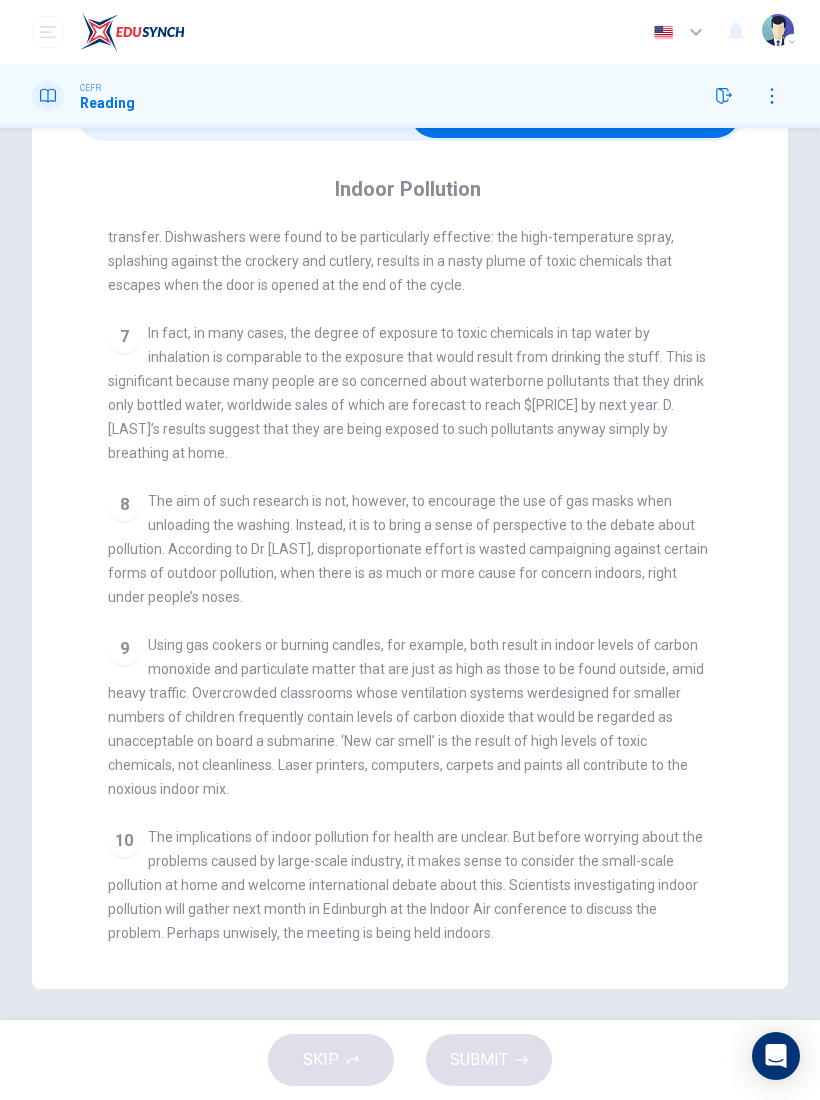 click on "8 The aim of such research is not, however, to encourage the use of gas masks when unloading the washing. Instead, it is to bring a sense of perspective to the debate about pollution. According to Dr Corsi, disproportionate effort is wasted campaigning against certain forms of outdoor pollution, when there is as much or more cause for concern indoors, right under people’s noses." at bounding box center (410, 549) 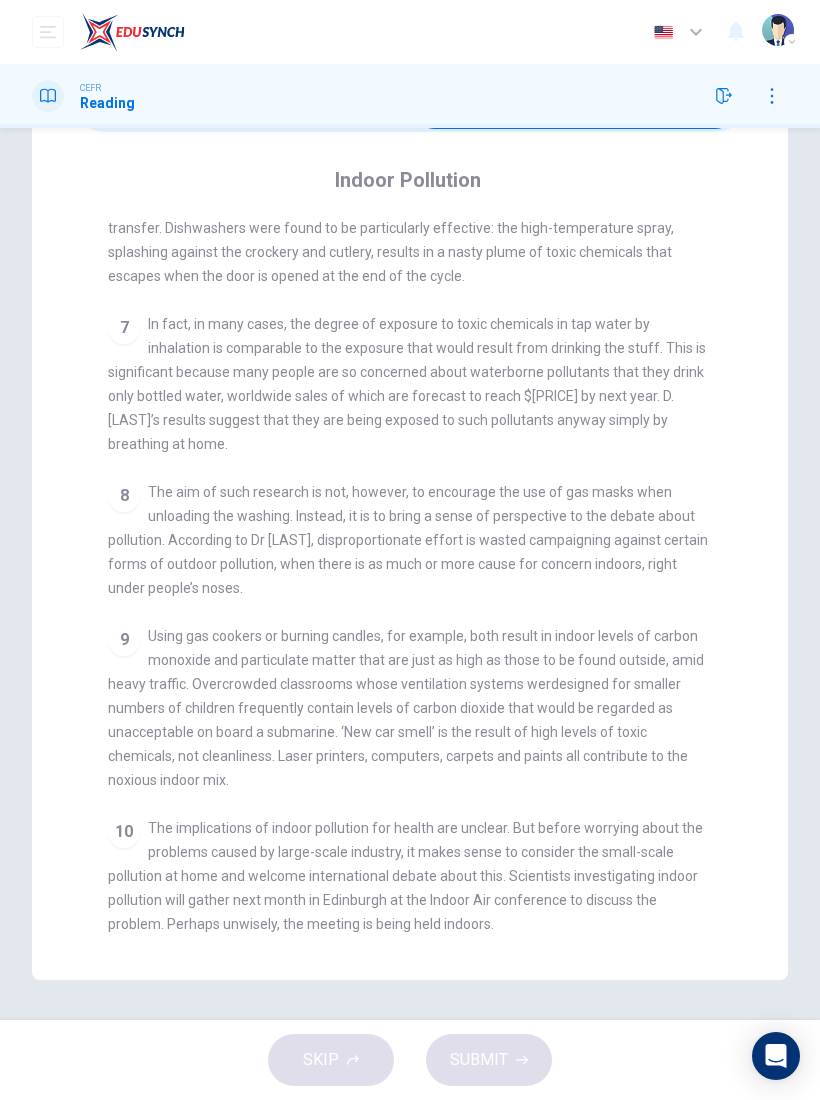 scroll, scrollTop: 136, scrollLeft: 0, axis: vertical 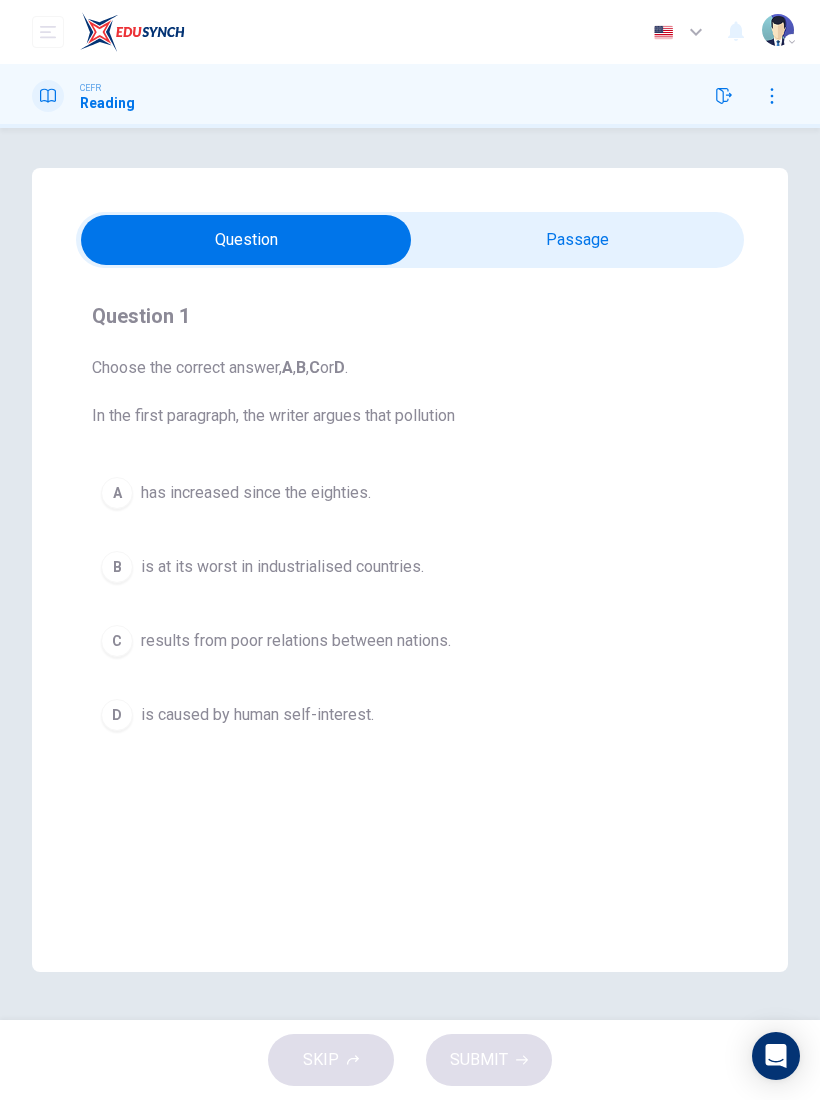 click on "B is at its worst in industrialised countries." at bounding box center [410, 567] 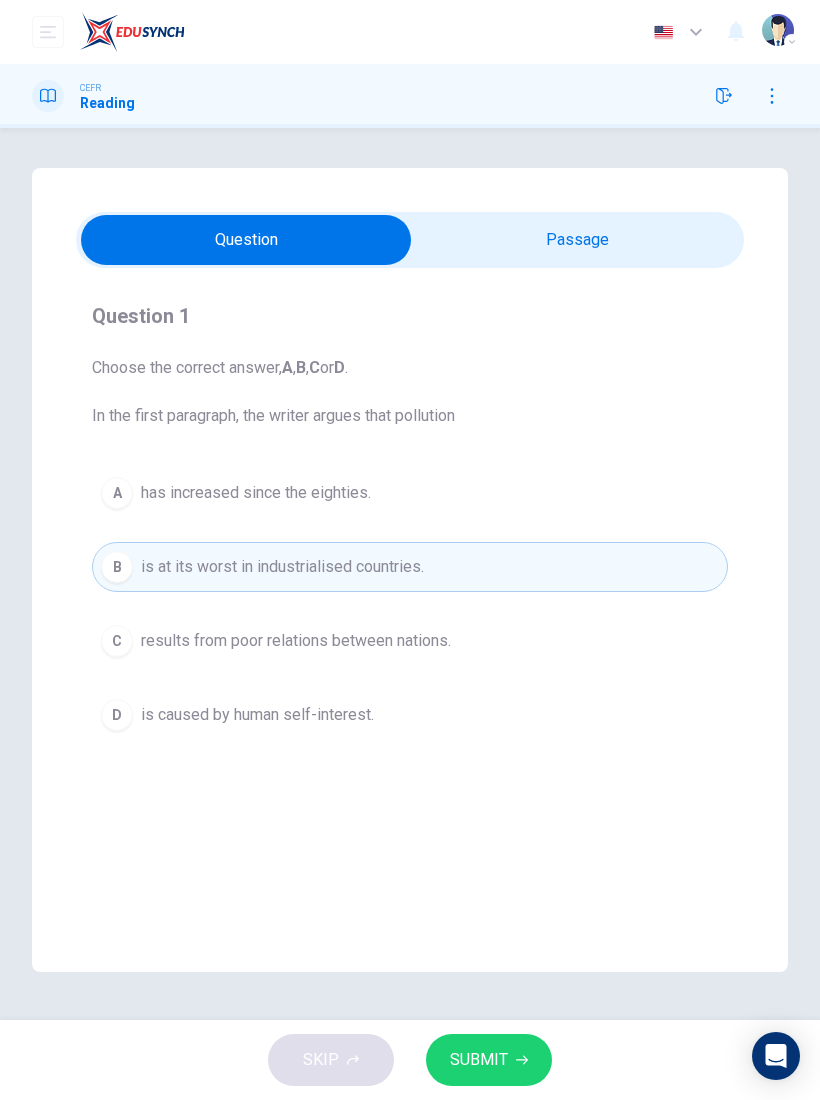 click on "SUBMIT" at bounding box center (489, 1060) 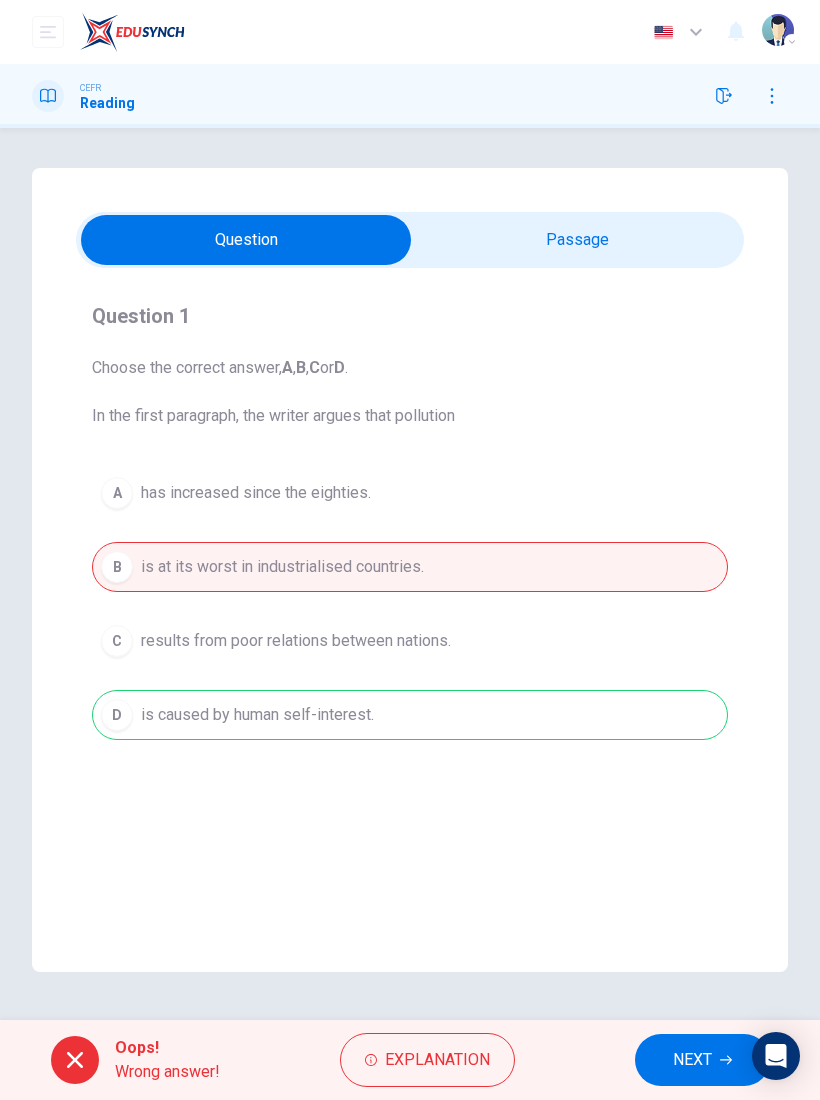 click on "NEXT" at bounding box center (692, 1060) 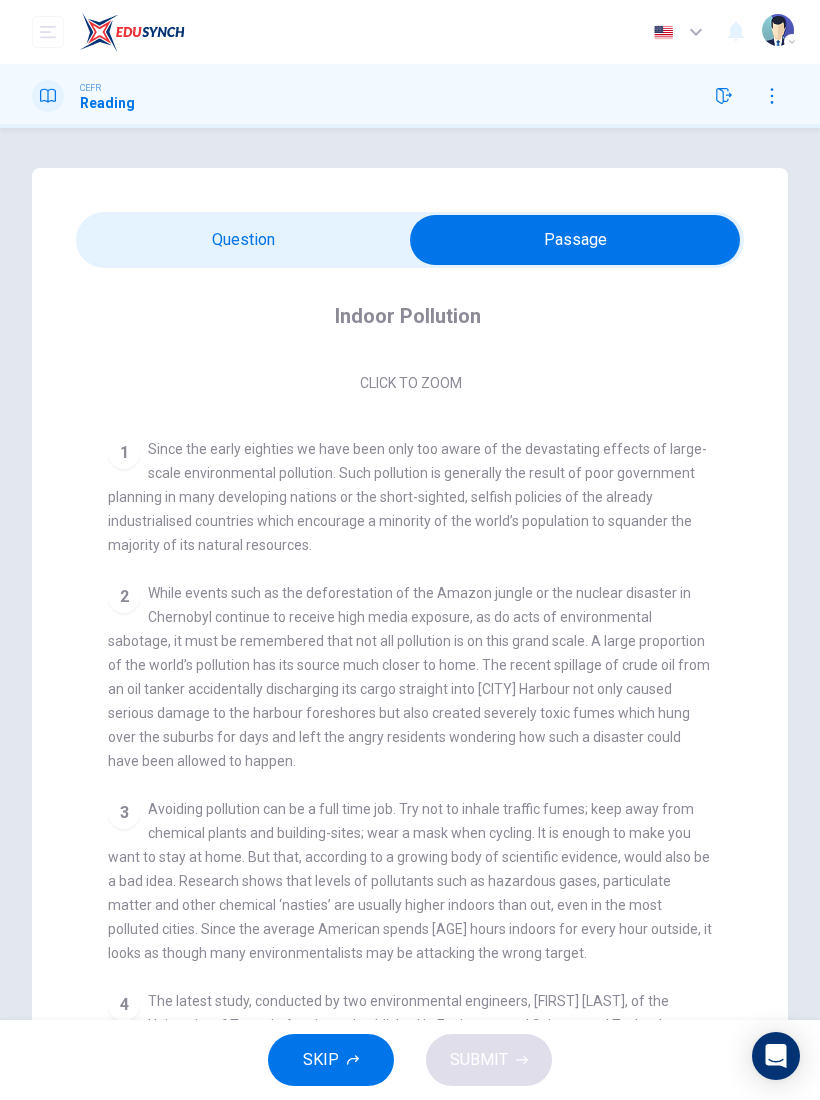 scroll, scrollTop: 305, scrollLeft: 0, axis: vertical 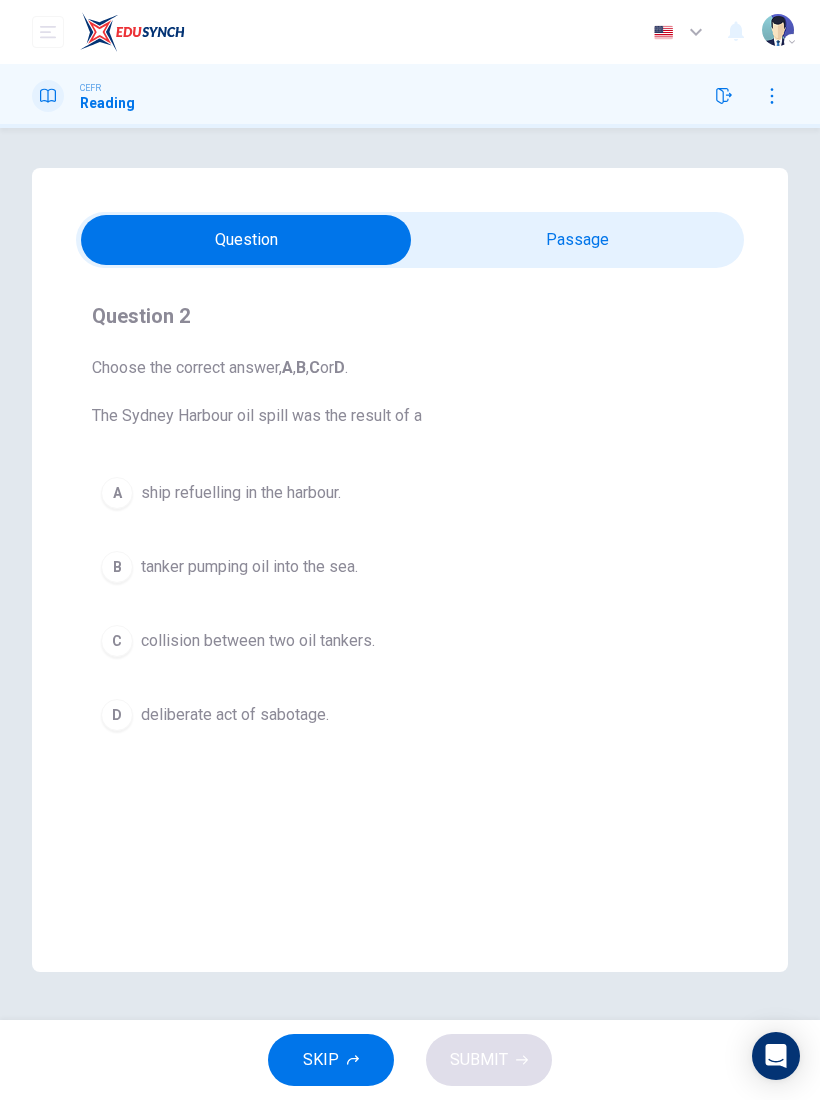click on "A ship refuelling in the harbour." at bounding box center (410, 493) 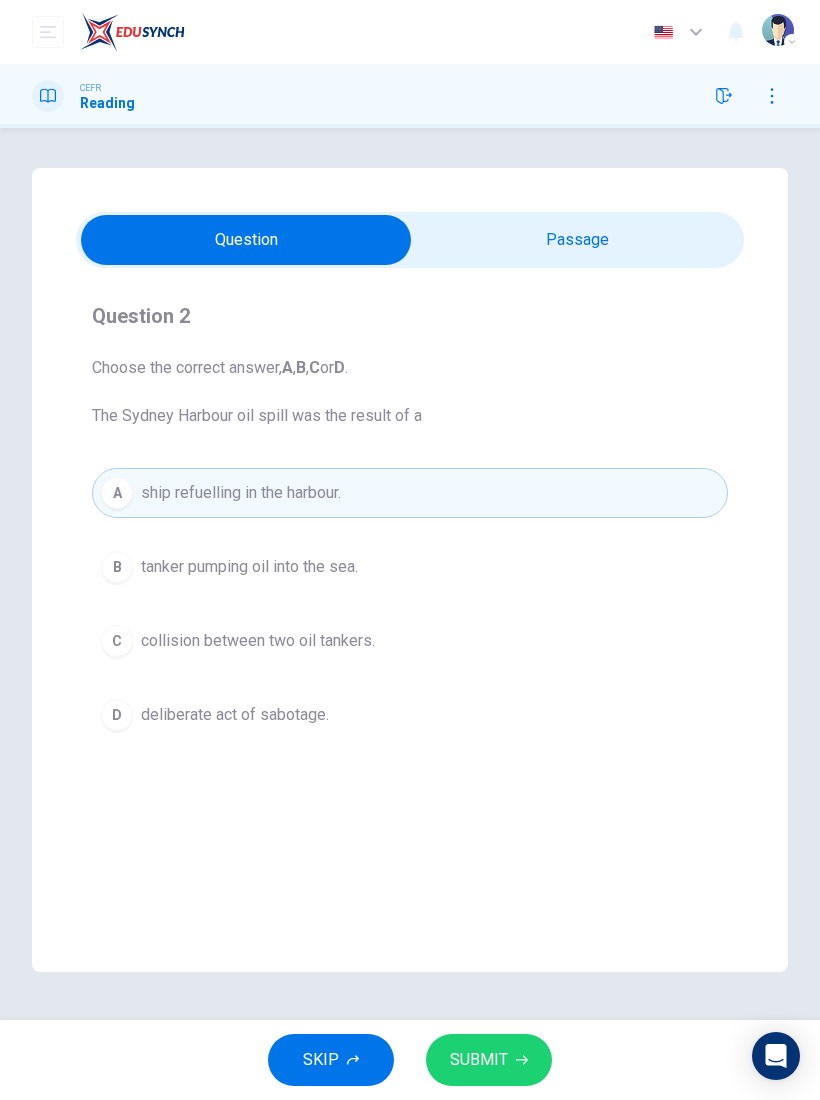 click on "SUBMIT" at bounding box center (489, 1060) 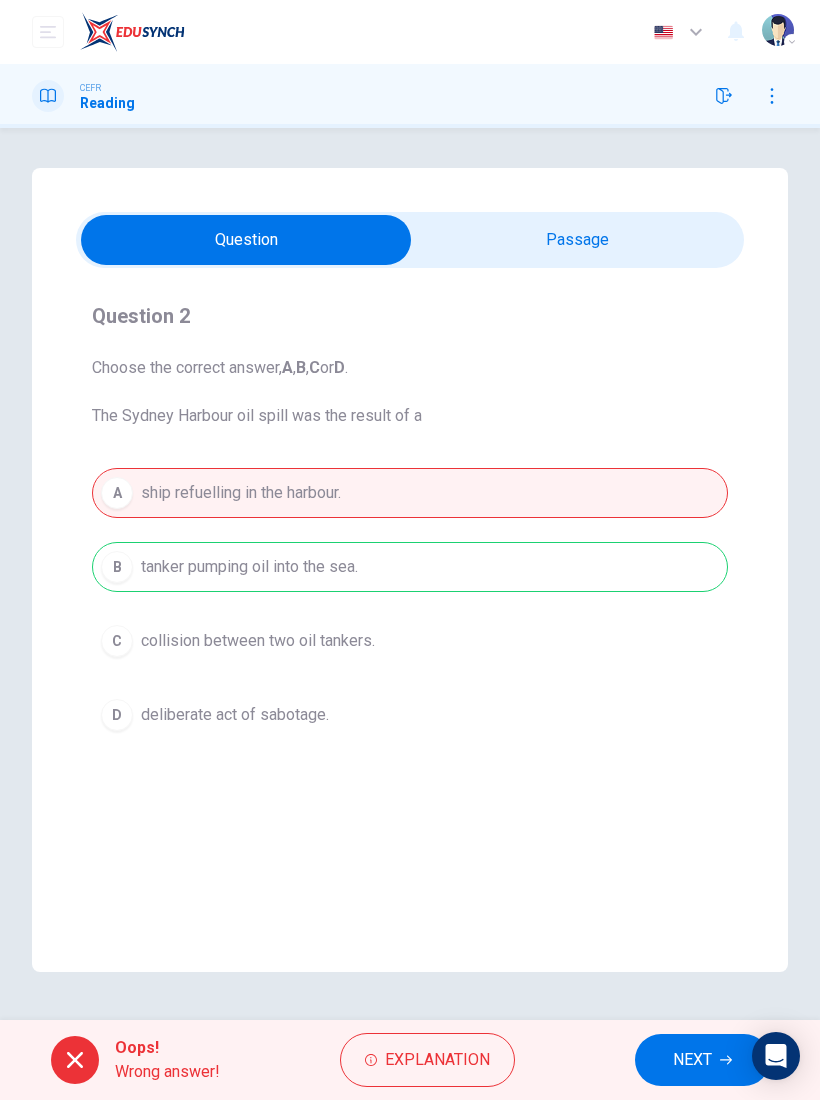 click on "NEXT" at bounding box center [692, 1060] 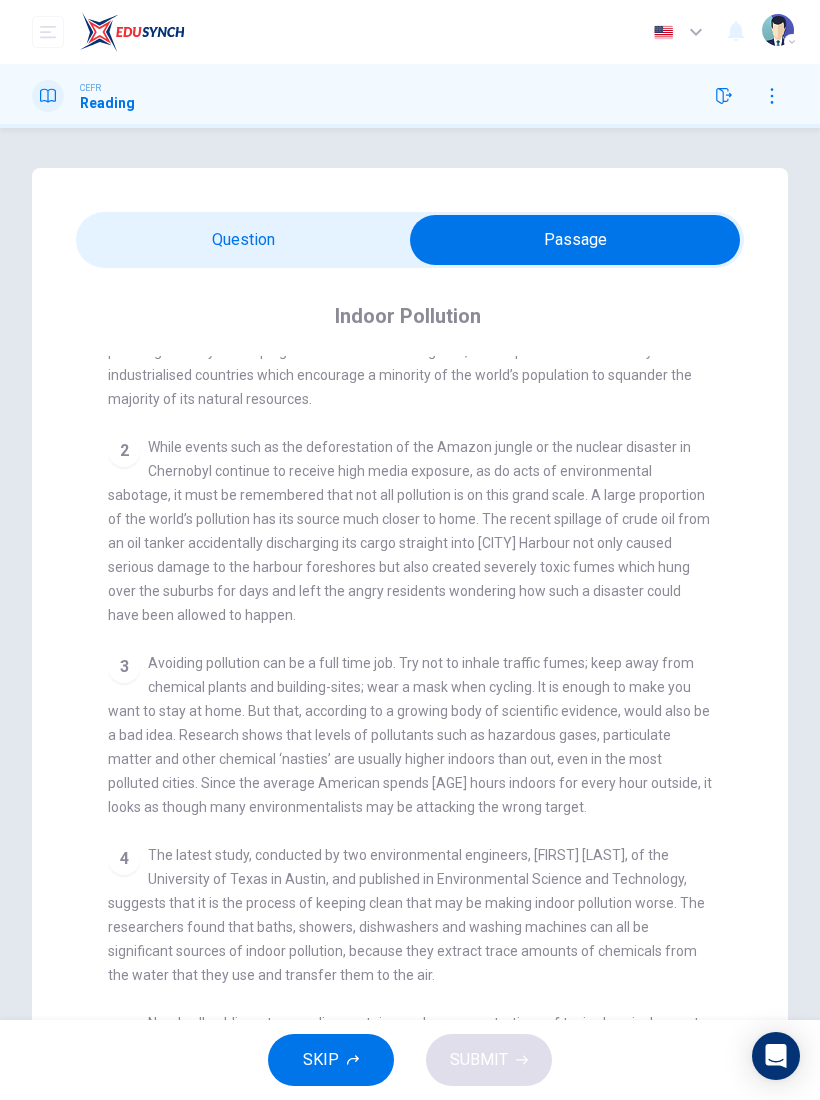 scroll, scrollTop: 451, scrollLeft: 0, axis: vertical 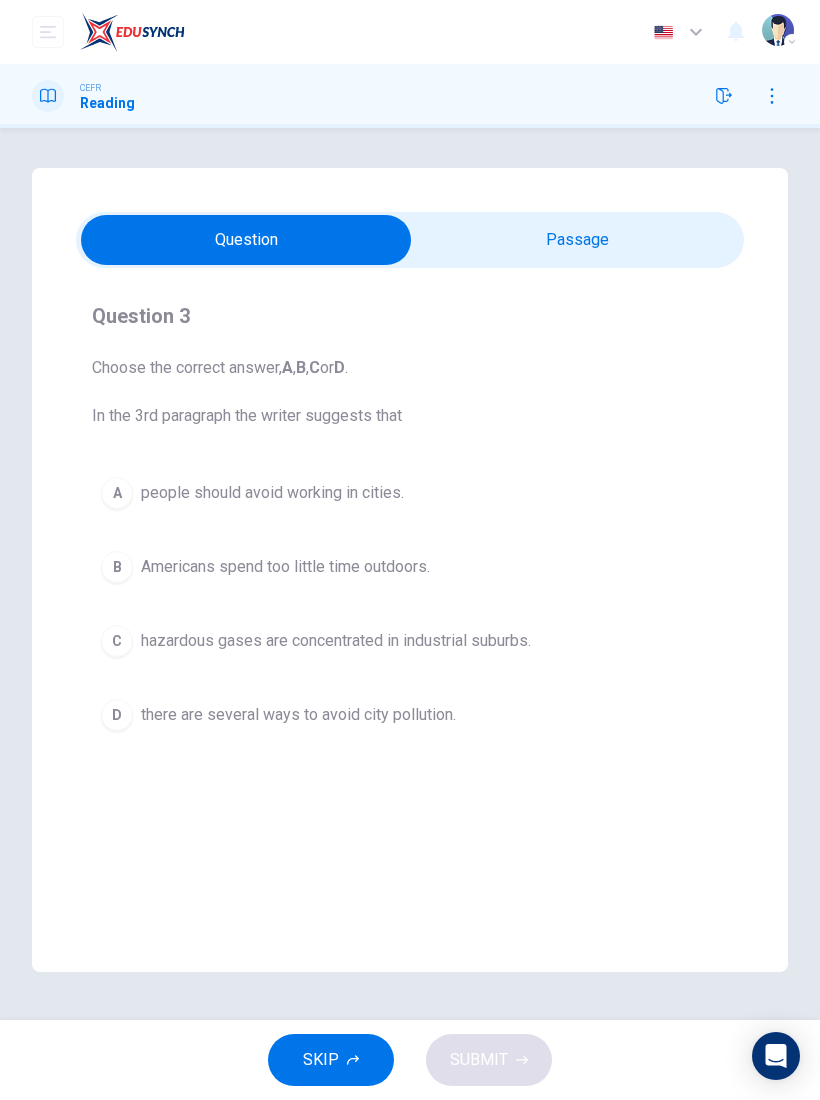 click on "hazardous gases are concentrated in industrial suburbs." at bounding box center [336, 641] 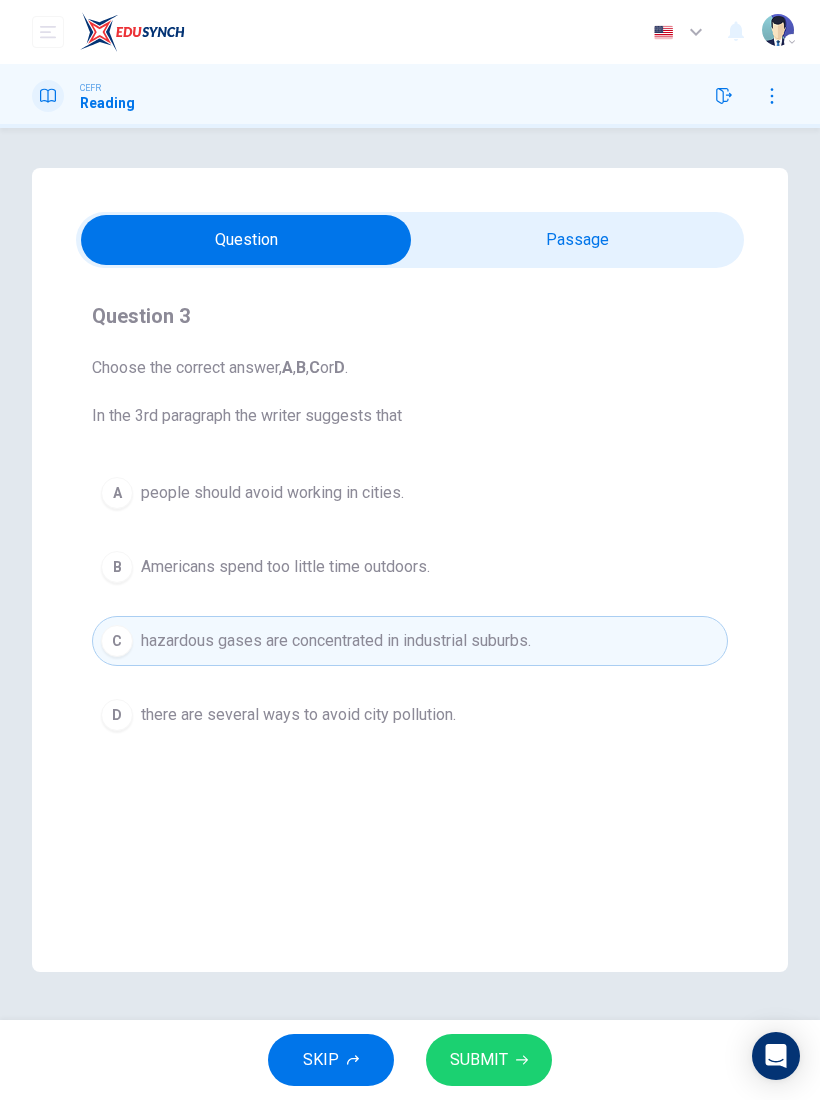 click on "SUBMIT" at bounding box center [479, 1060] 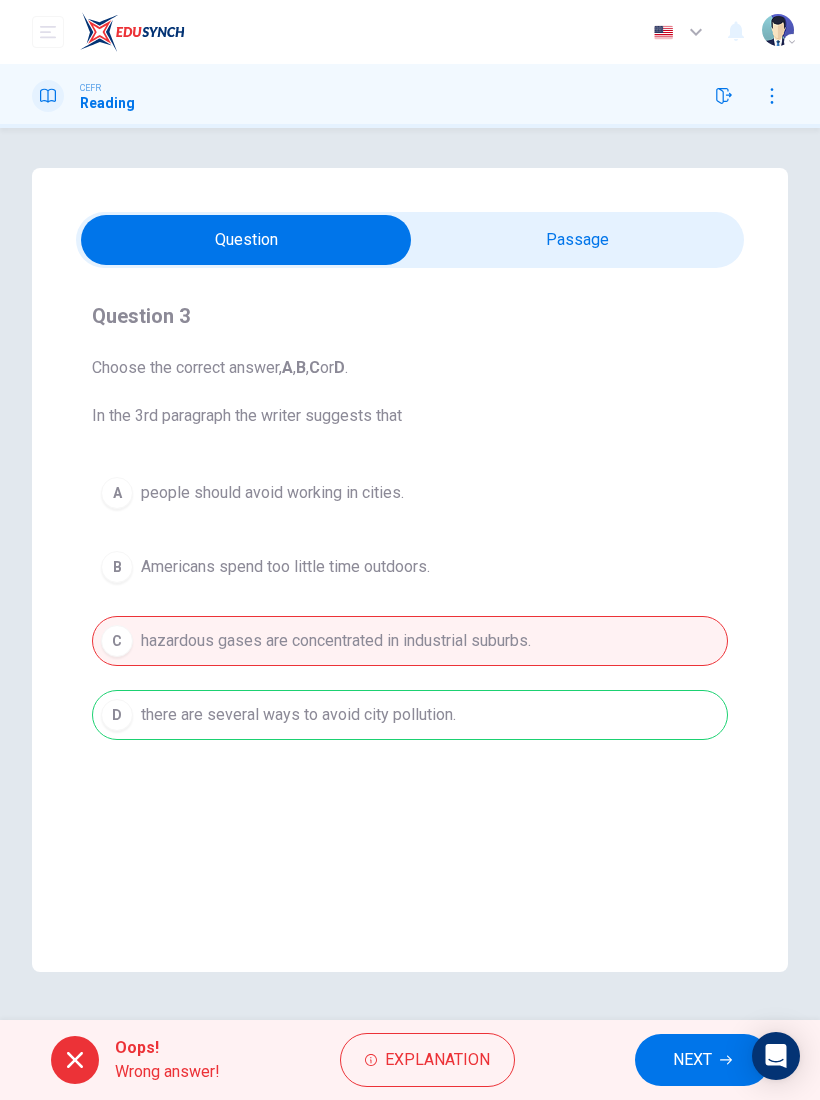 click on "NEXT" at bounding box center [692, 1060] 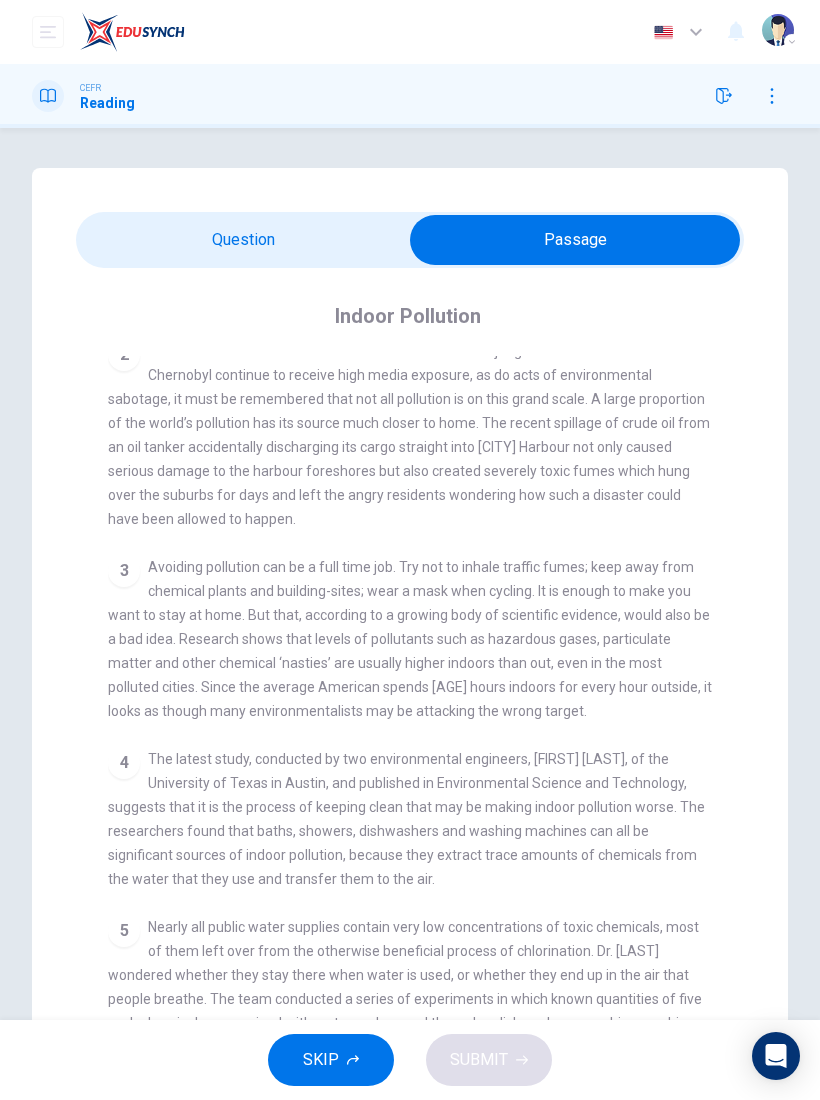scroll, scrollTop: 594, scrollLeft: 0, axis: vertical 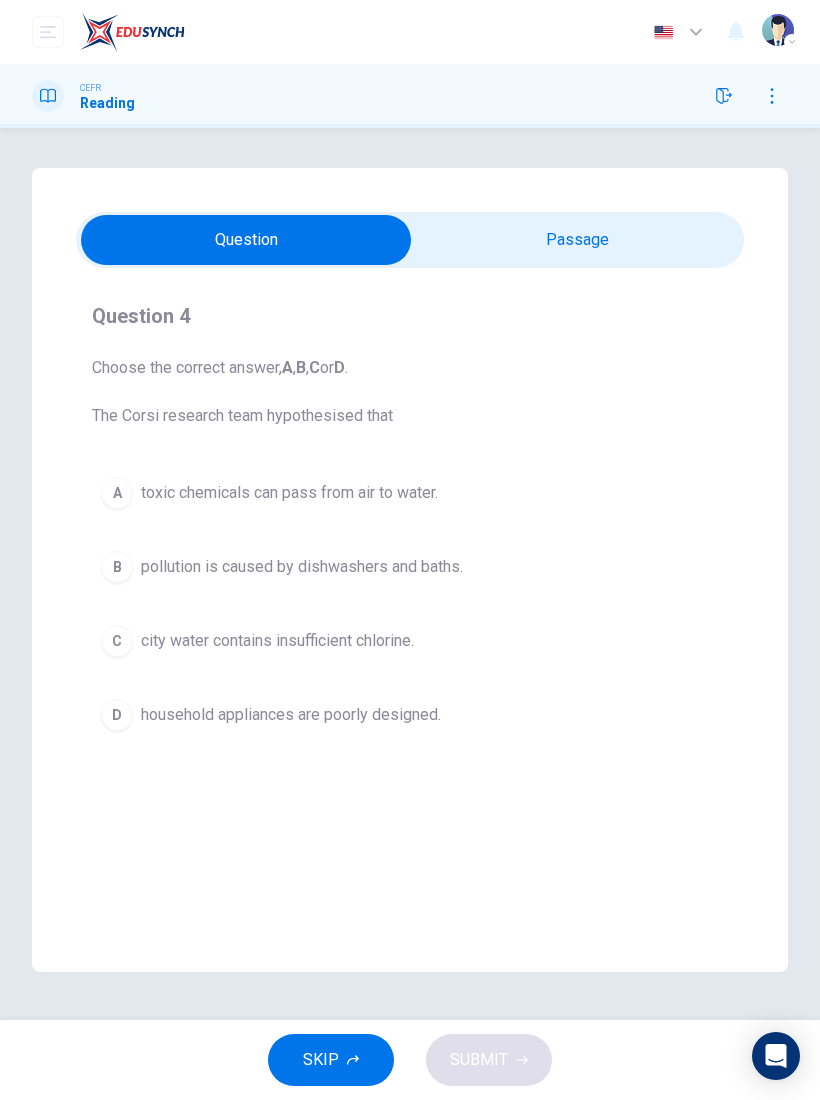 click on "toxic chemicals can pass from air to water." at bounding box center [289, 493] 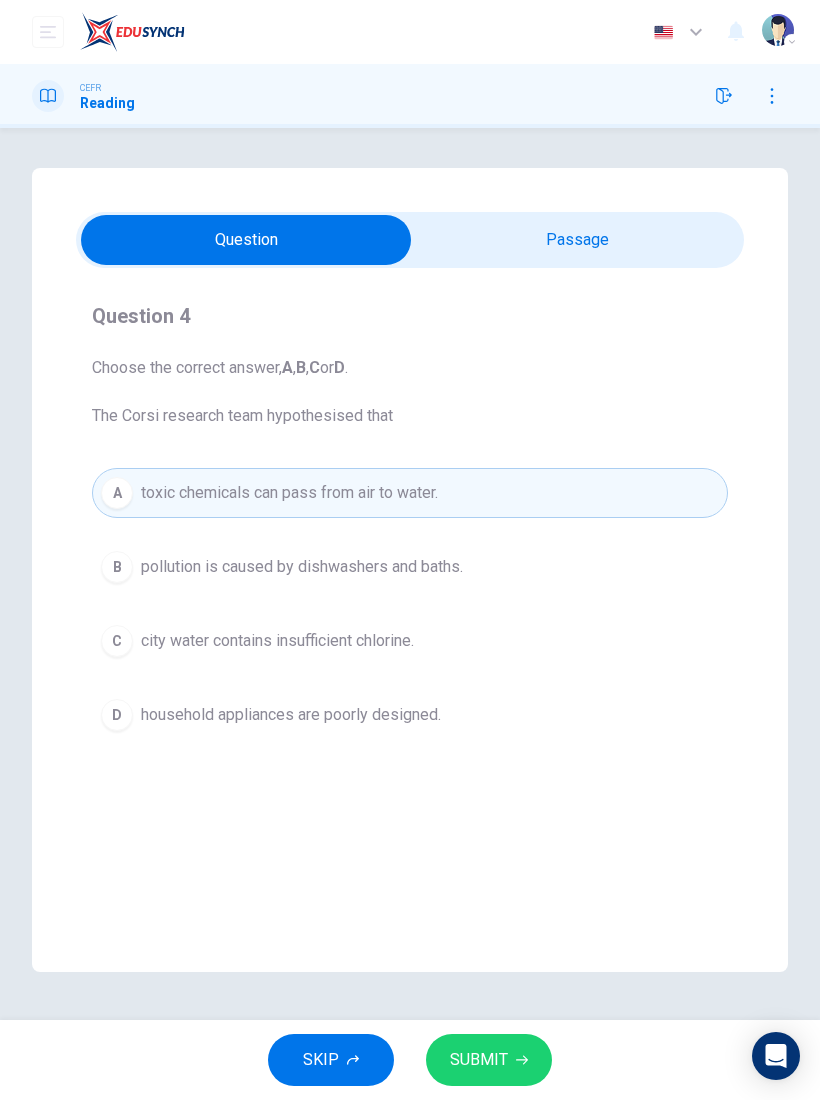 click on "SUBMIT" at bounding box center [479, 1060] 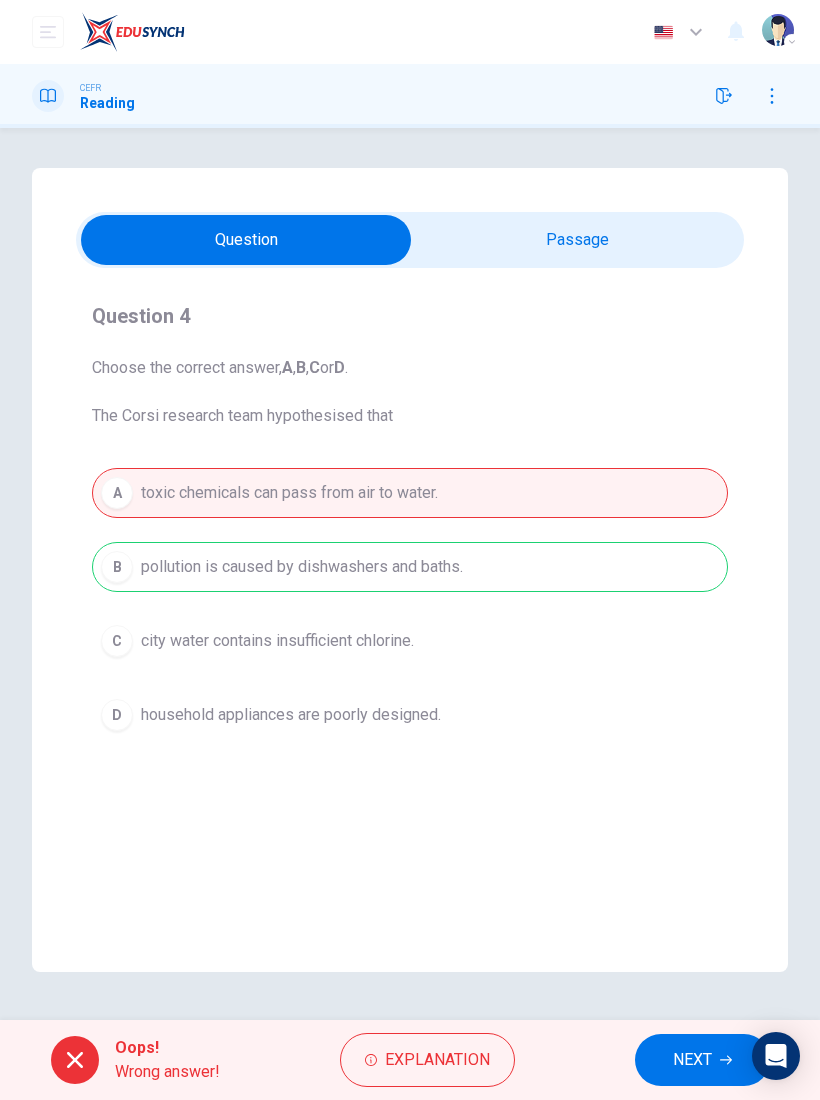 click 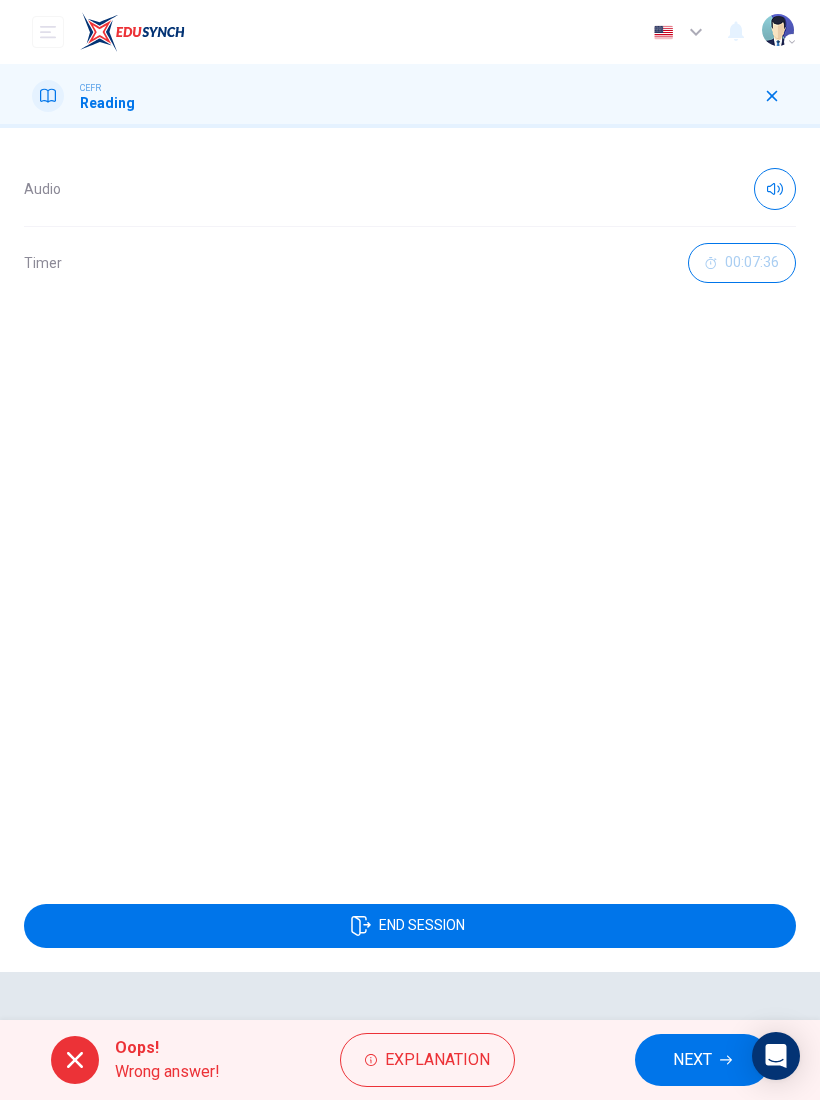 click on "END SESSION" at bounding box center [410, 926] 